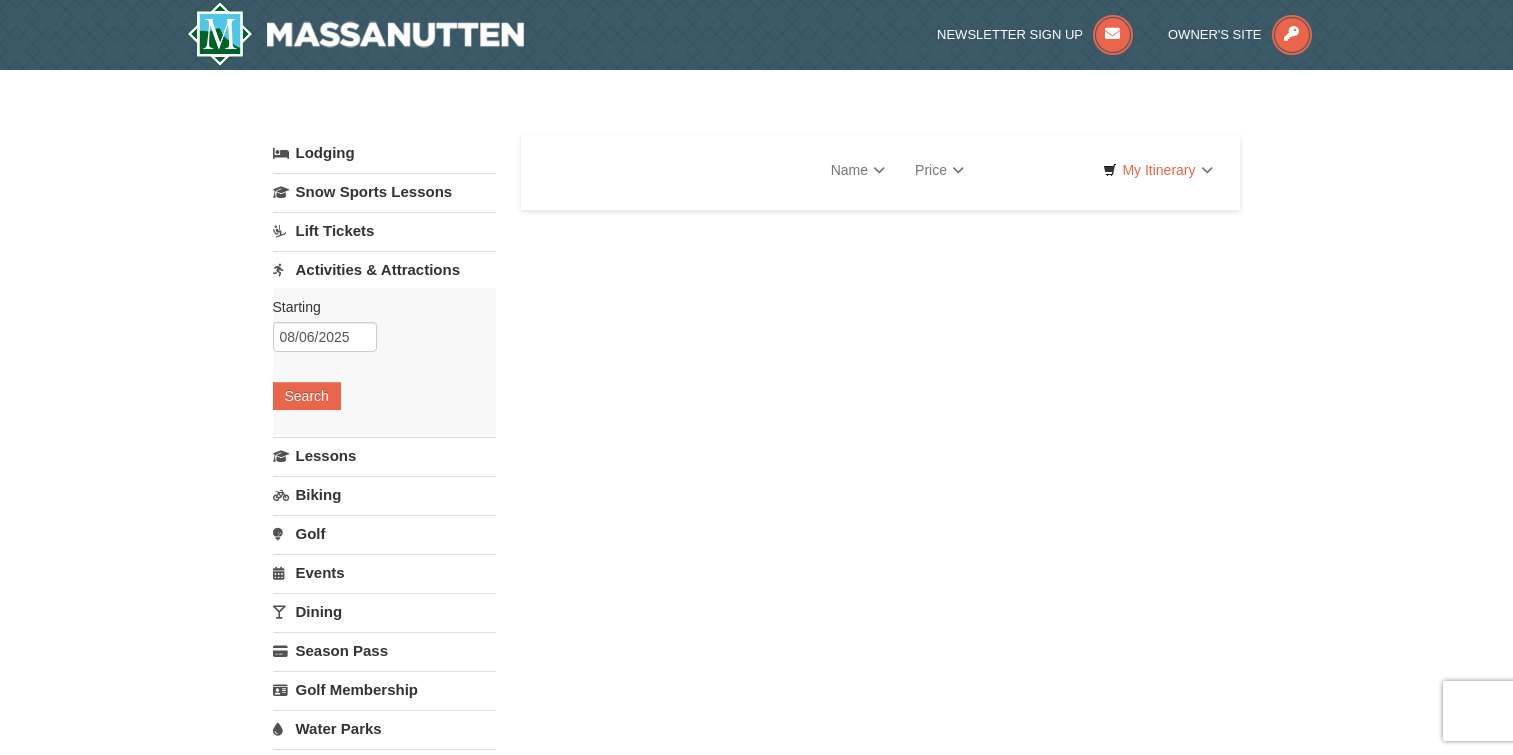 scroll, scrollTop: 0, scrollLeft: 0, axis: both 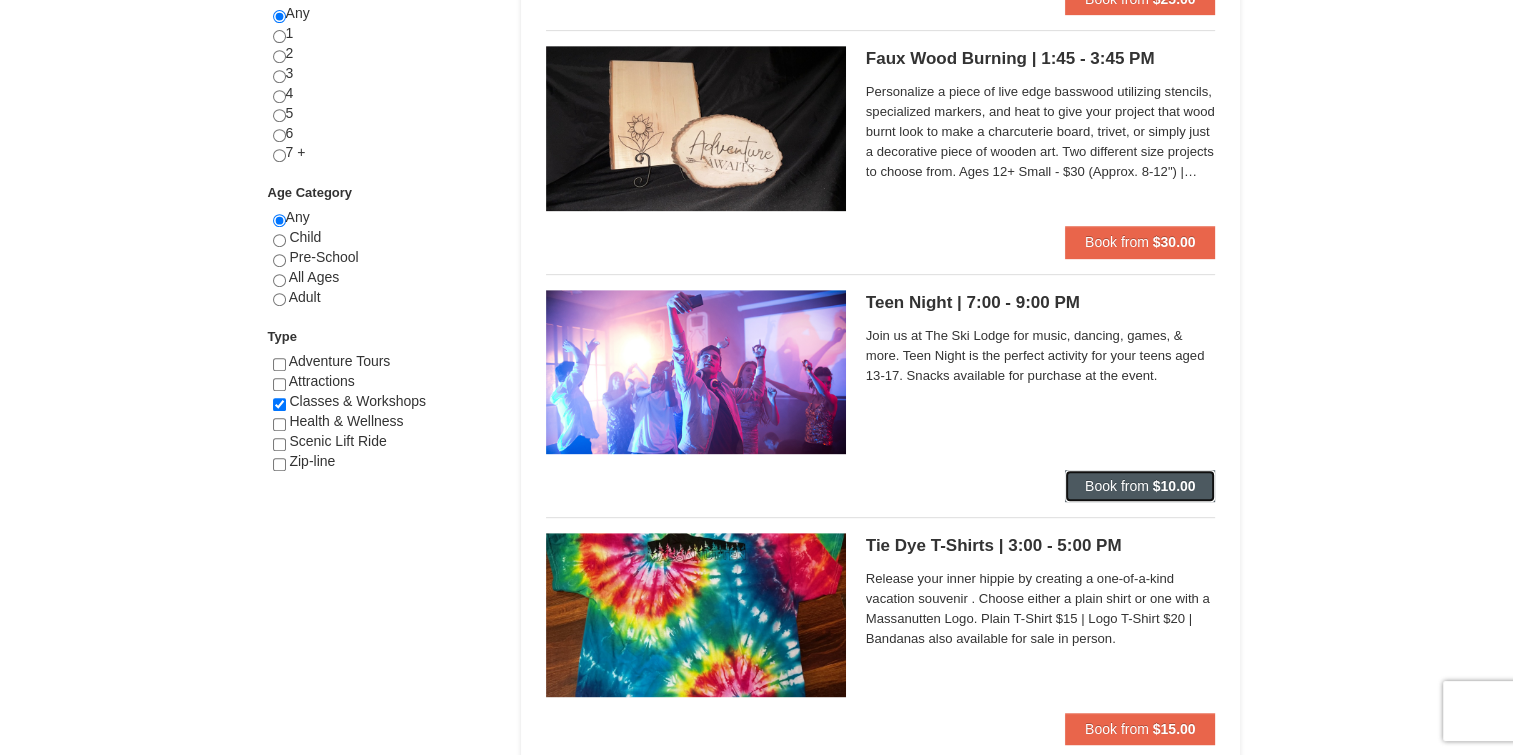 click on "Book from" at bounding box center (1117, 486) 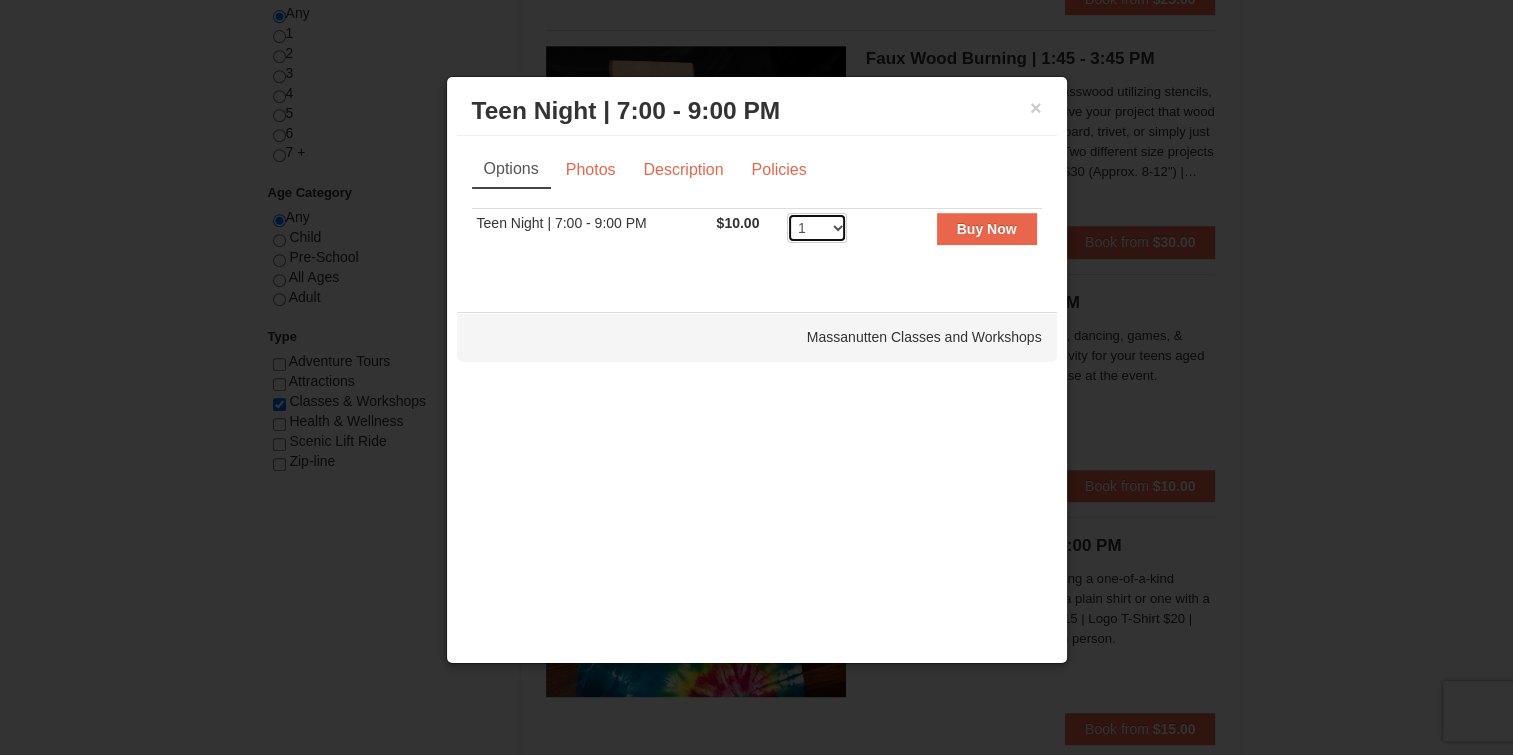 click on "1 2 3 4 5 6 7 8 9 10 11 12 13 14 15 16 17 18 19 20 21 22 23 24 25 26 27 28 29 30 31 32 33 34 35 36 37 38 39 40 41 42 43 44 45 46 47 48 49 50" at bounding box center (817, 228) 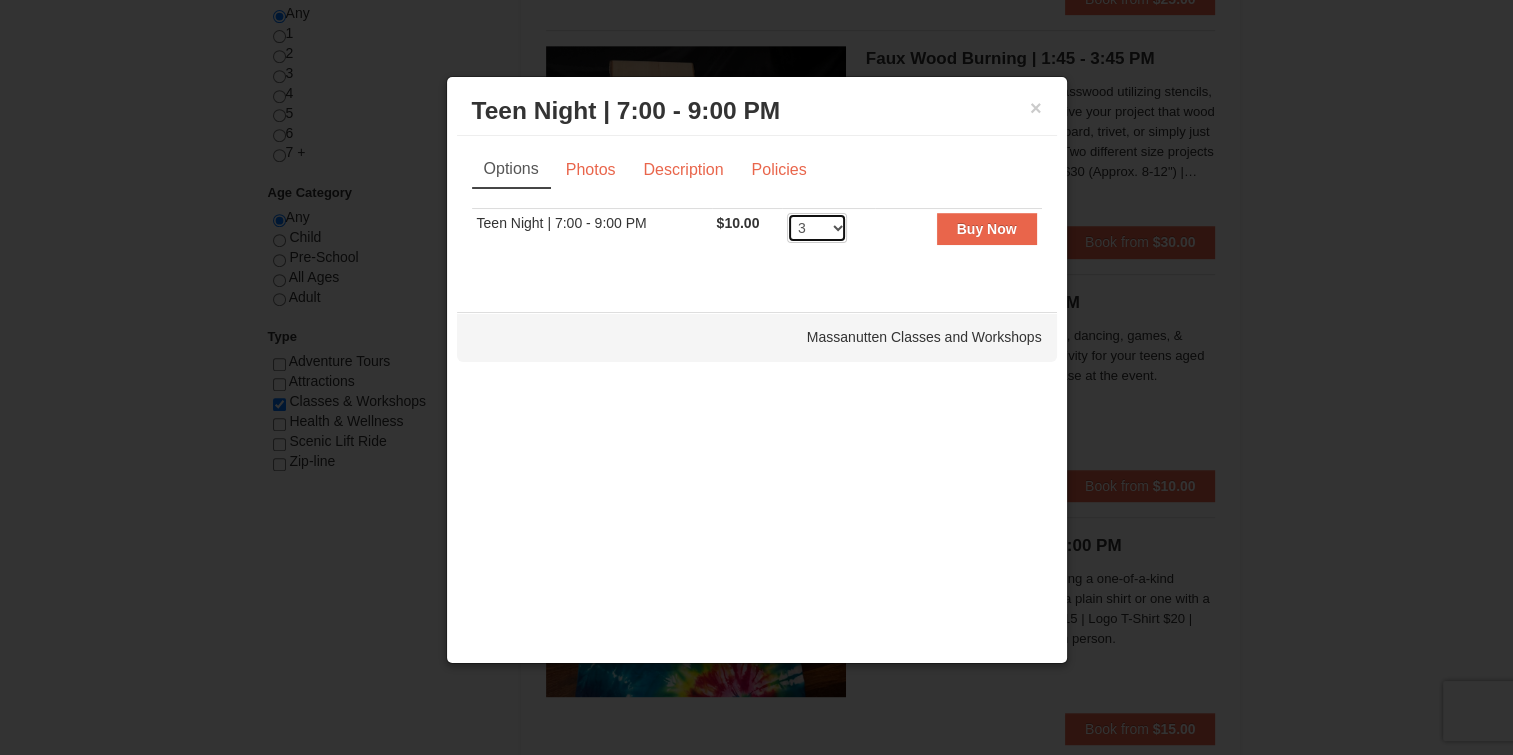 click on "1 2 3 4 5 6 7 8 9 10 11 12 13 14 15 16 17 18 19 20 21 22 23 24 25 26 27 28 29 30 31 32 33 34 35 36 37 38 39 40 41 42 43 44 45 46 47 48 49 50" at bounding box center [817, 228] 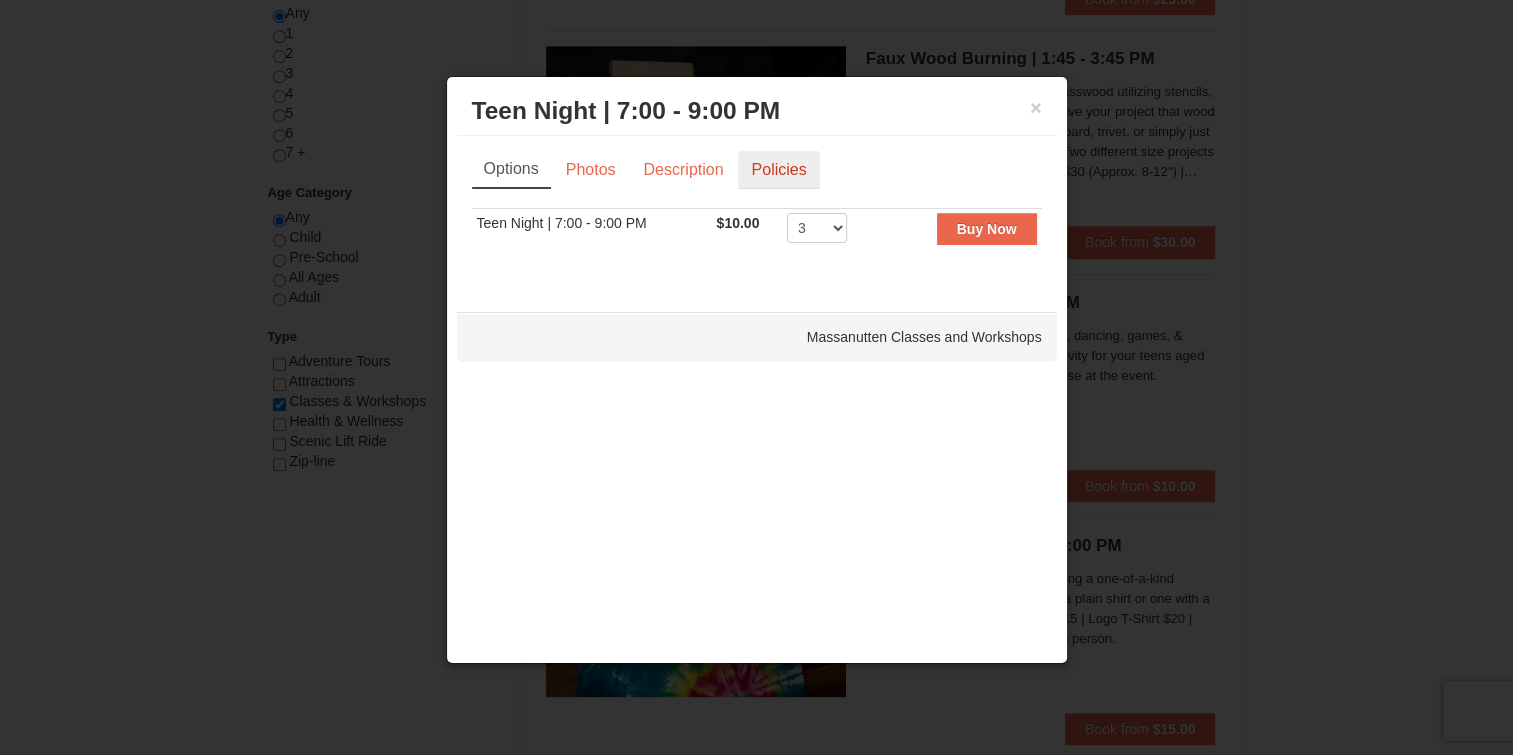 click on "Policies" at bounding box center (778, 170) 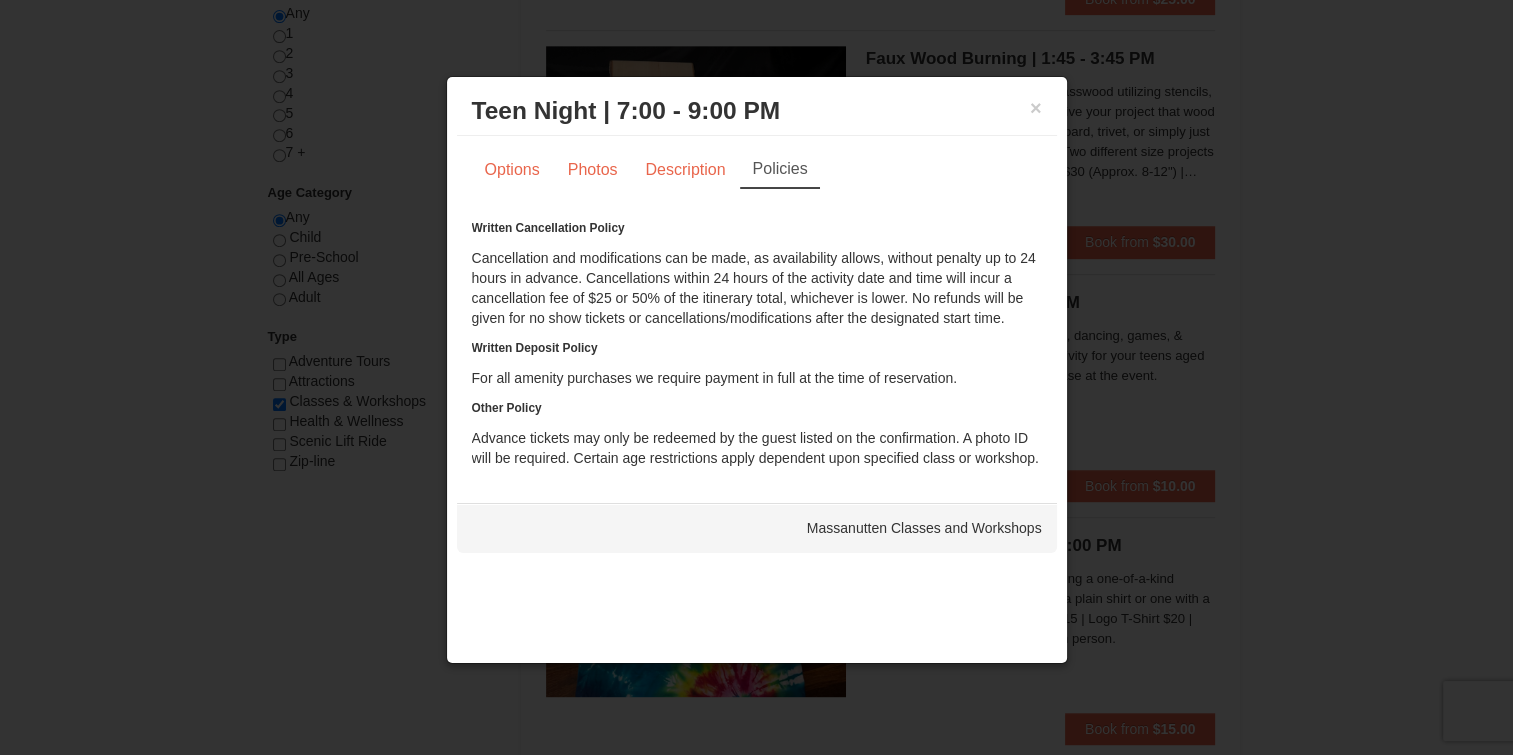 click on "×
Teen Night | 7:00 - 9:00 PM  Massanutten Classes and Workshops
Options
Photos
Description
Policies
Sorry, no matches found.
Please remove some filters, or change your dates to find available options.
Teen Night | 7:00 - 9:00 PM
$10.00
Includes all fees. Tax excluded.
1 2 3 4 5 6 7 8 9 10 11 12 13 14 15 16 17 18 19 20 21 22 23 24 25 26 27 28 29 30 31 32 33 34 35 36 37 38 39 40 41 42 43 44 45 46 47 48 49 50
Buy Now ‹" at bounding box center (757, 370) 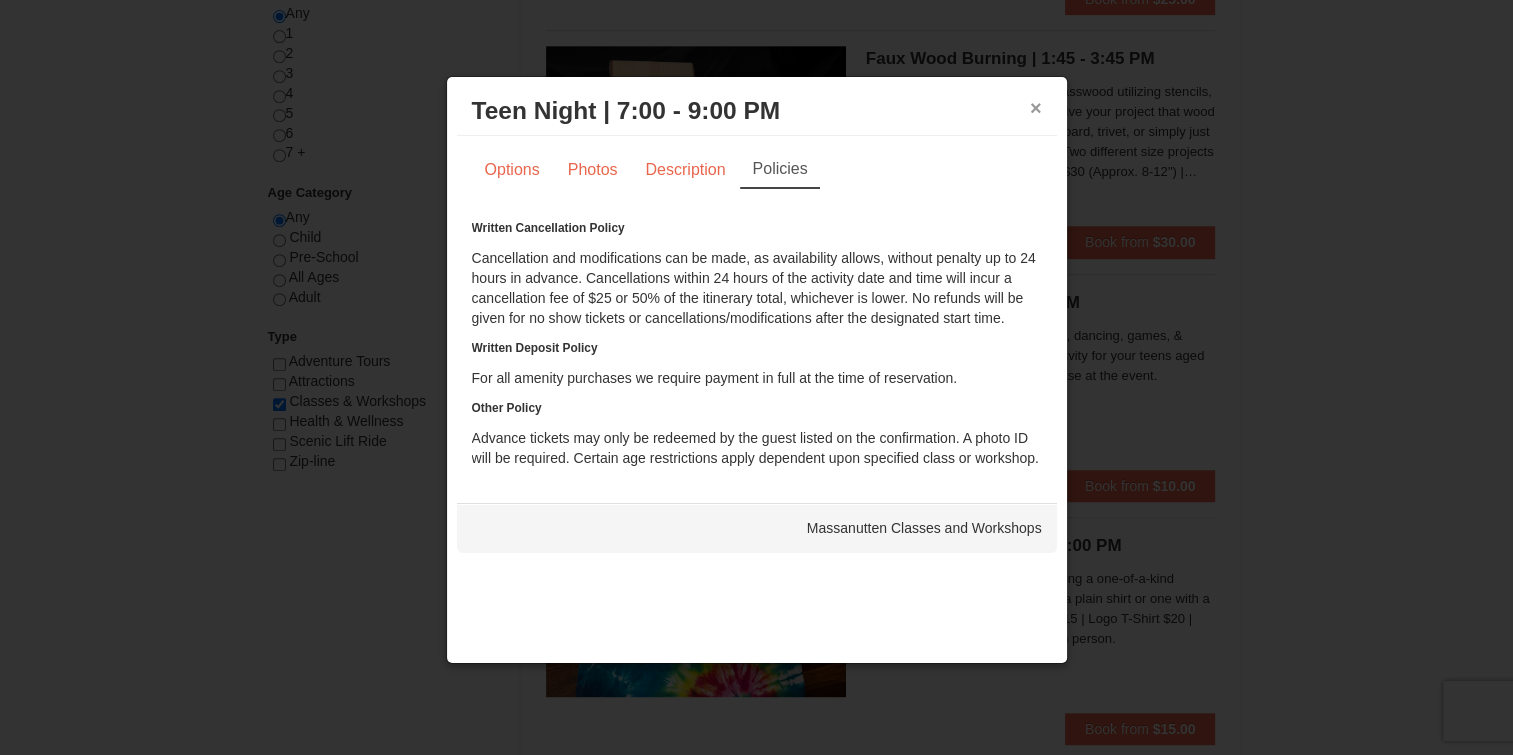 click on "×" at bounding box center [1036, 108] 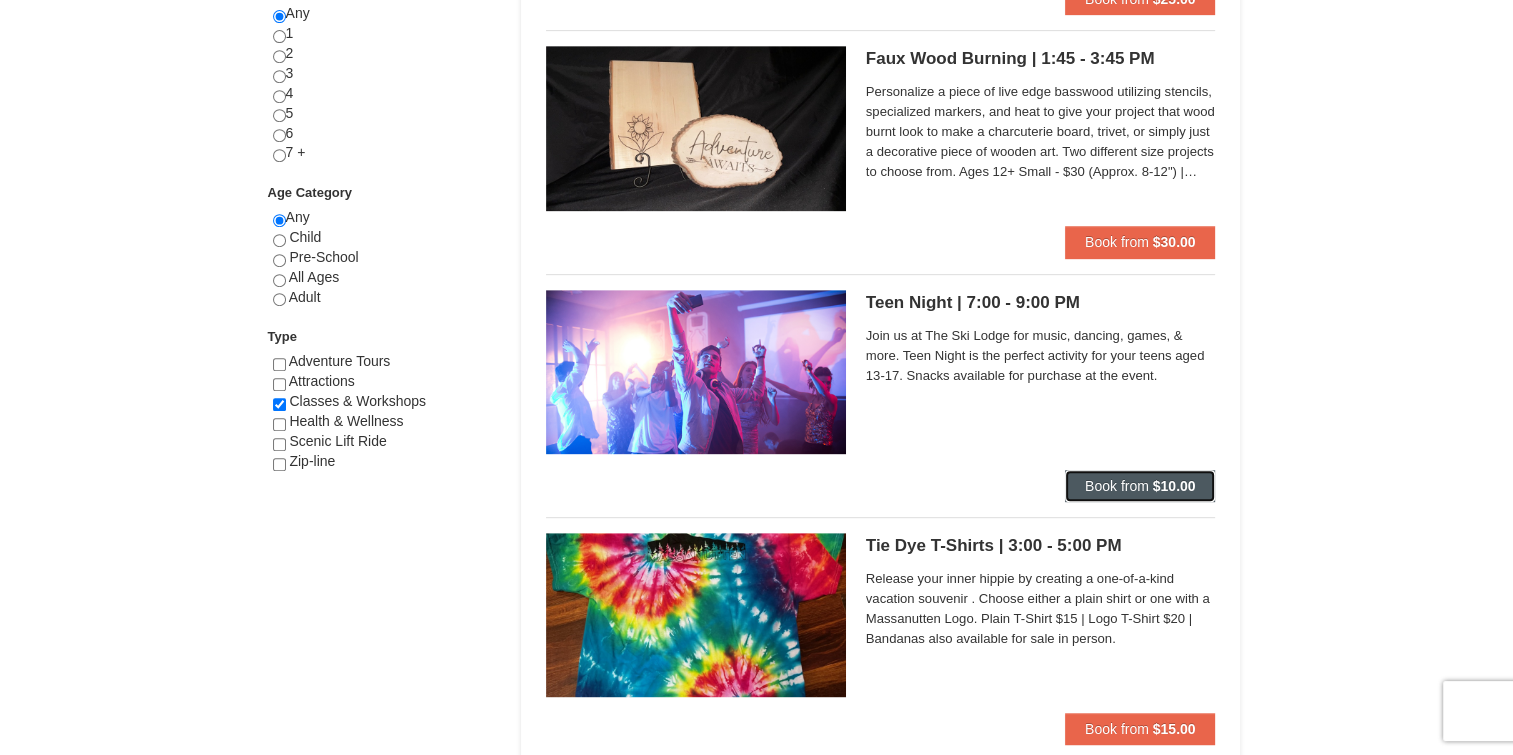 click on "Book from" at bounding box center (1117, 486) 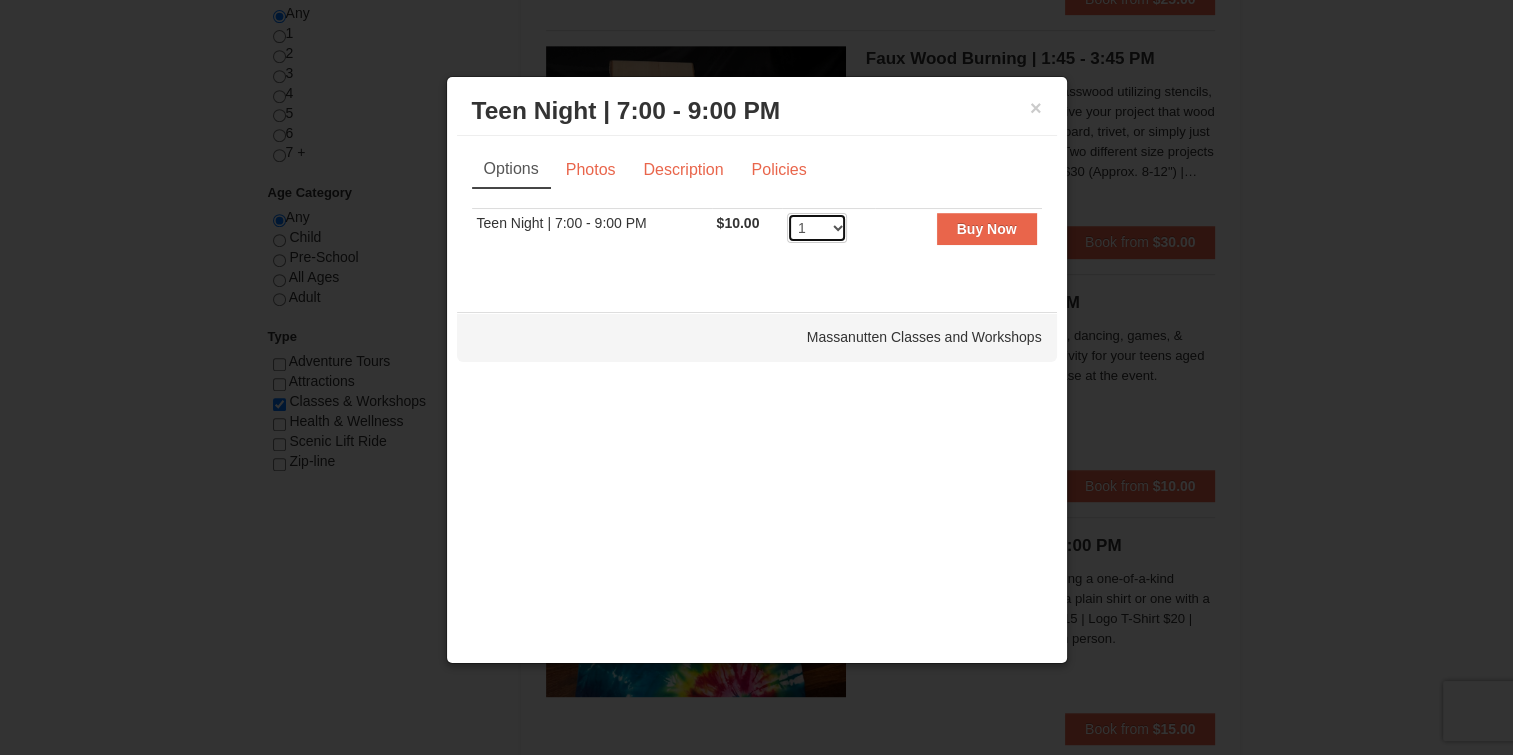 click on "1 2 3 4 5 6 7 8 9 10 11 12 13 14 15 16 17 18 19 20 21 22 23 24 25 26 27 28 29 30 31 32 33 34 35 36 37 38 39 40 41 42 43 44 45 46 47 48 49 50" at bounding box center (817, 228) 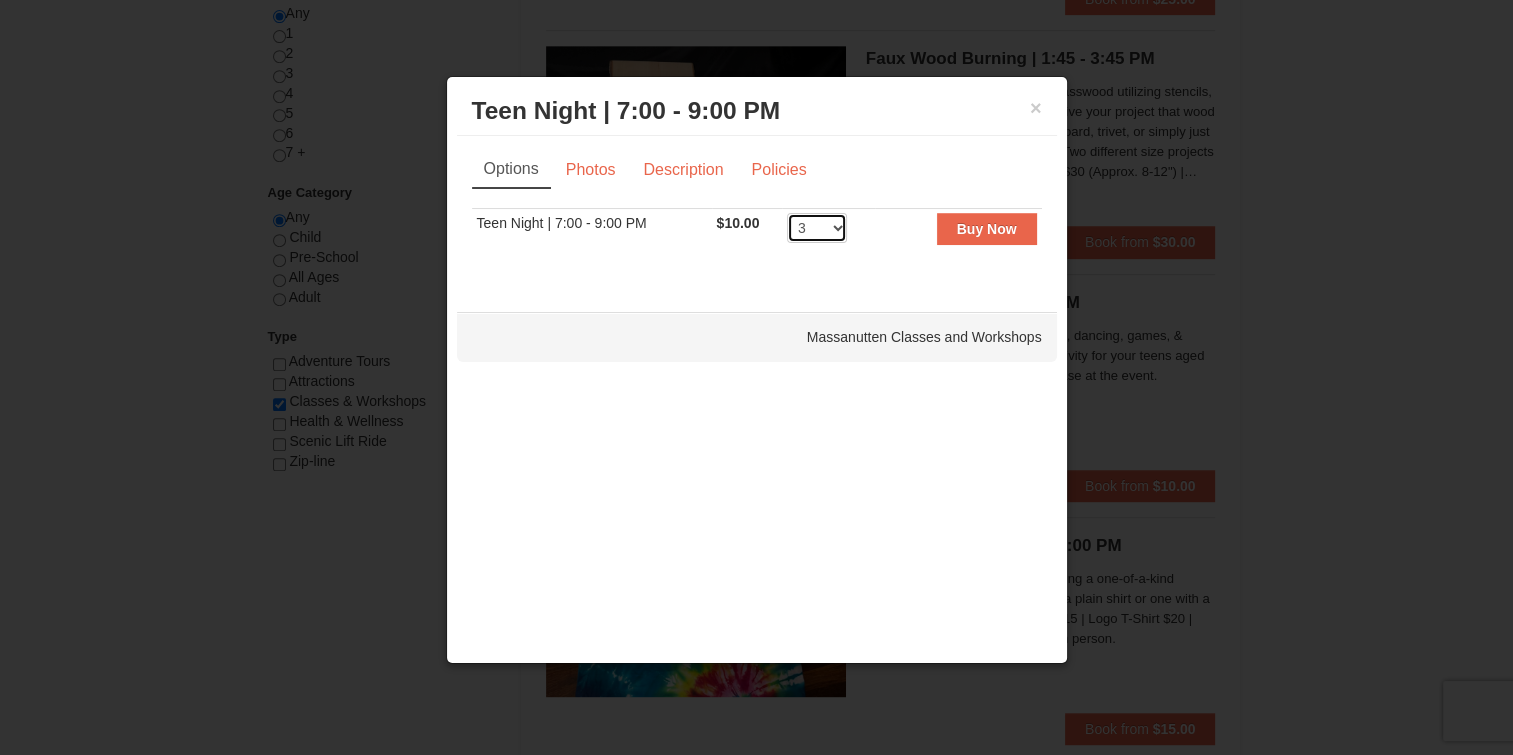 click on "1 2 3 4 5 6 7 8 9 10 11 12 13 14 15 16 17 18 19 20 21 22 23 24 25 26 27 28 29 30 31 32 33 34 35 36 37 38 39 40 41 42 43 44 45 46 47 48 49 50" at bounding box center [817, 228] 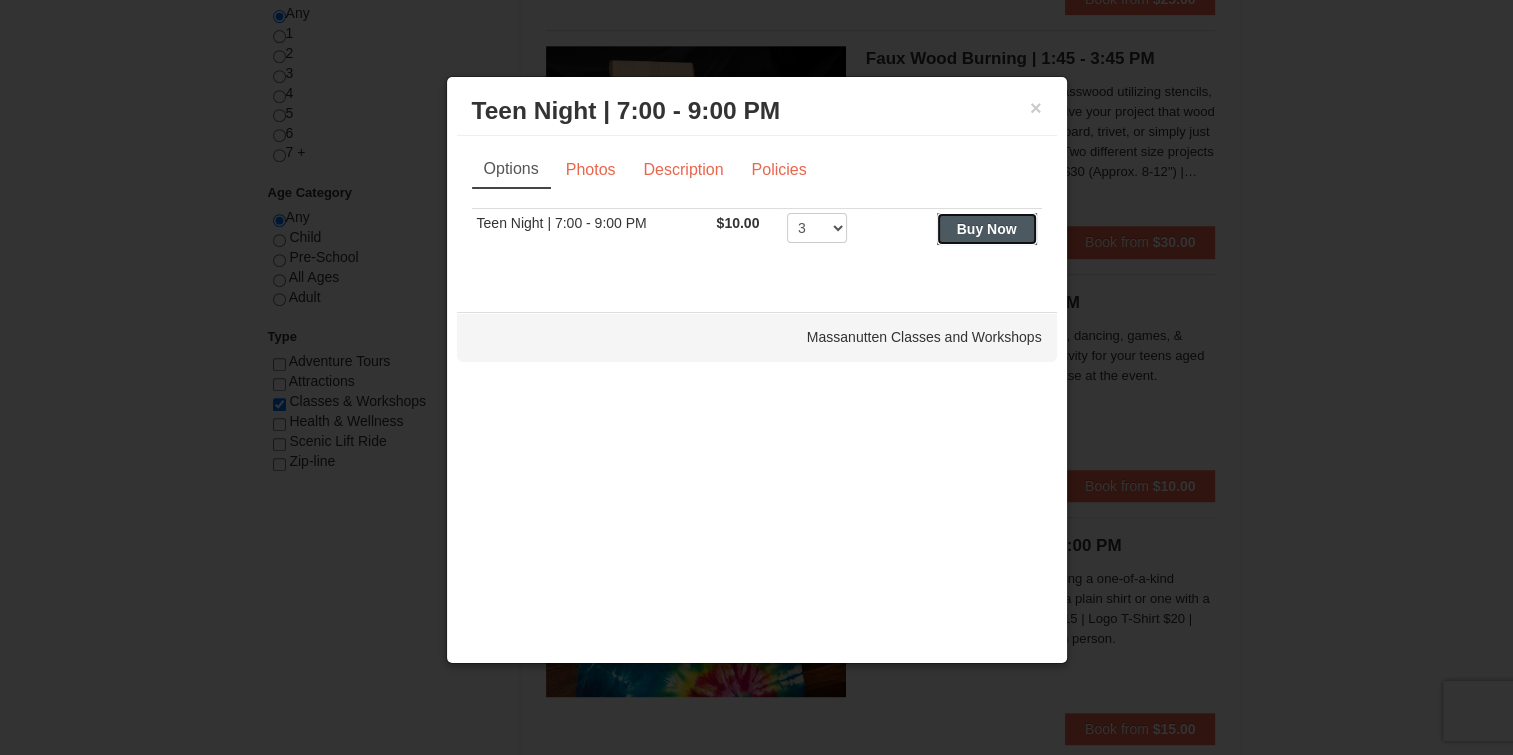 click on "Buy Now" at bounding box center (987, 229) 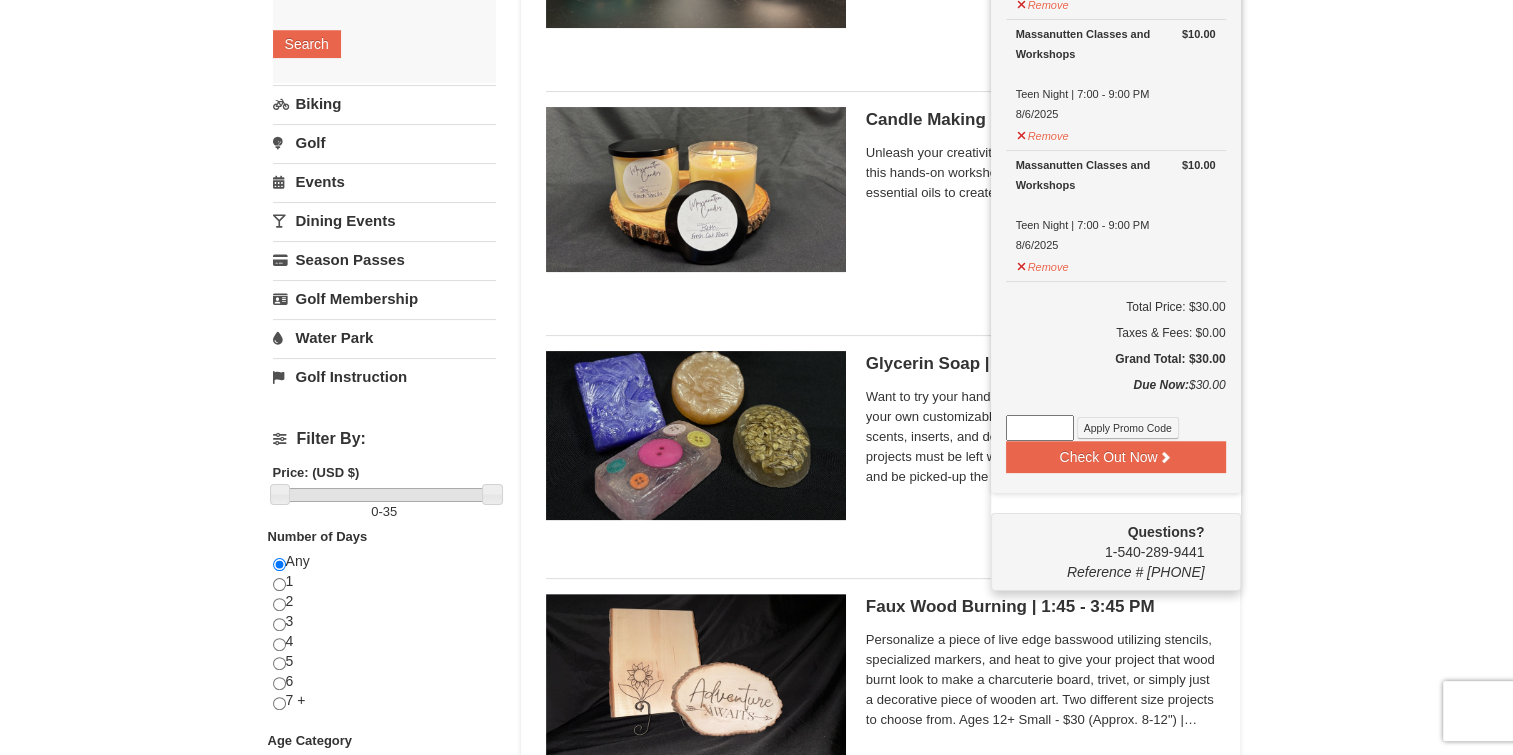scroll, scrollTop: 606, scrollLeft: 0, axis: vertical 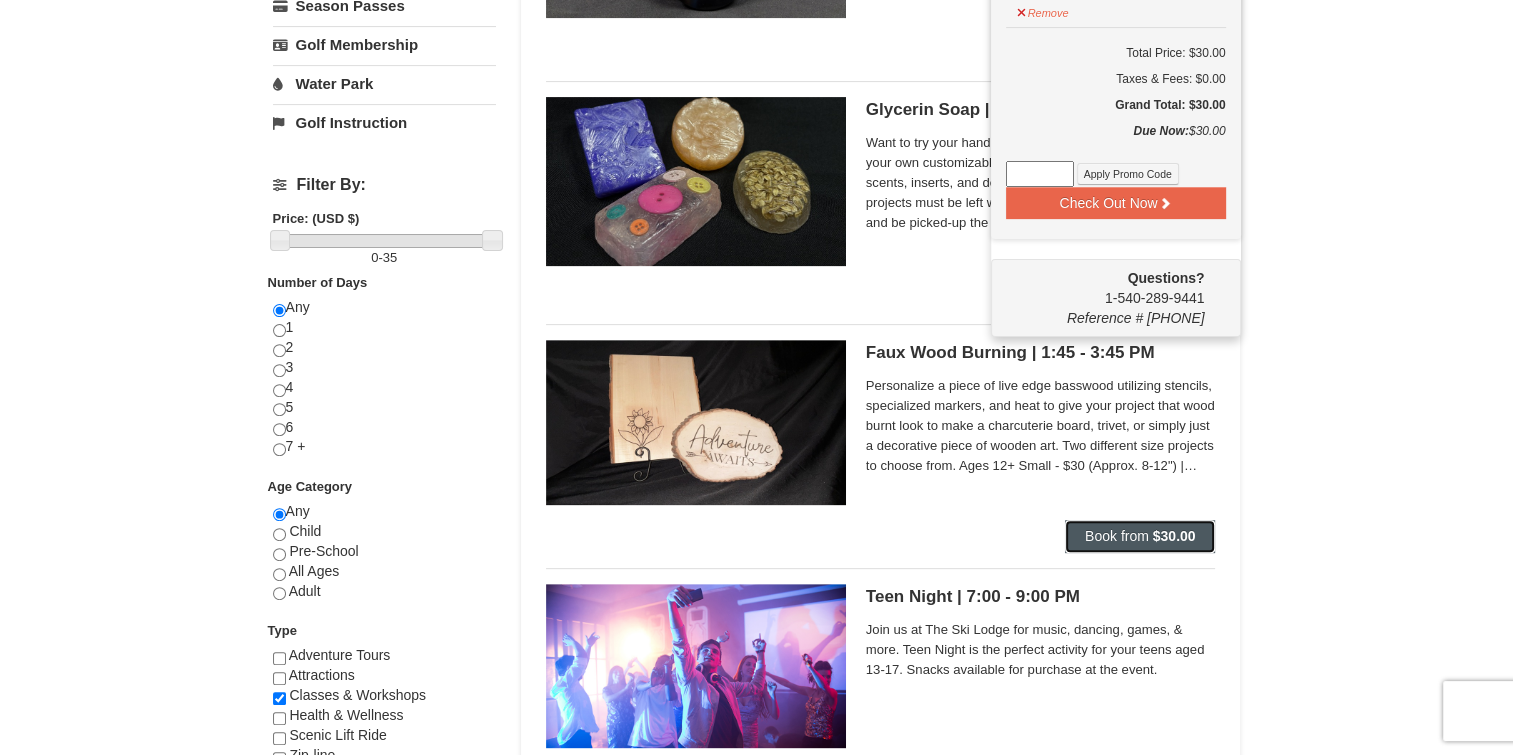 click on "Book from" at bounding box center (1117, 536) 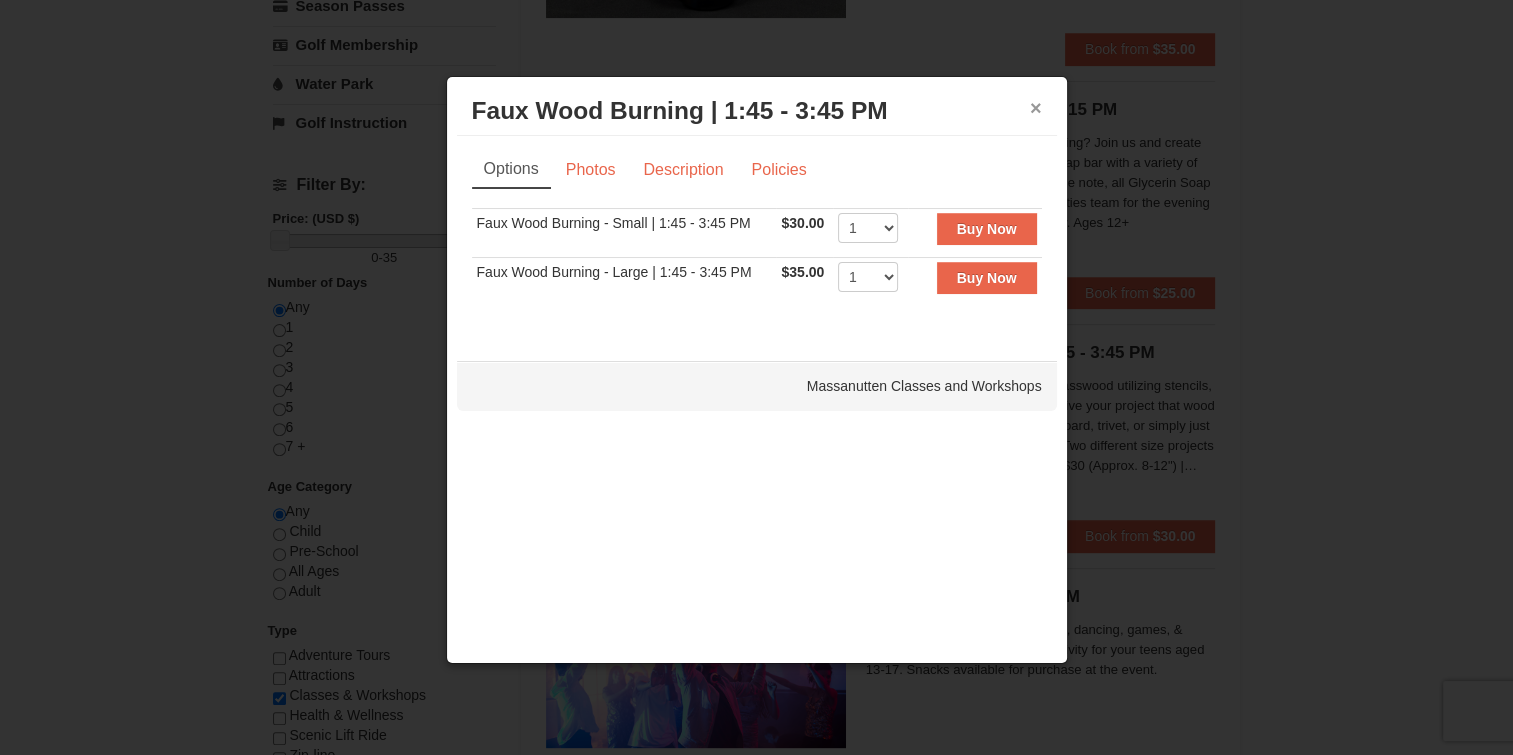 click on "×" at bounding box center (1036, 108) 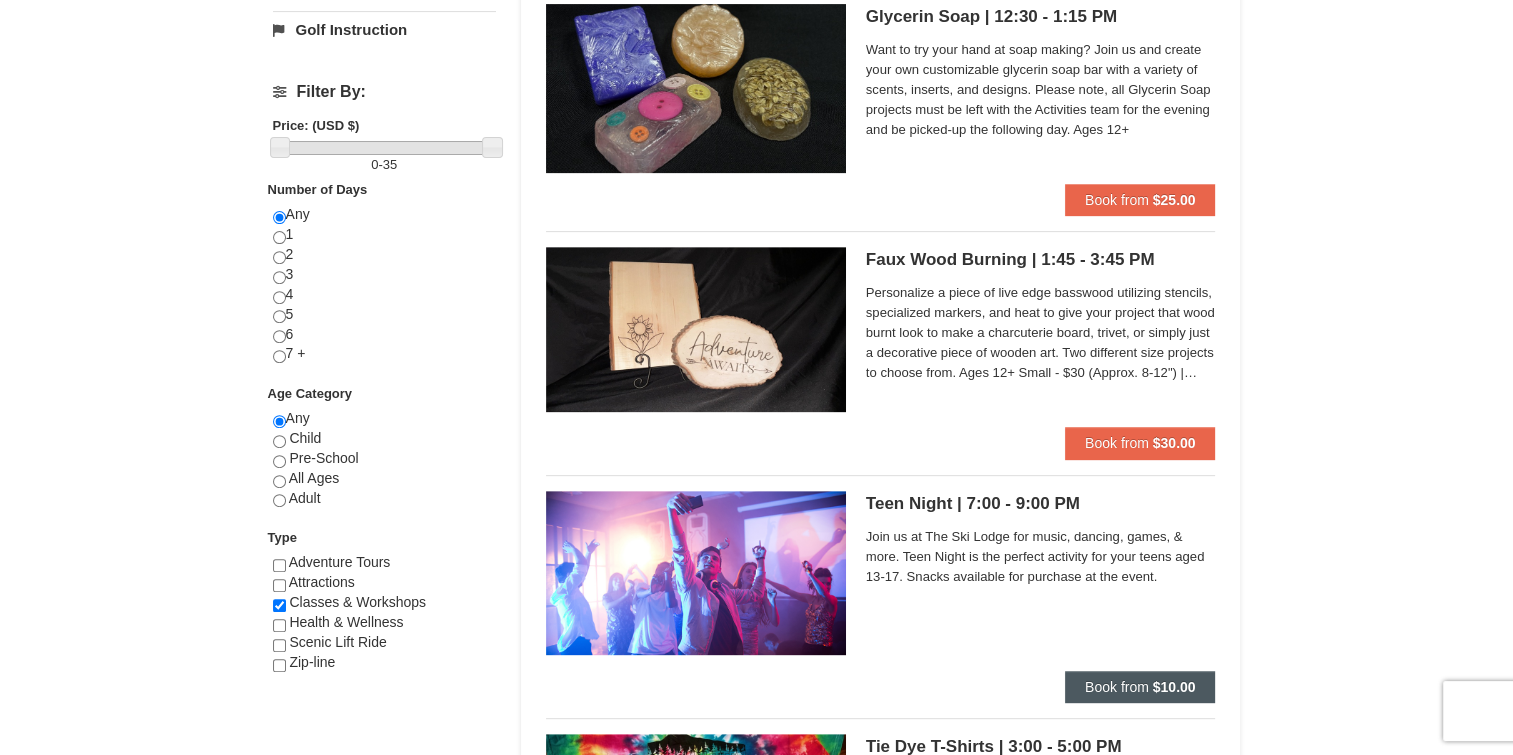 scroll, scrollTop: 806, scrollLeft: 0, axis: vertical 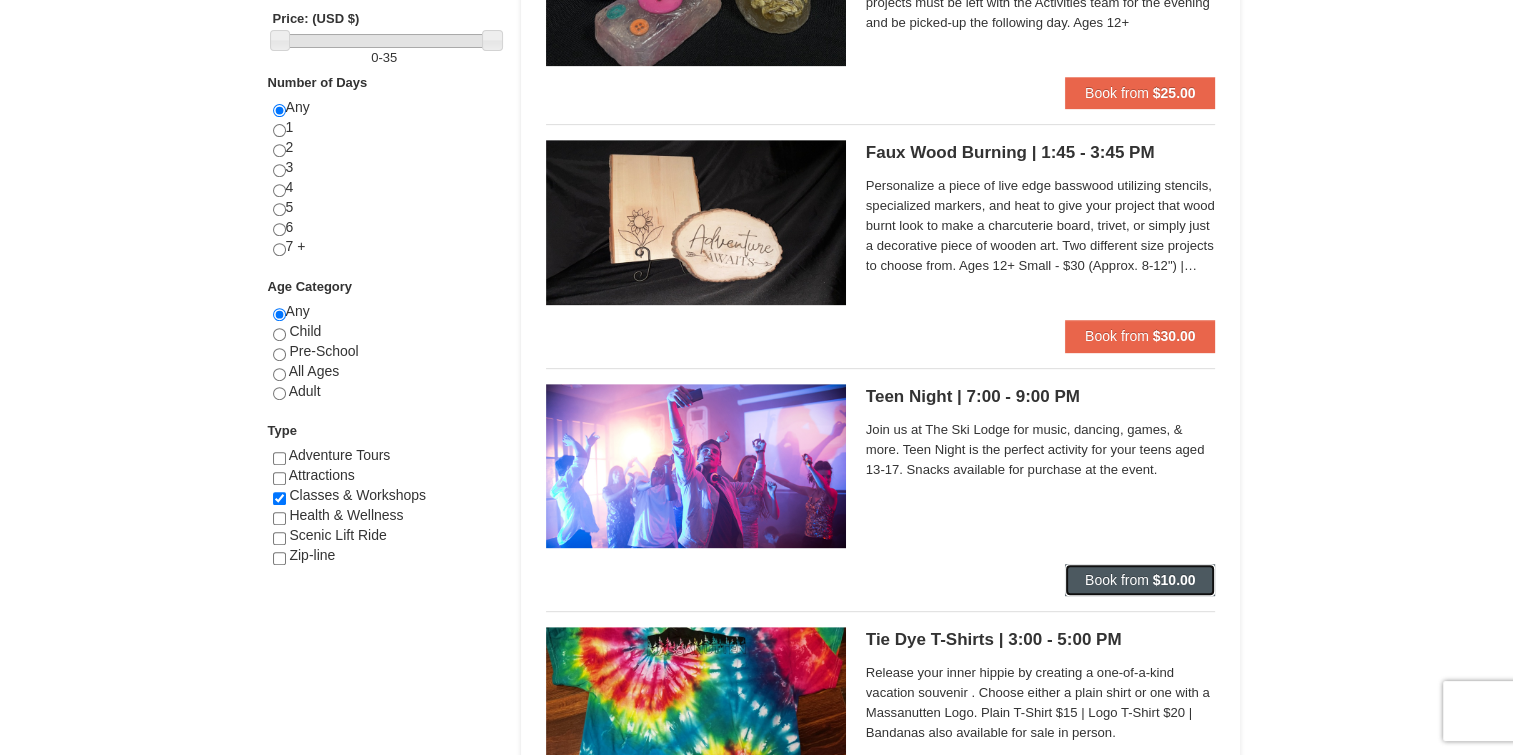 click on "Book from" at bounding box center [1117, 580] 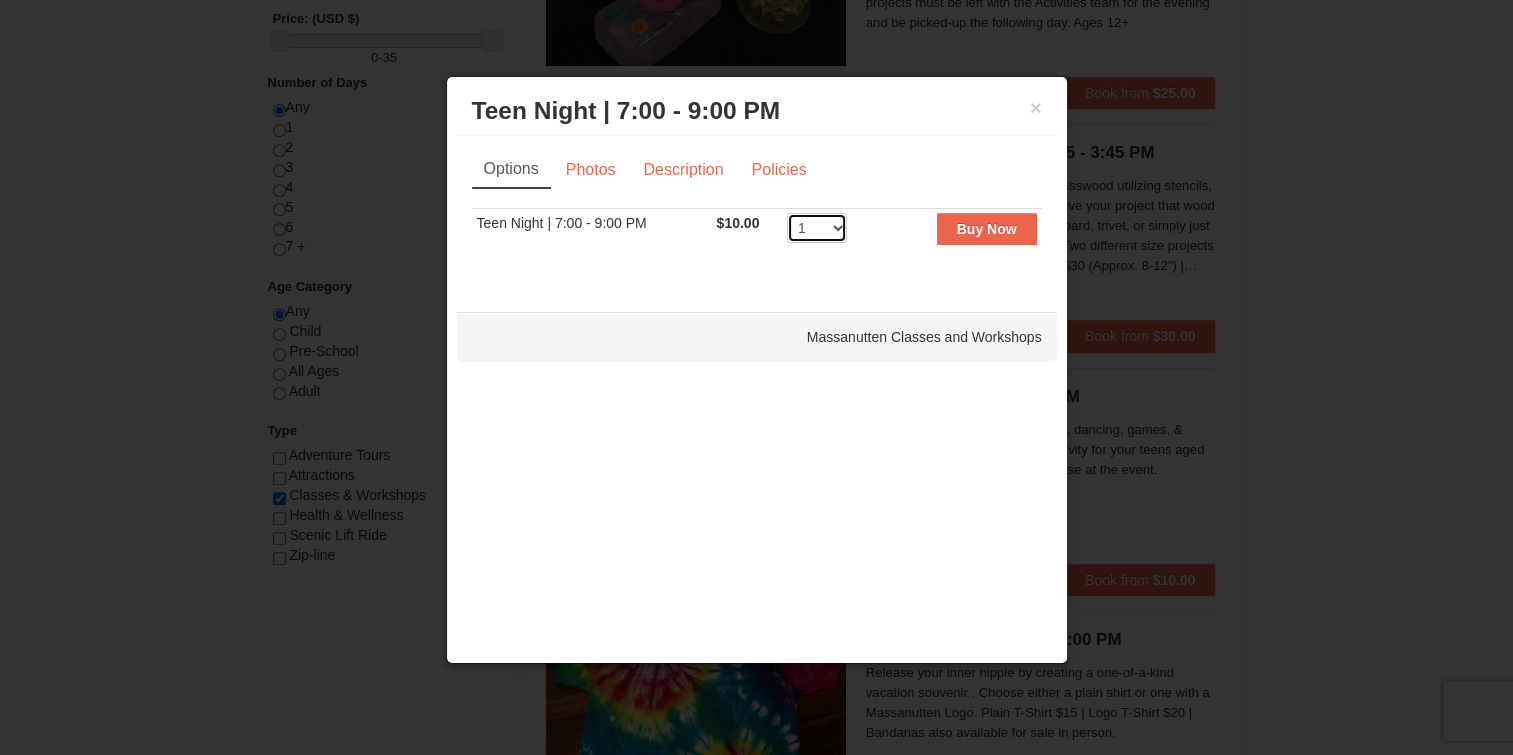 click on "1 2 3 4 5 6 7 8 9 10 11 12 13 14 15 16 17 18 19 20 21 22 23 24 25 26 27 28 29 30 31 32 33 34 35 36 37 38 39 40 41 42 43 44 45 46 47 48 49 50" at bounding box center (817, 228) 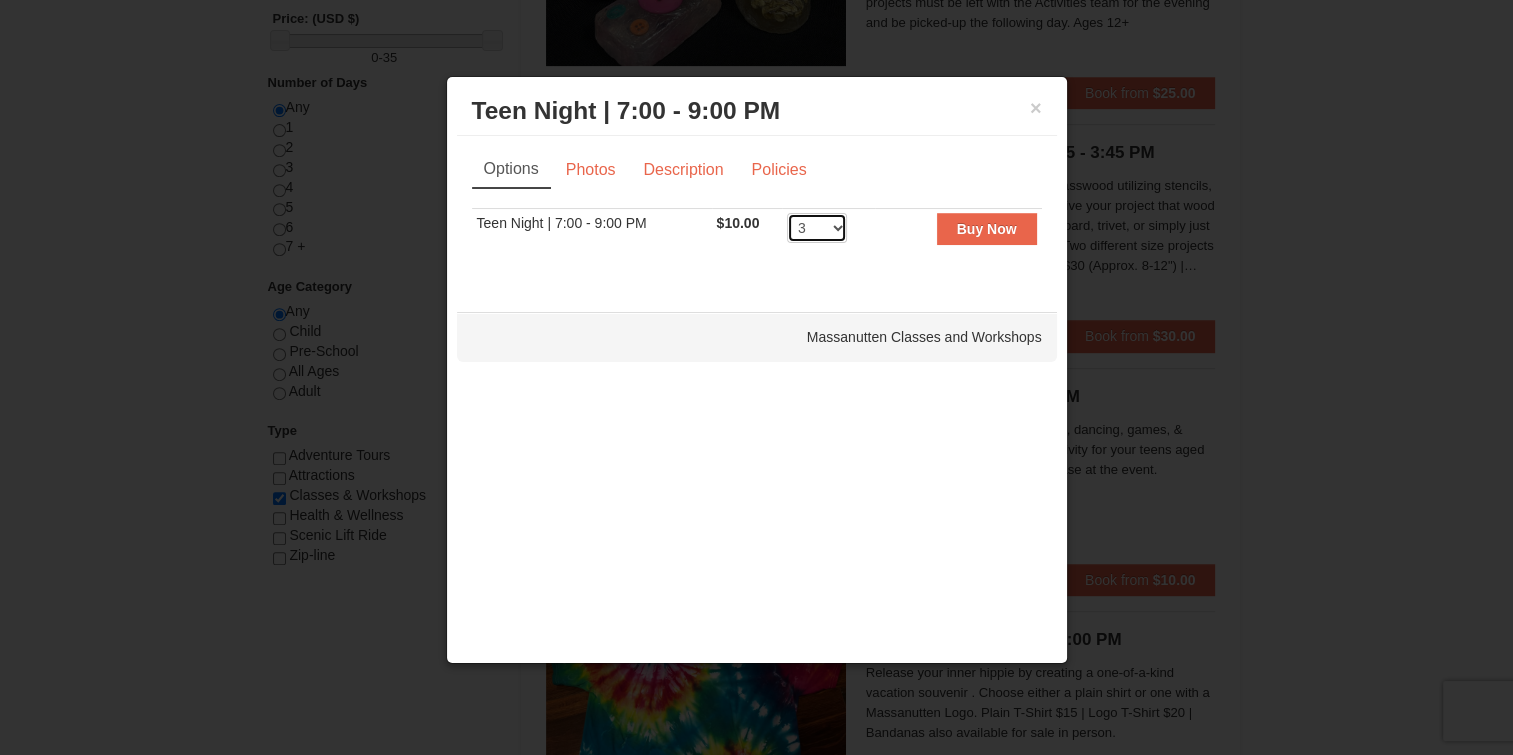 click on "1 2 3 4 5 6 7 8 9 10 11 12 13 14 15 16 17 18 19 20 21 22 23 24 25 26 27 28 29 30 31 32 33 34 35 36 37 38 39 40 41 42 43 44 45 46 47 48 49 50" at bounding box center [817, 228] 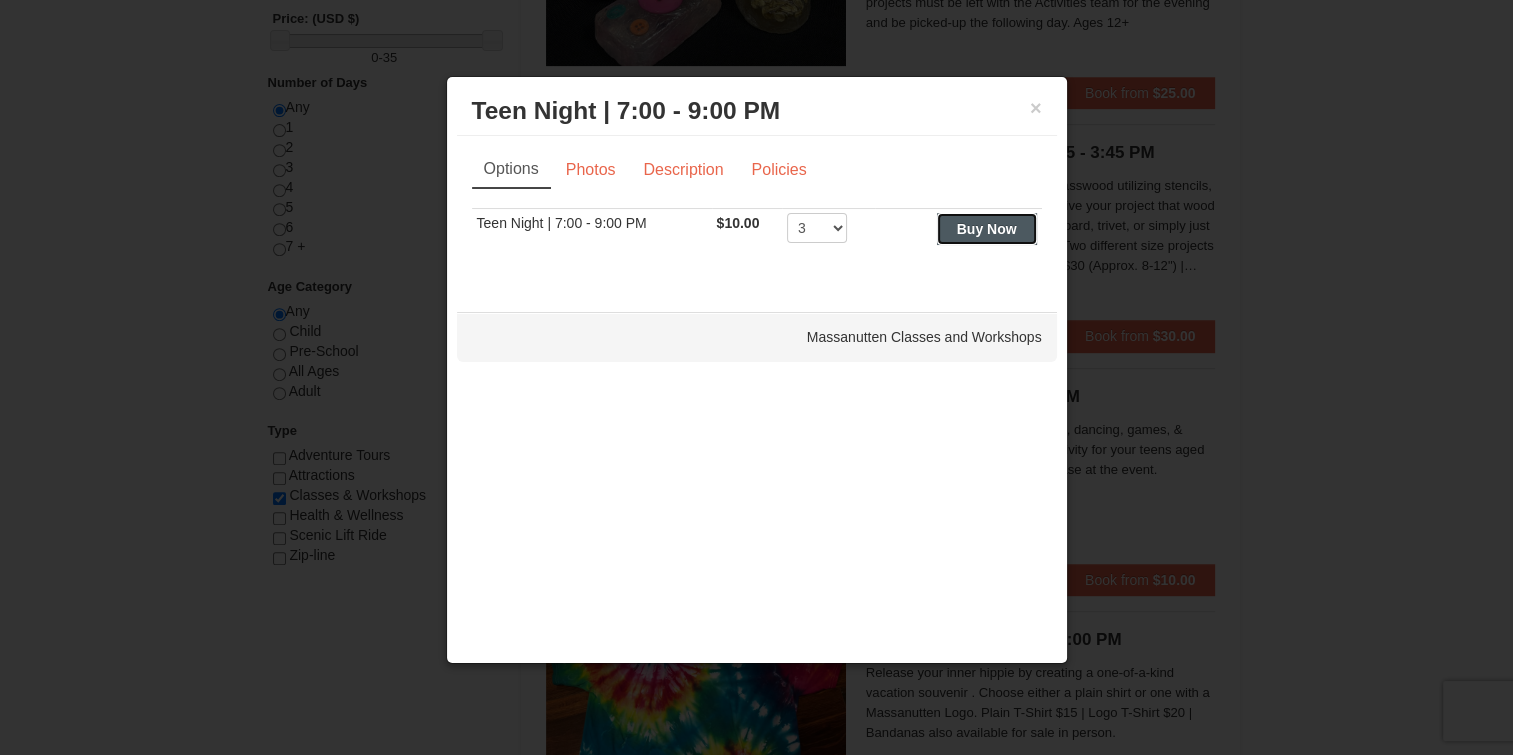 click on "Buy Now" at bounding box center [987, 229] 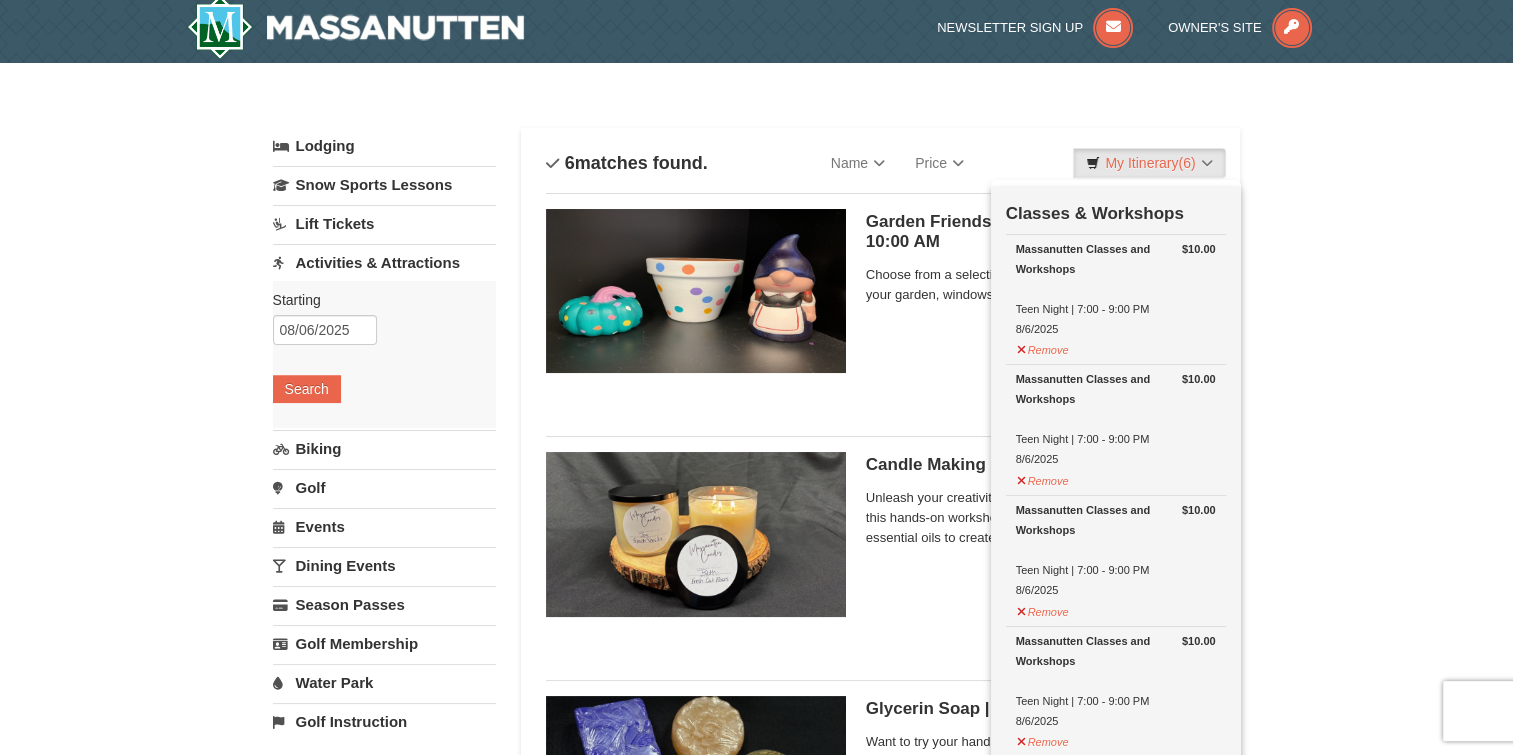 scroll, scrollTop: 6, scrollLeft: 0, axis: vertical 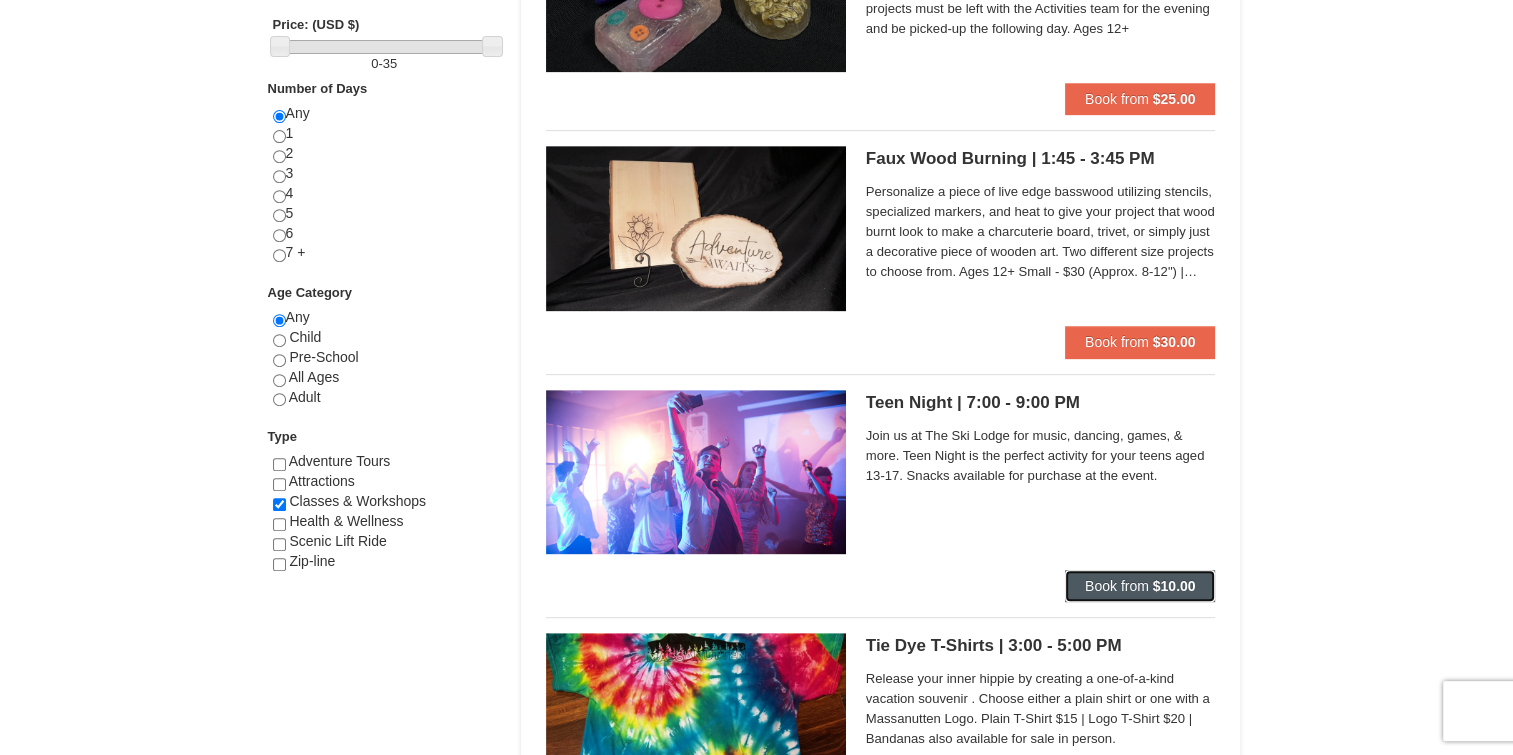 click on "Book from" at bounding box center (1117, 586) 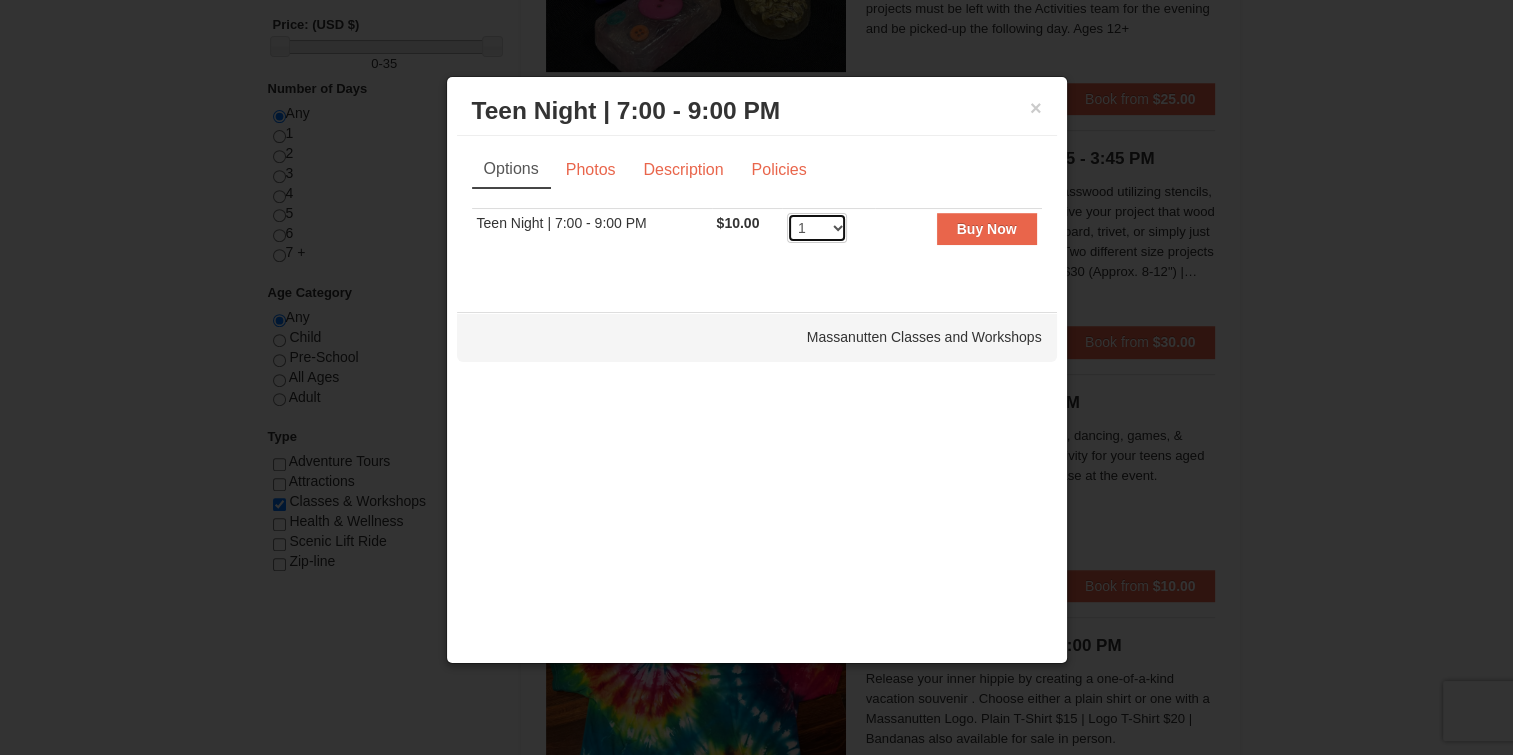 click on "1 2 3 4 5 6 7 8 9 10 11 12 13 14 15 16 17 18 19 20 21 22 23 24 25 26 27 28 29 30 31 32 33 34 35 36 37 38 39 40 41 42 43 44 45 46 47 48 49 50" at bounding box center (817, 228) 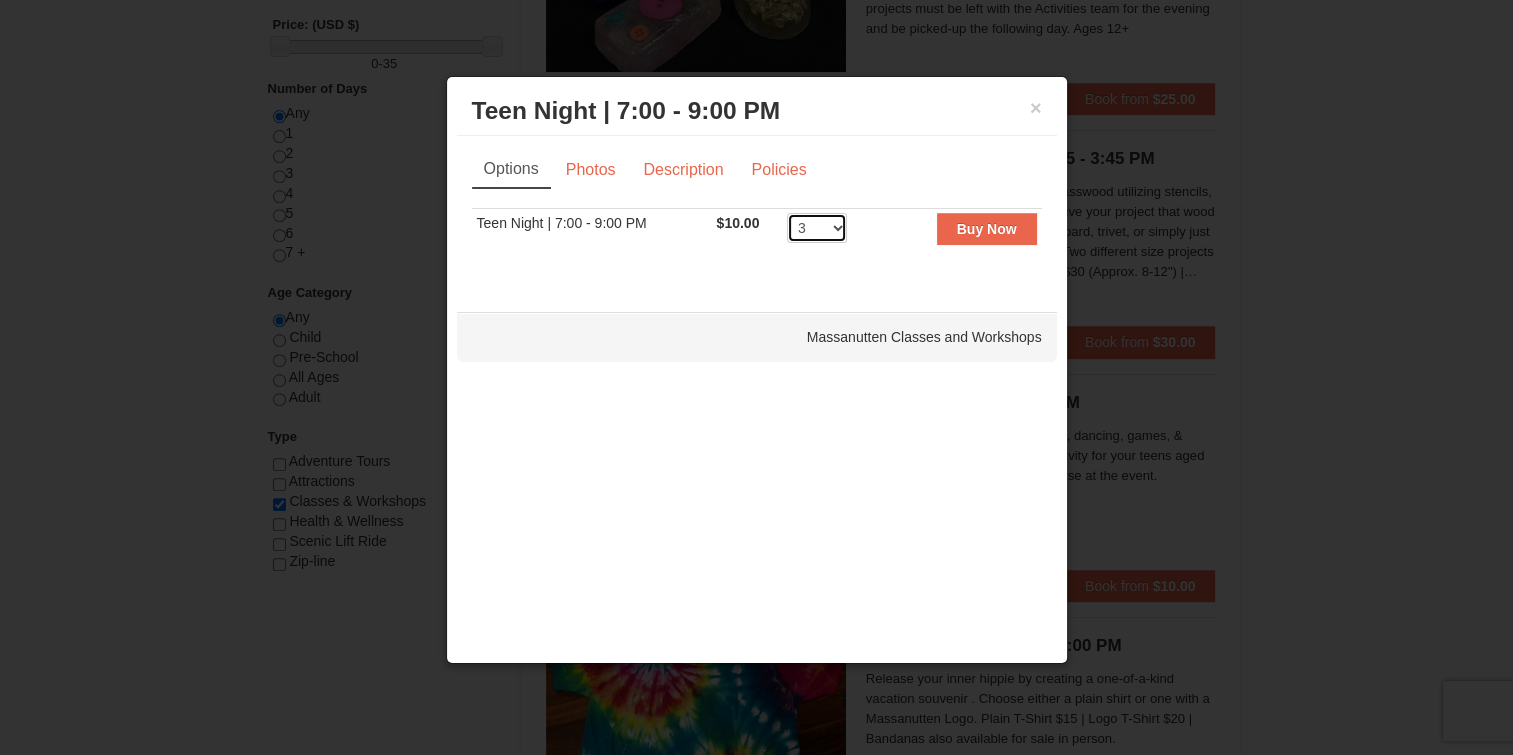 click on "1 2 3 4 5 6 7 8 9 10 11 12 13 14 15 16 17 18 19 20 21 22 23 24 25 26 27 28 29 30 31 32 33 34 35 36 37 38 39 40 41 42 43 44 45 46 47 48 49 50" at bounding box center [817, 228] 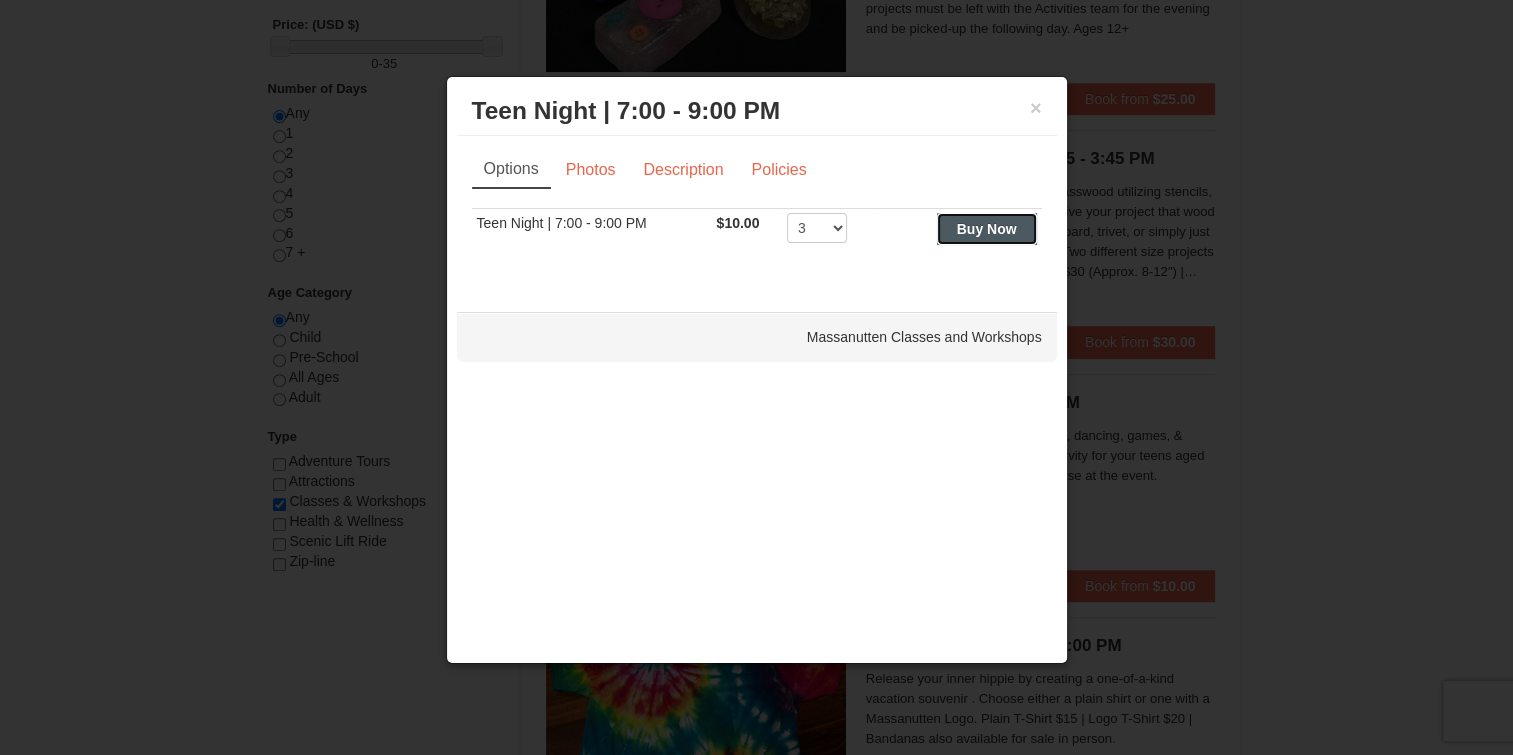 click on "Buy Now" at bounding box center [987, 229] 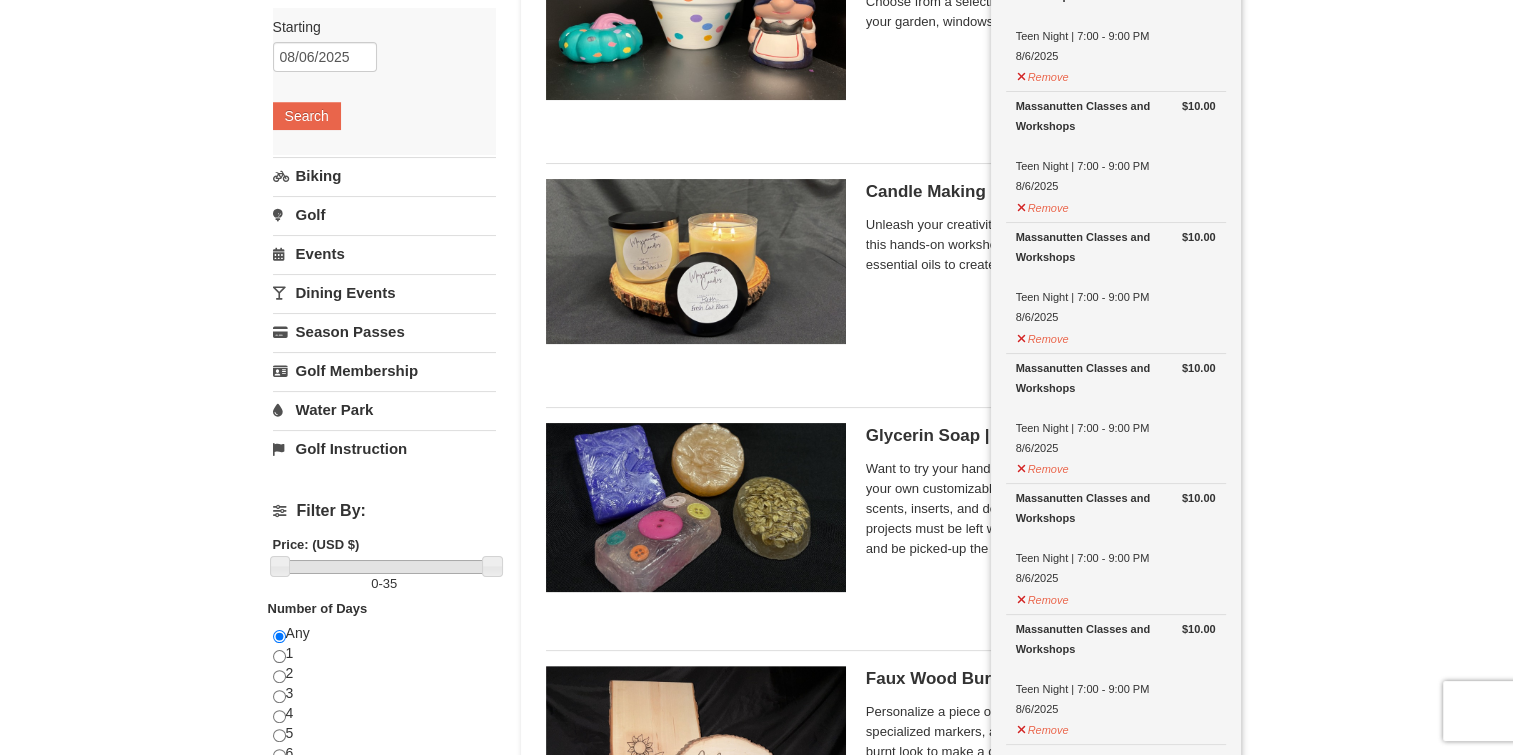 scroll, scrollTop: 306, scrollLeft: 0, axis: vertical 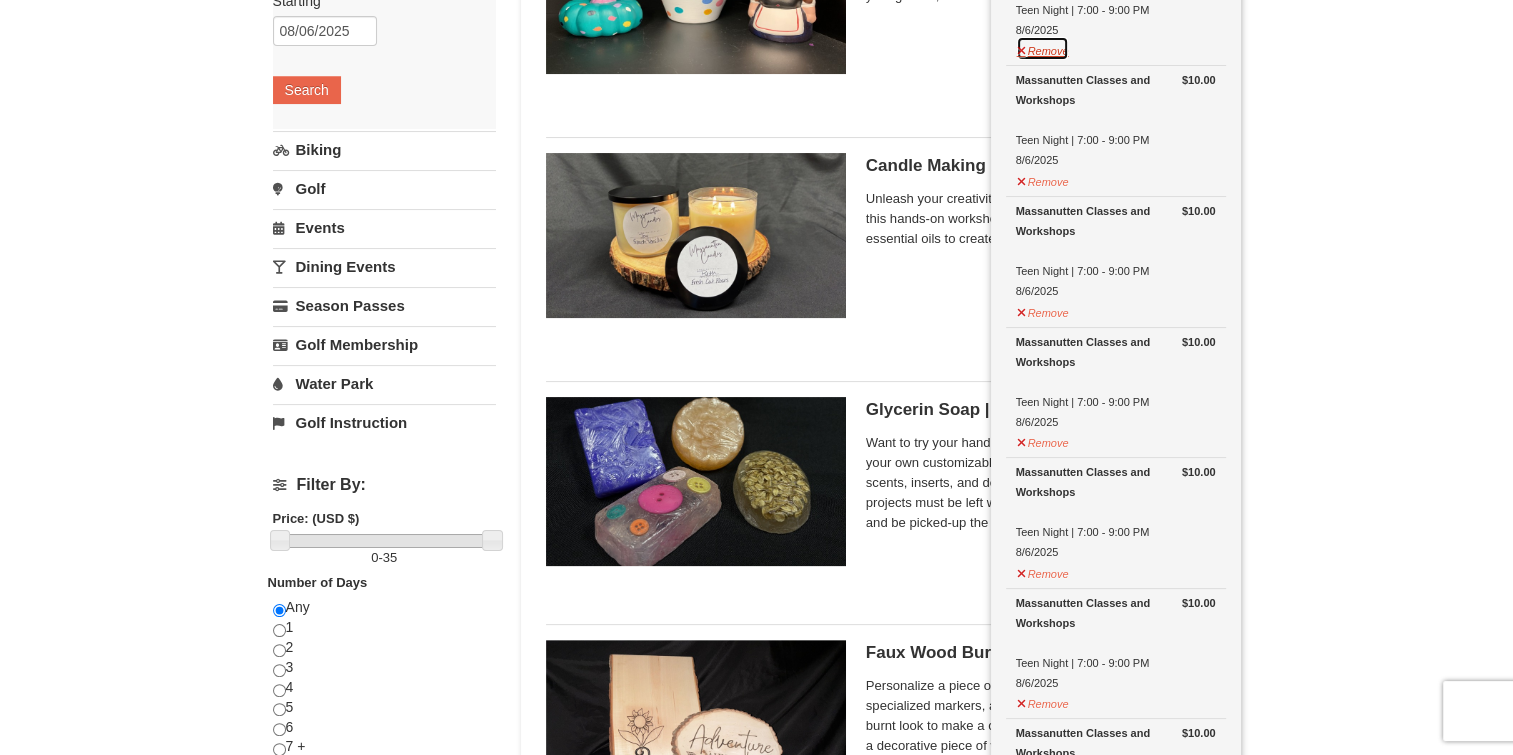 click on "Remove" at bounding box center [1043, 48] 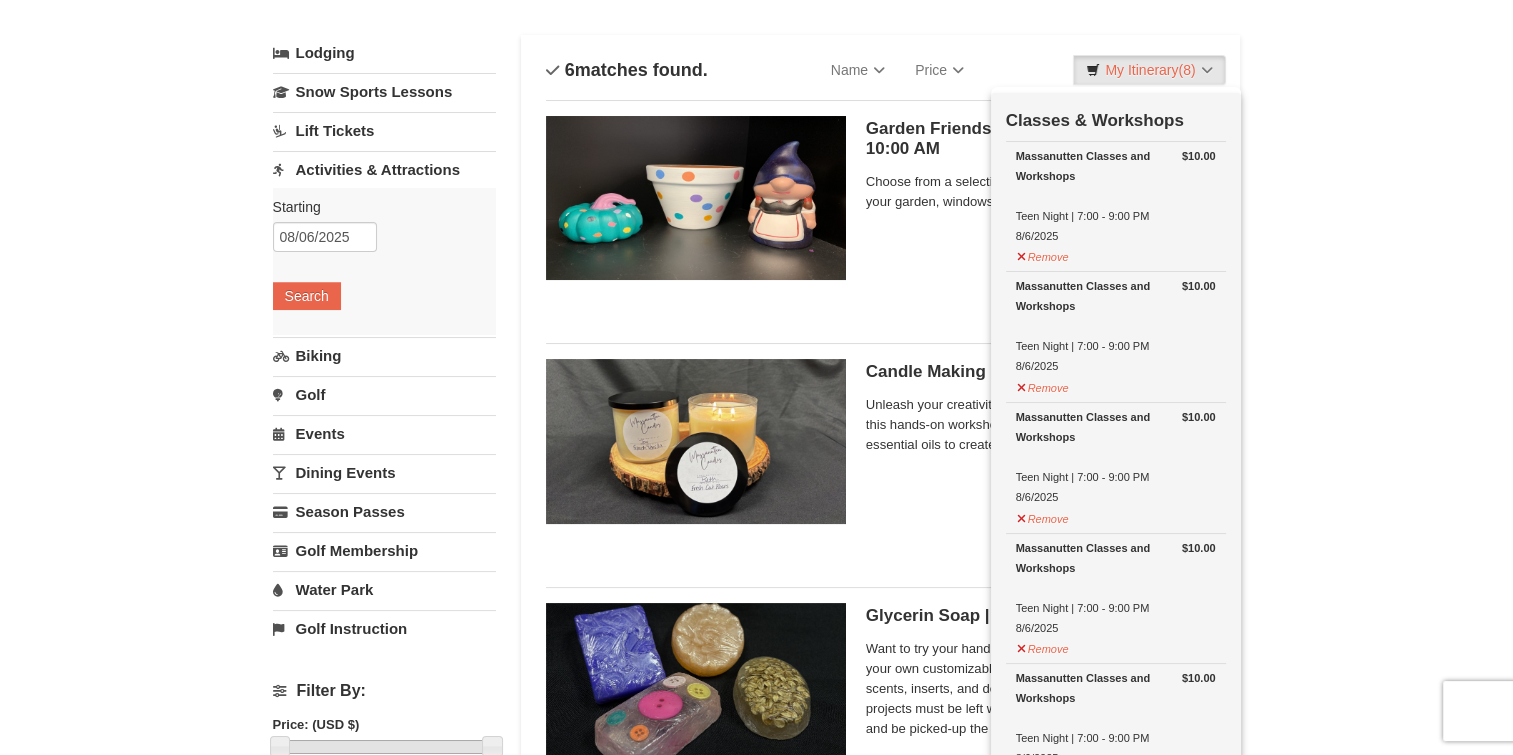 scroll, scrollTop: 200, scrollLeft: 0, axis: vertical 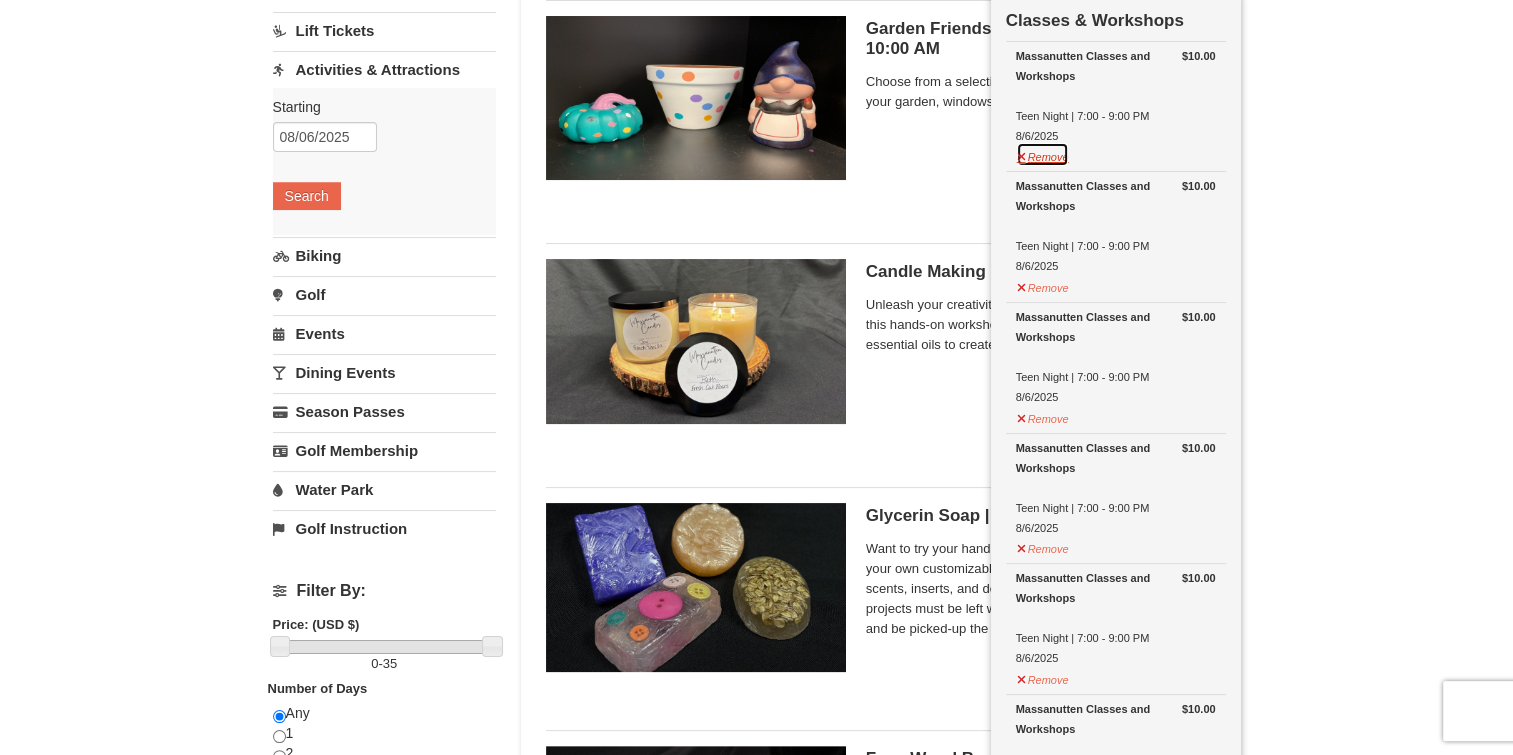 click on "Remove" at bounding box center [1043, 154] 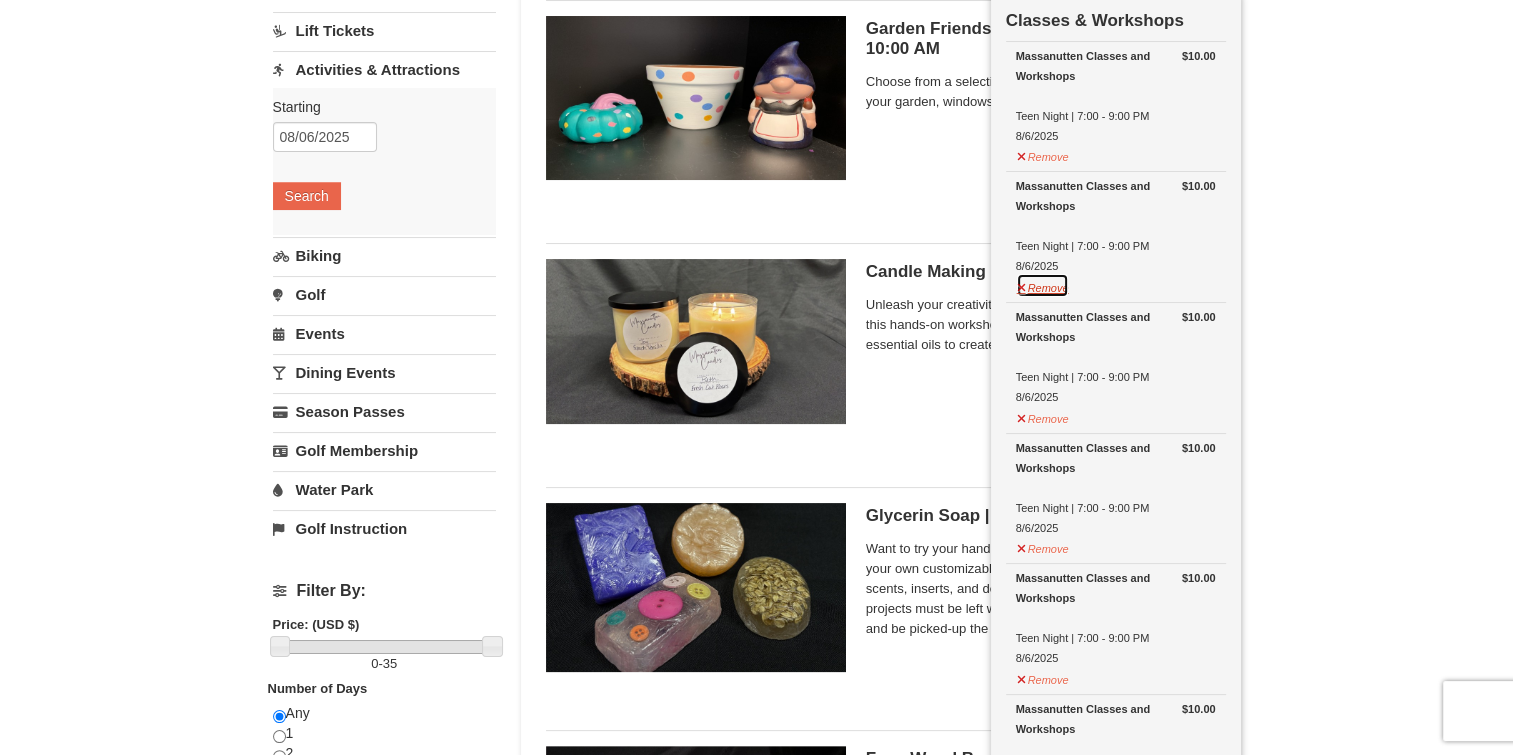 click on "Remove" at bounding box center [1043, 285] 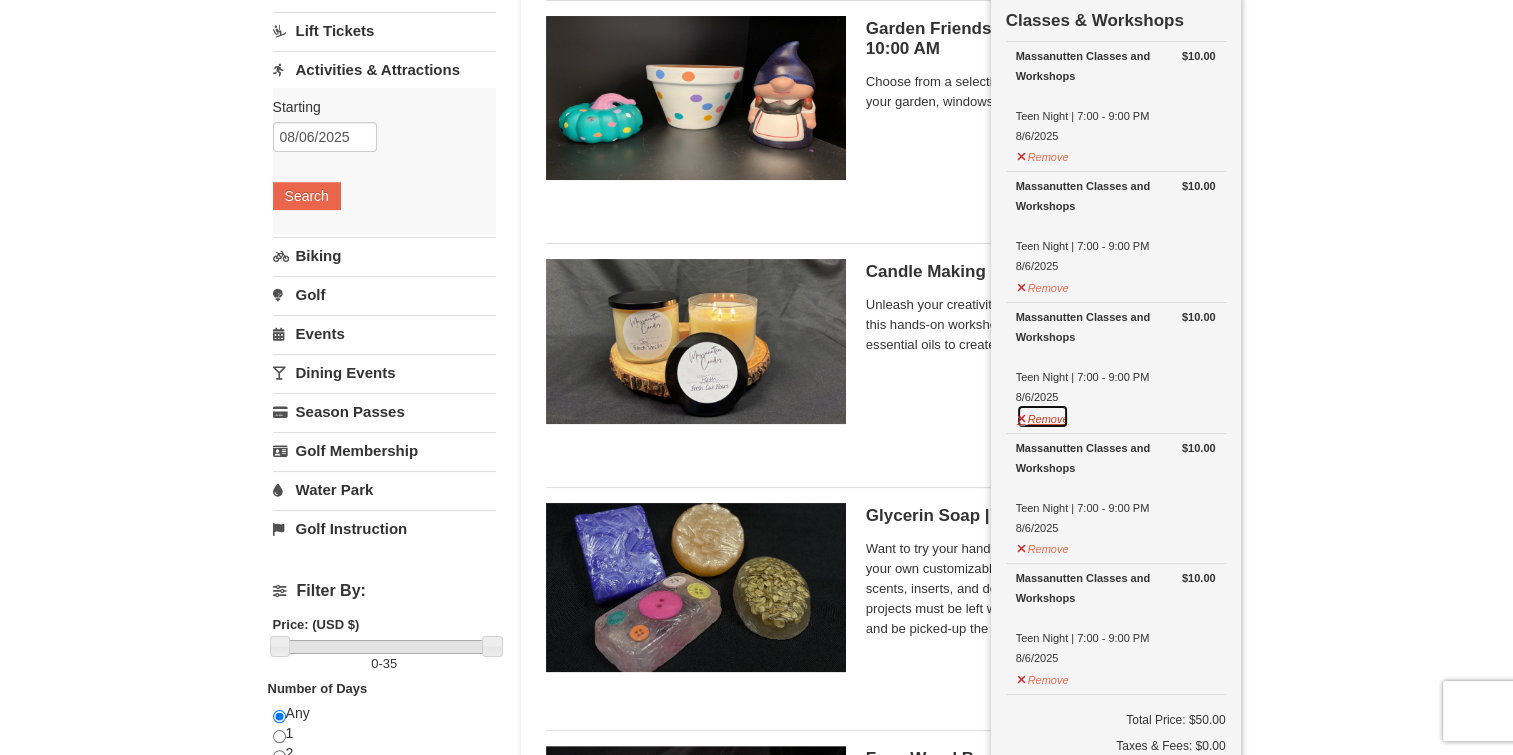 click on "Remove" at bounding box center [1043, 416] 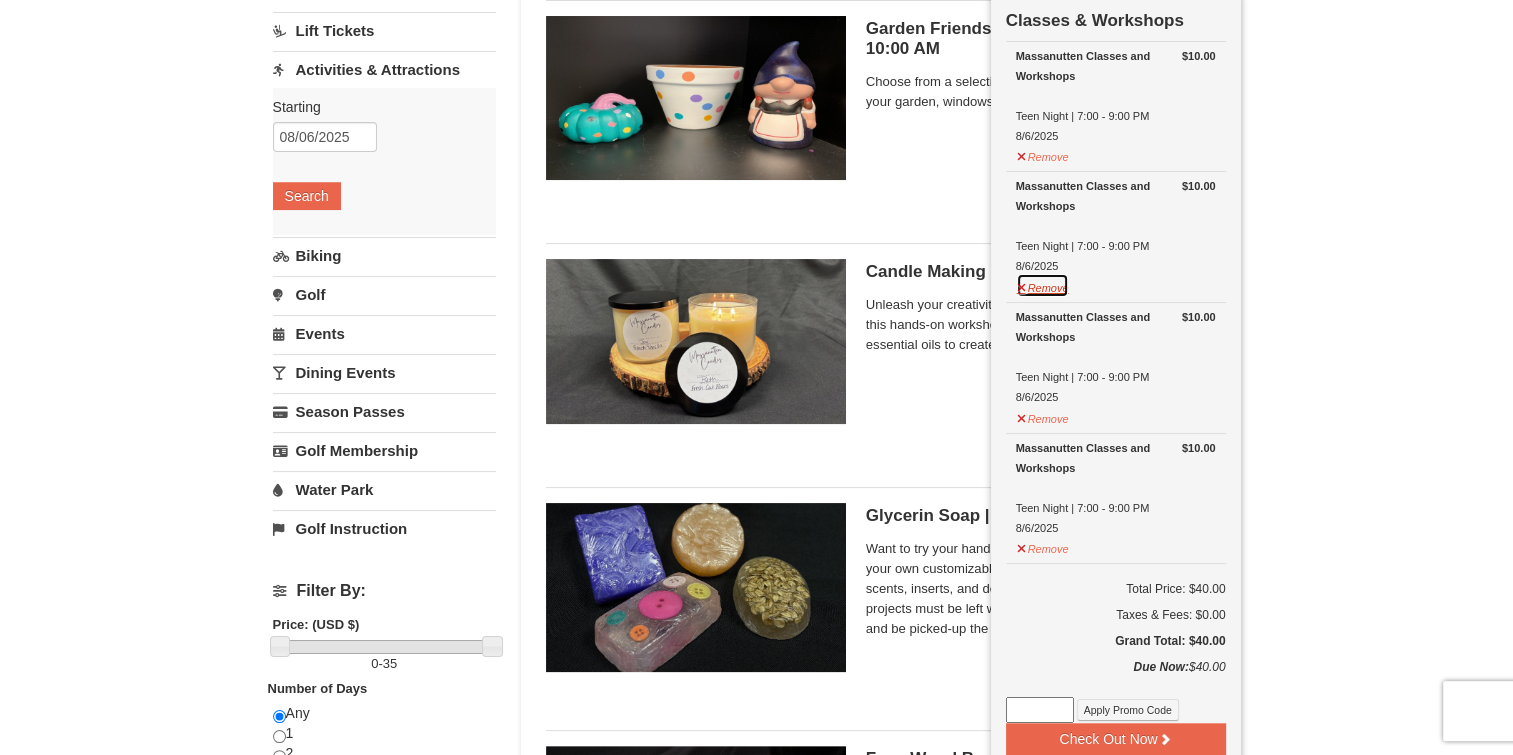 click on "Remove" at bounding box center (1043, 285) 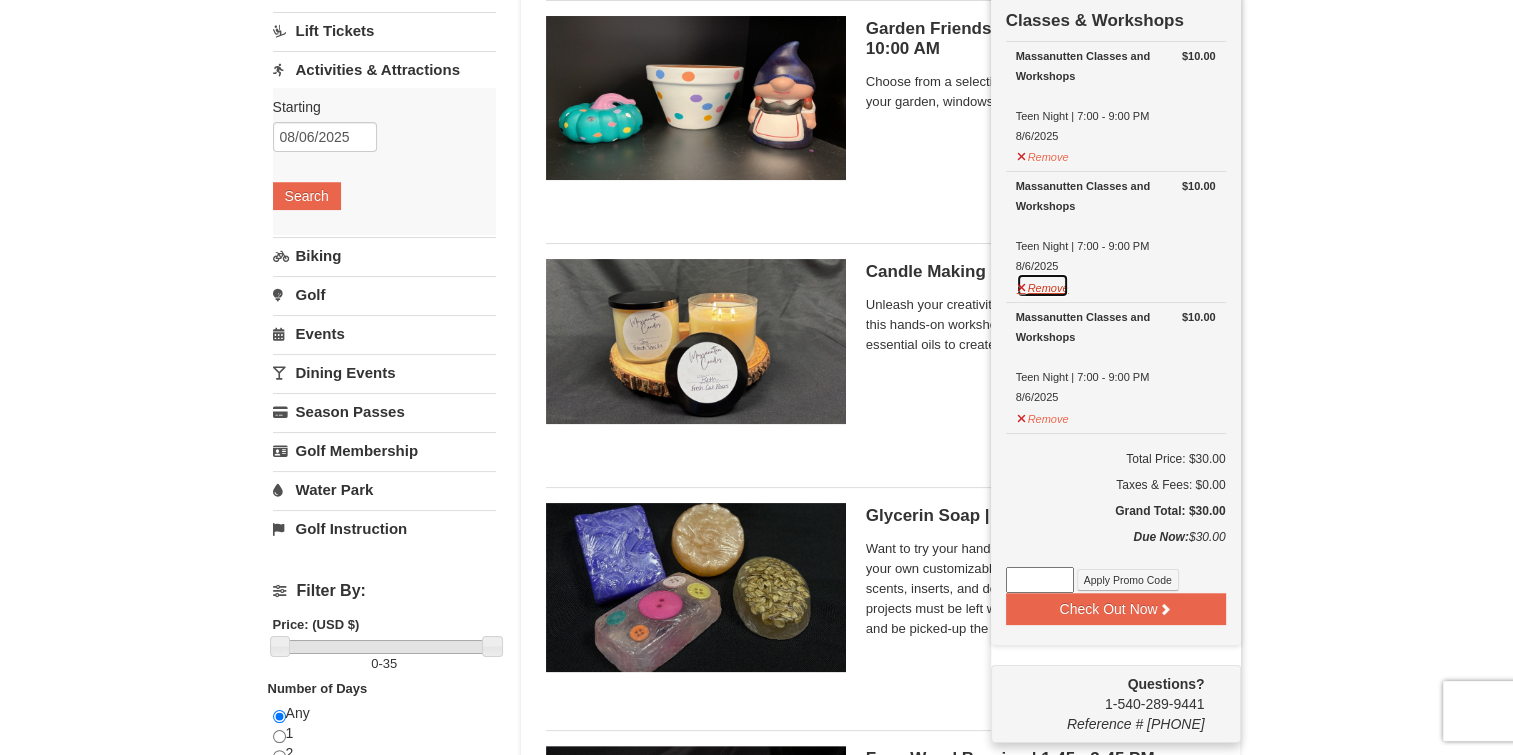 click on "Remove" at bounding box center (1043, 285) 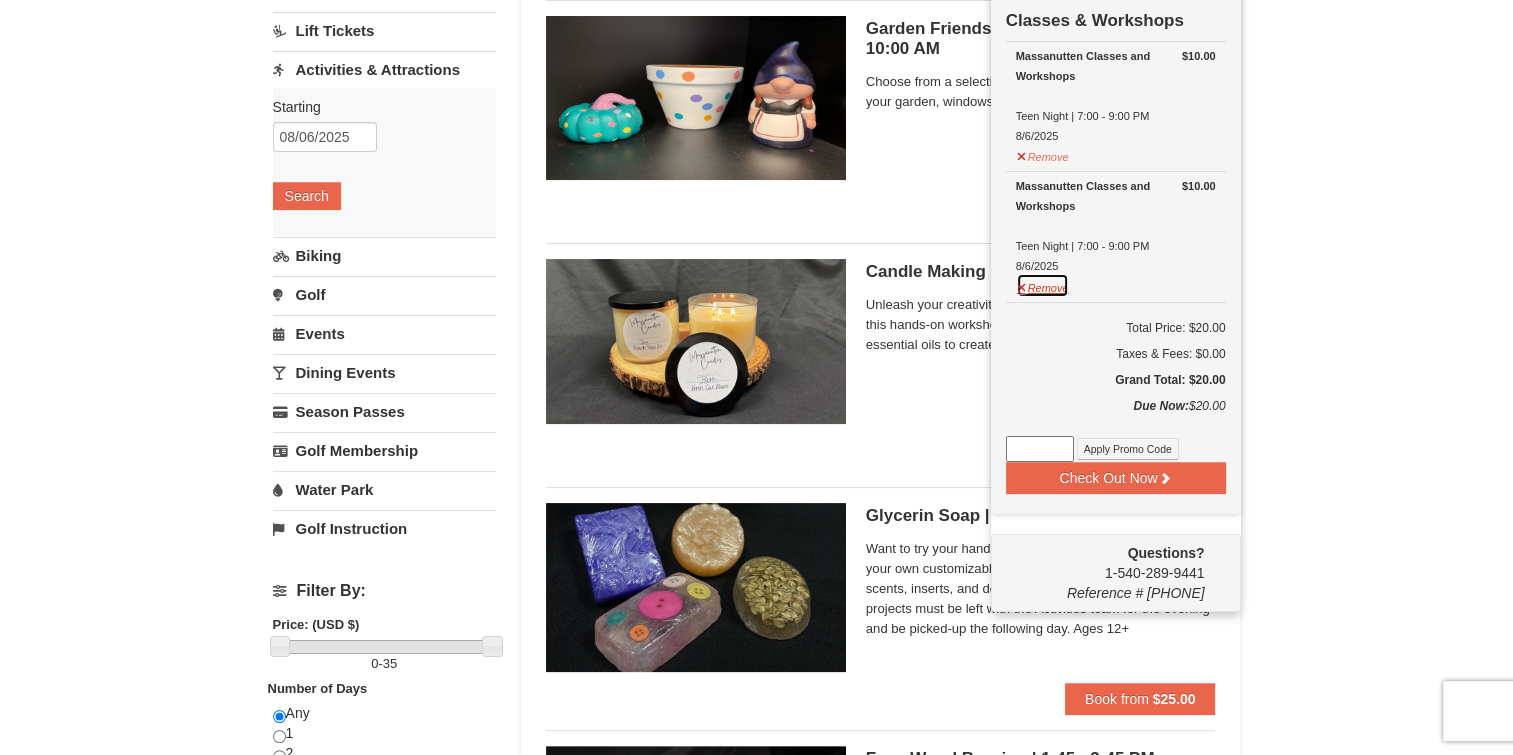 click on "Remove" at bounding box center (1043, 285) 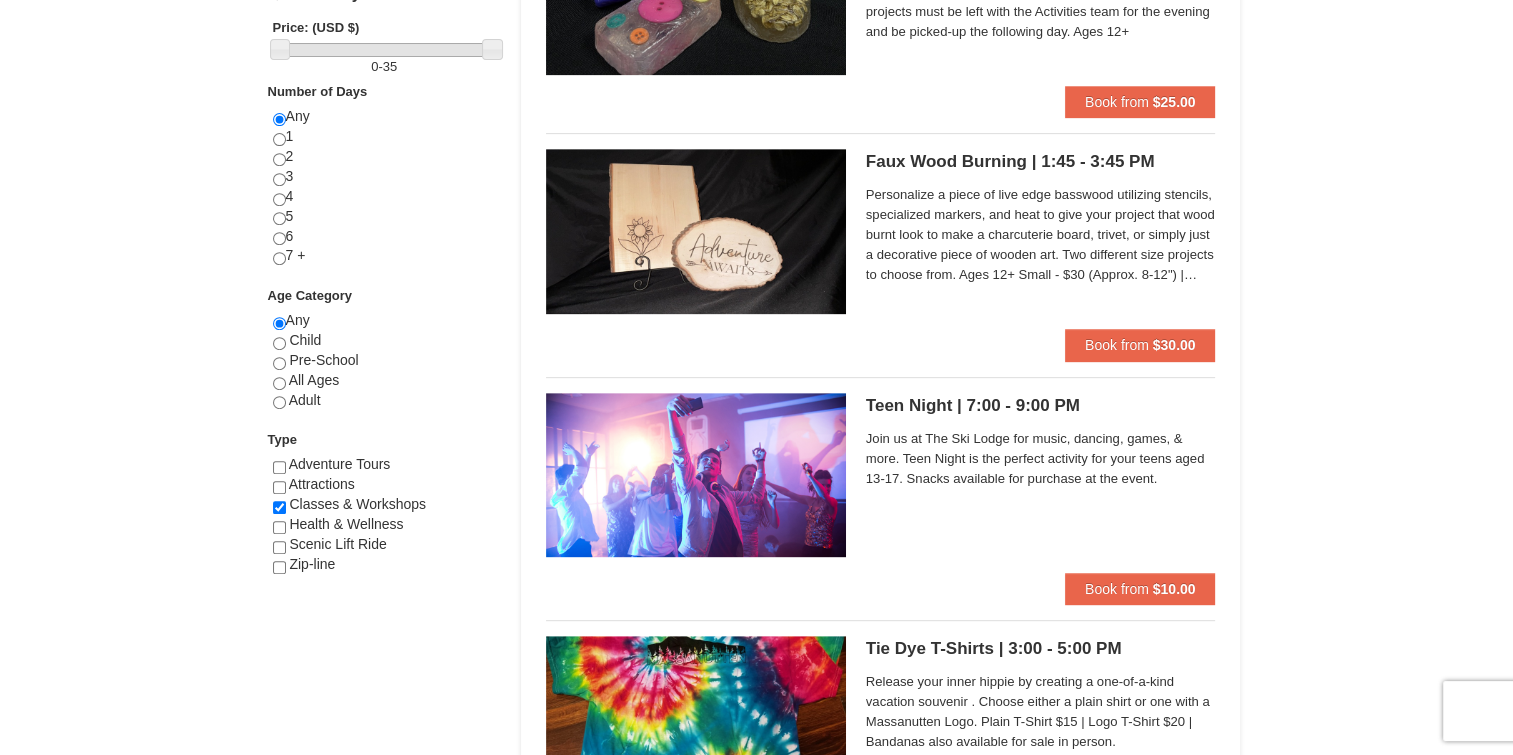 scroll, scrollTop: 800, scrollLeft: 0, axis: vertical 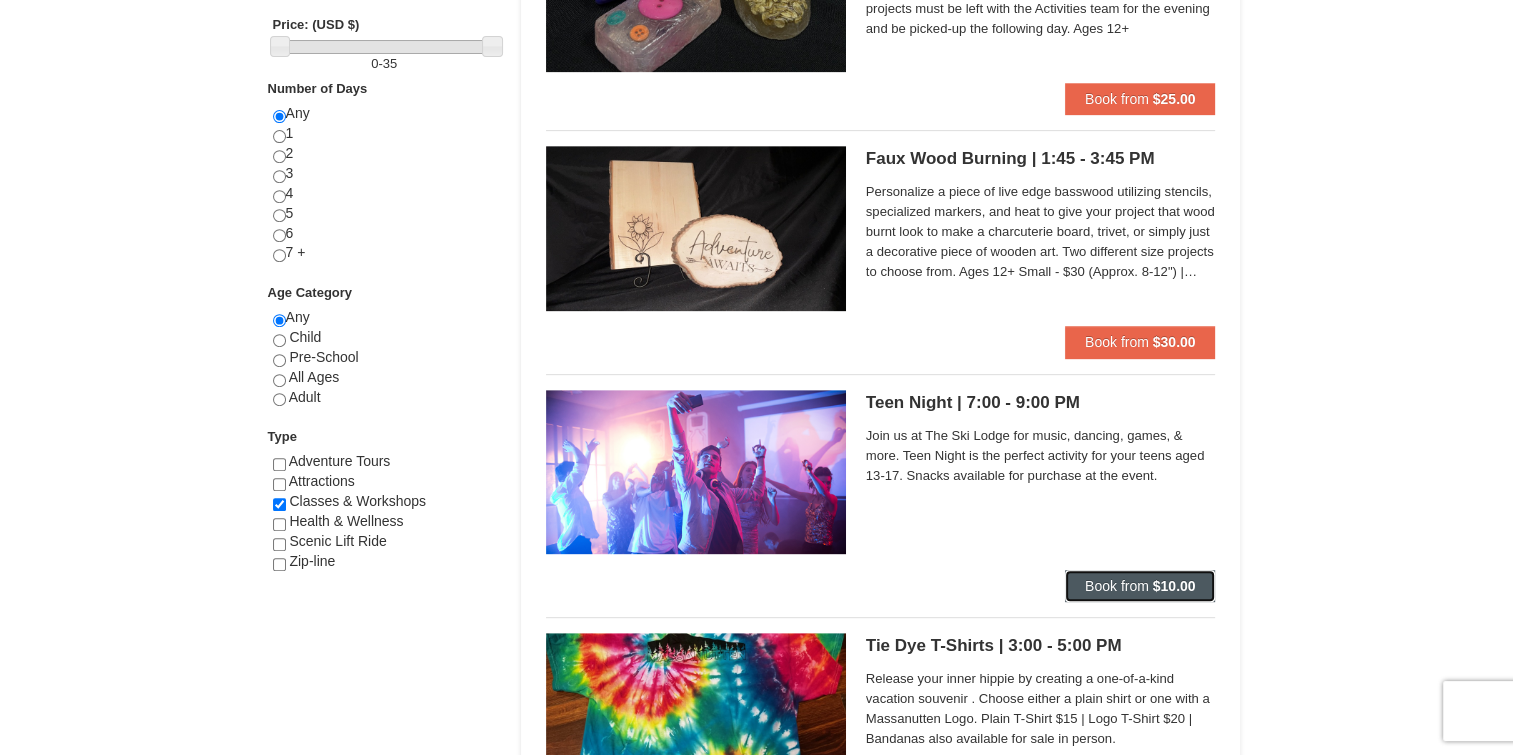 click on "Book from" at bounding box center (1117, 586) 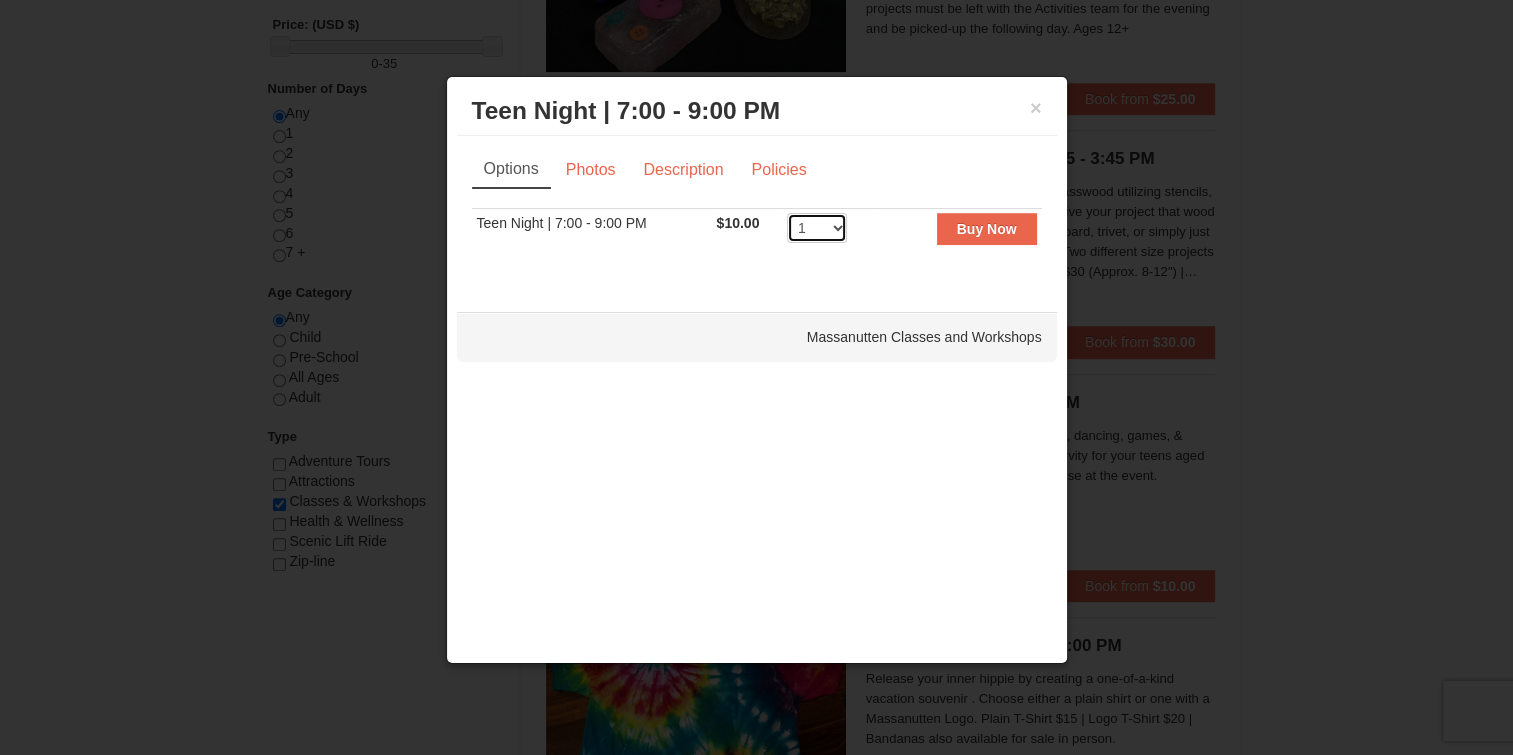 click on "1 2 3 4 5 6 7 8 9 10 11 12 13 14 15 16 17 18 19 20 21 22 23 24 25 26 27 28 29 30 31 32 33 34 35 36 37 38 39 40 41 42 43 44 45 46 47 48 49 50" at bounding box center (817, 228) 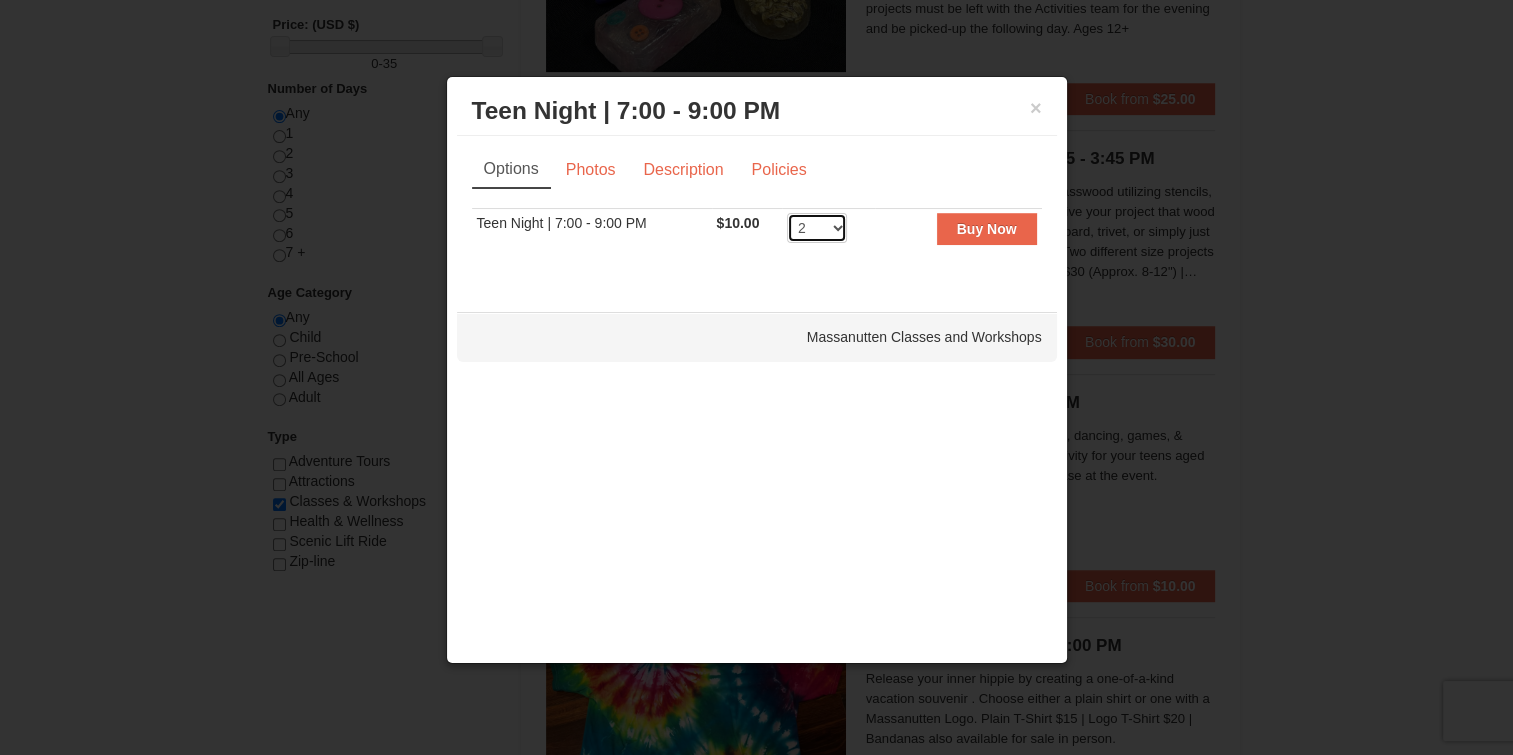 click on "1 2 3 4 5 6 7 8 9 10 11 12 13 14 15 16 17 18 19 20 21 22 23 24 25 26 27 28 29 30 31 32 33 34 35 36 37 38 39 40 41 42 43 44 45 46 47 48 49 50" at bounding box center (817, 228) 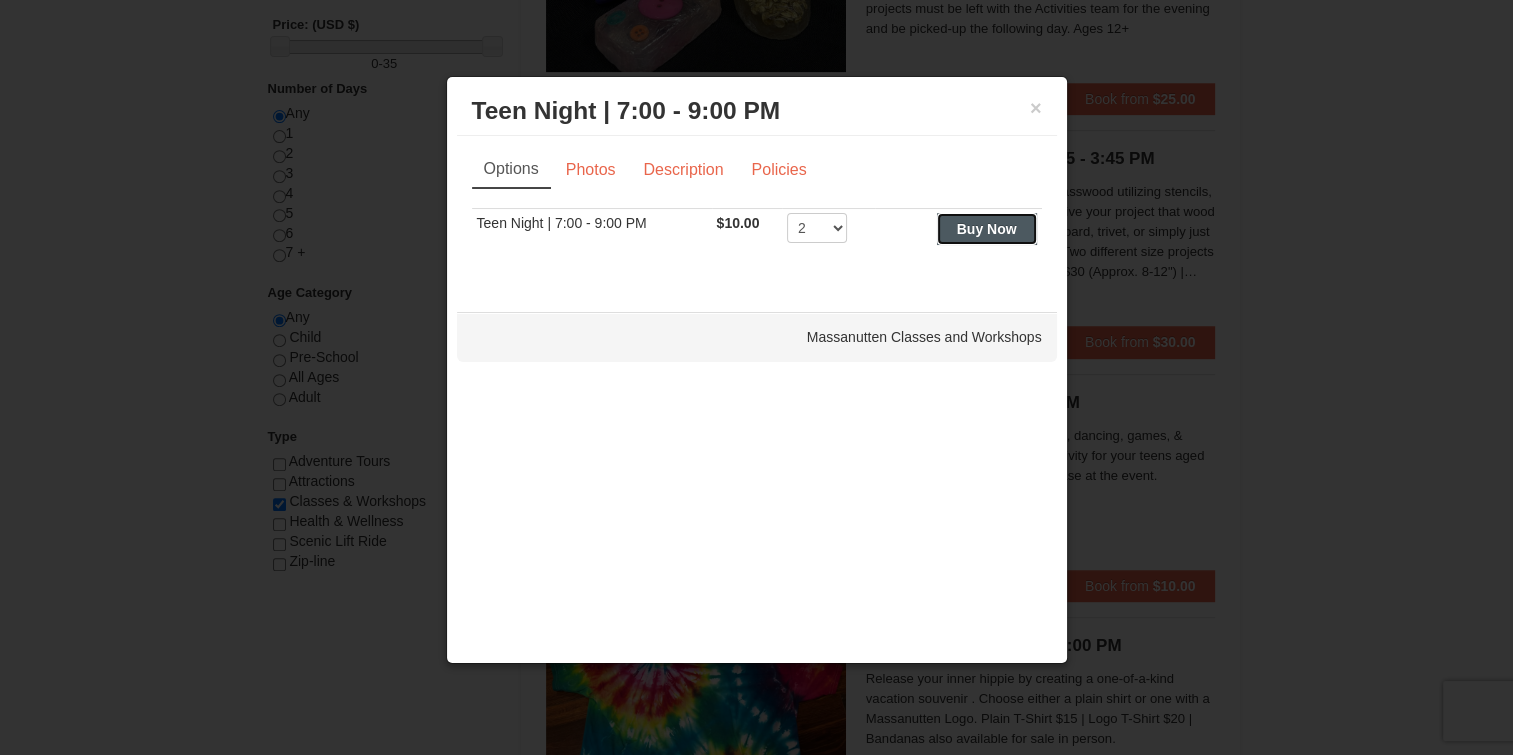 click on "Buy Now" at bounding box center (987, 229) 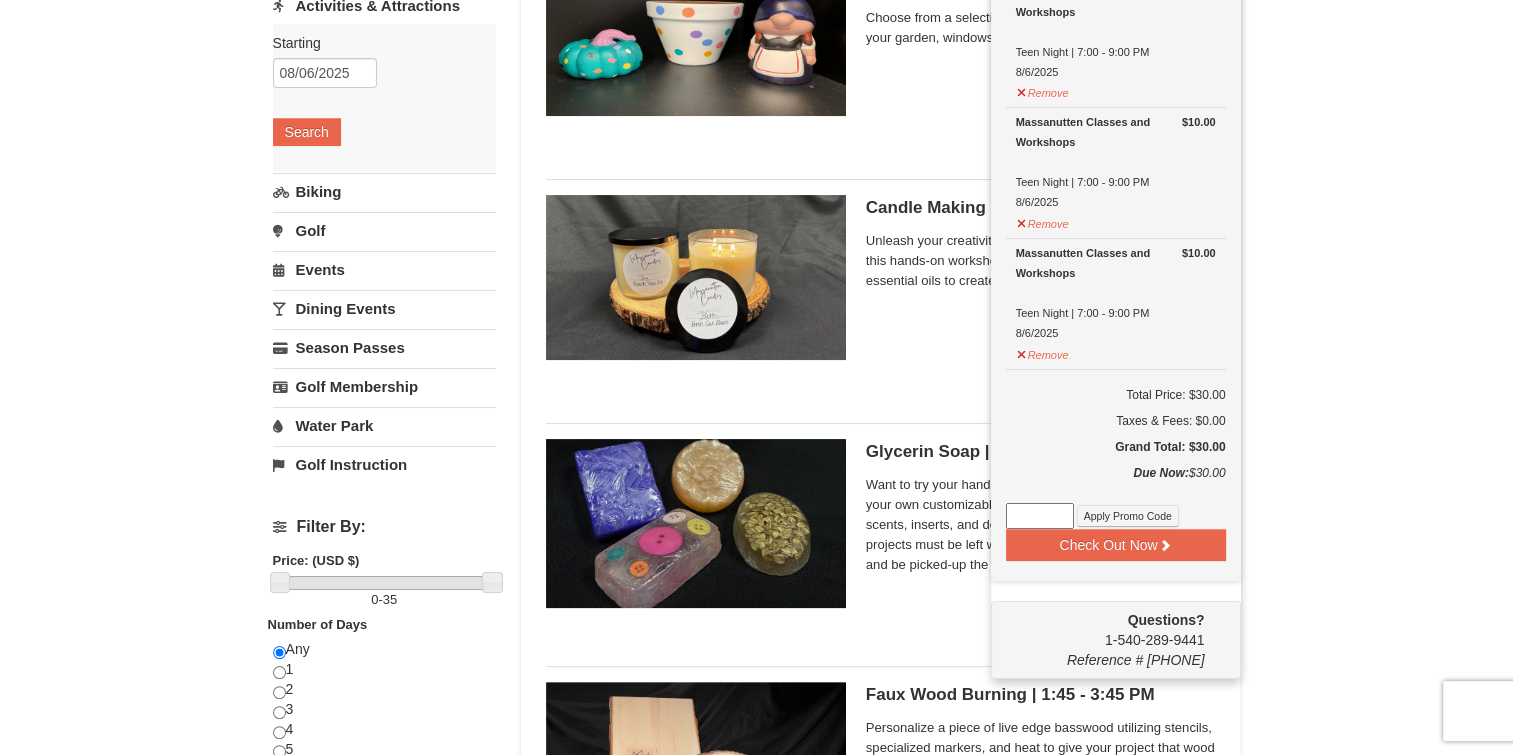 scroll, scrollTop: 300, scrollLeft: 0, axis: vertical 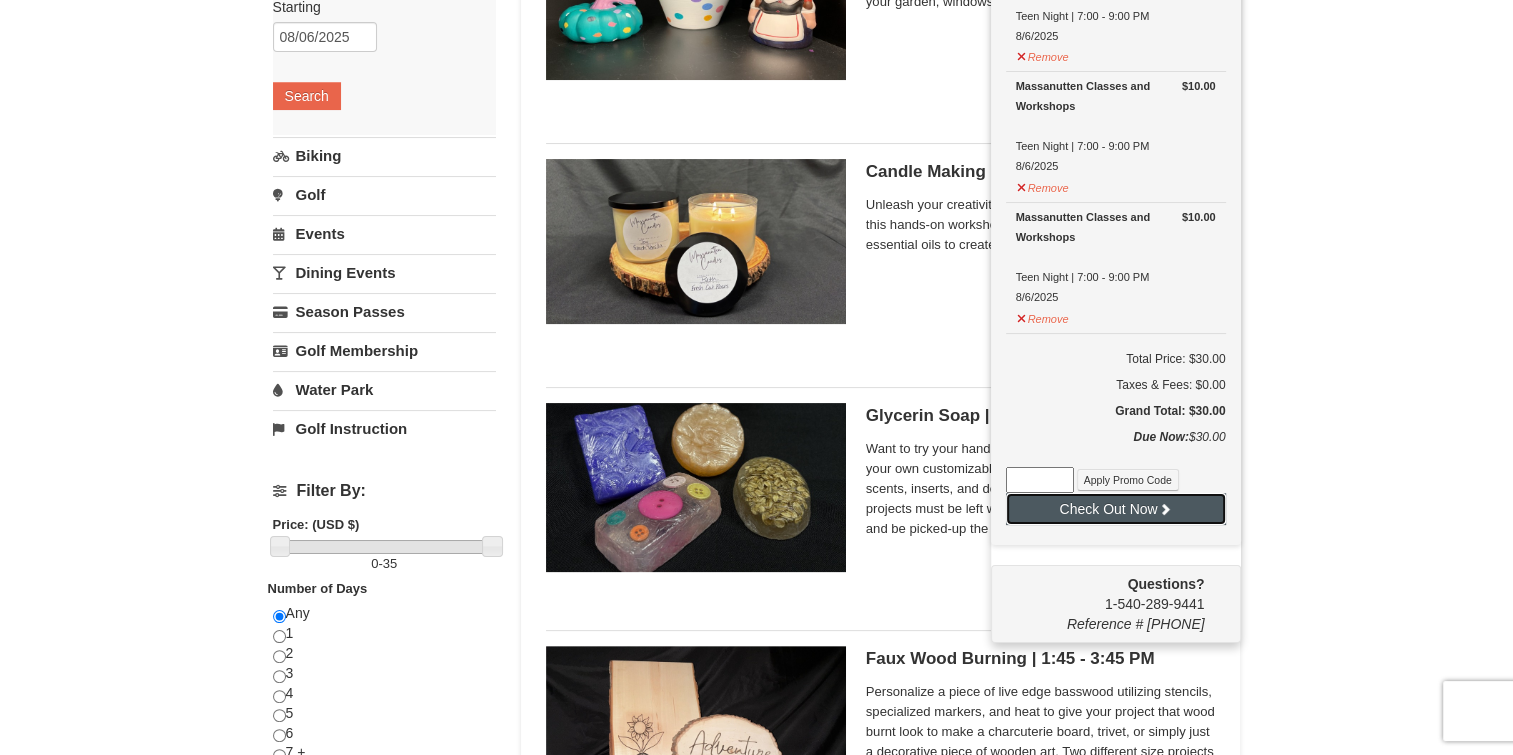 click on "Check Out Now" at bounding box center [1116, 509] 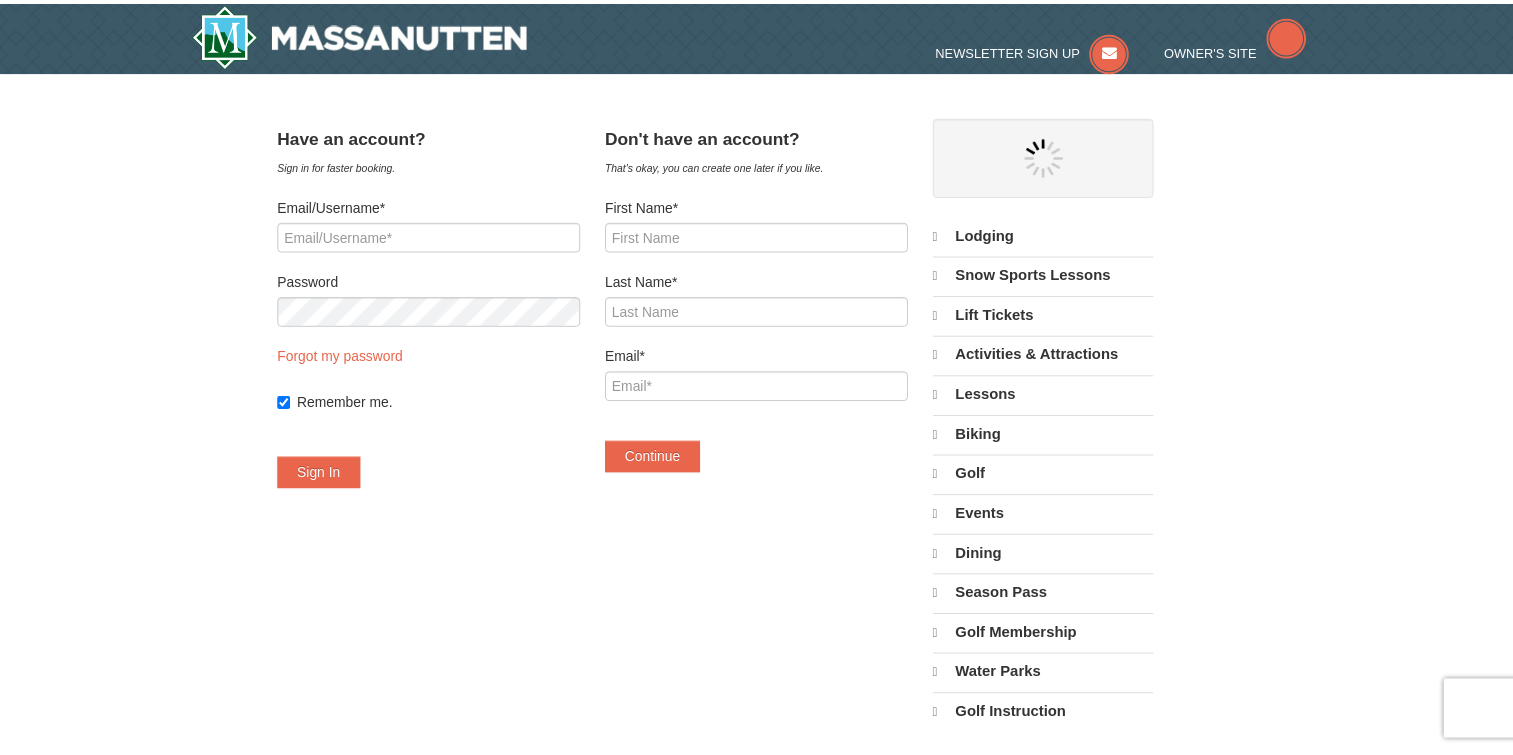 scroll, scrollTop: 0, scrollLeft: 0, axis: both 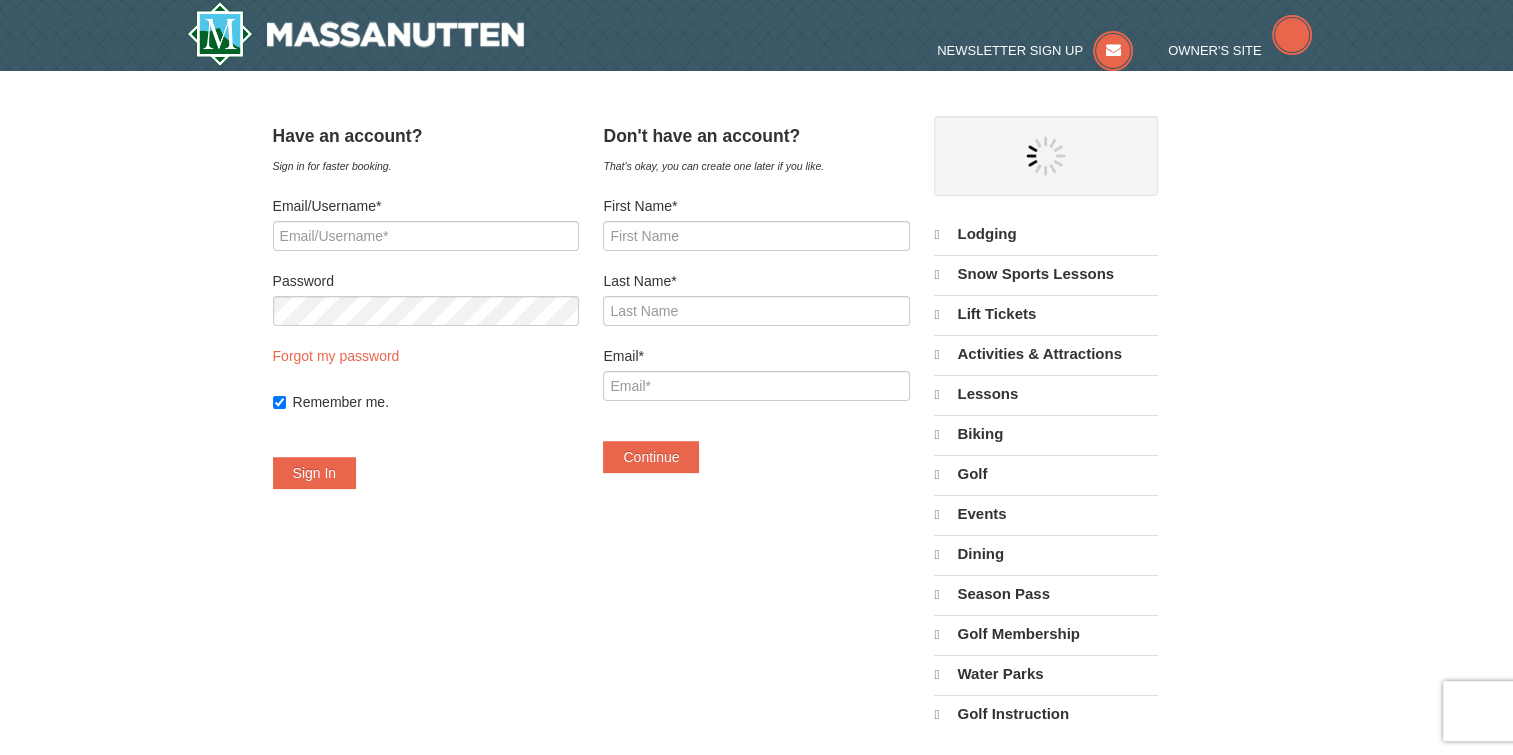 select on "8" 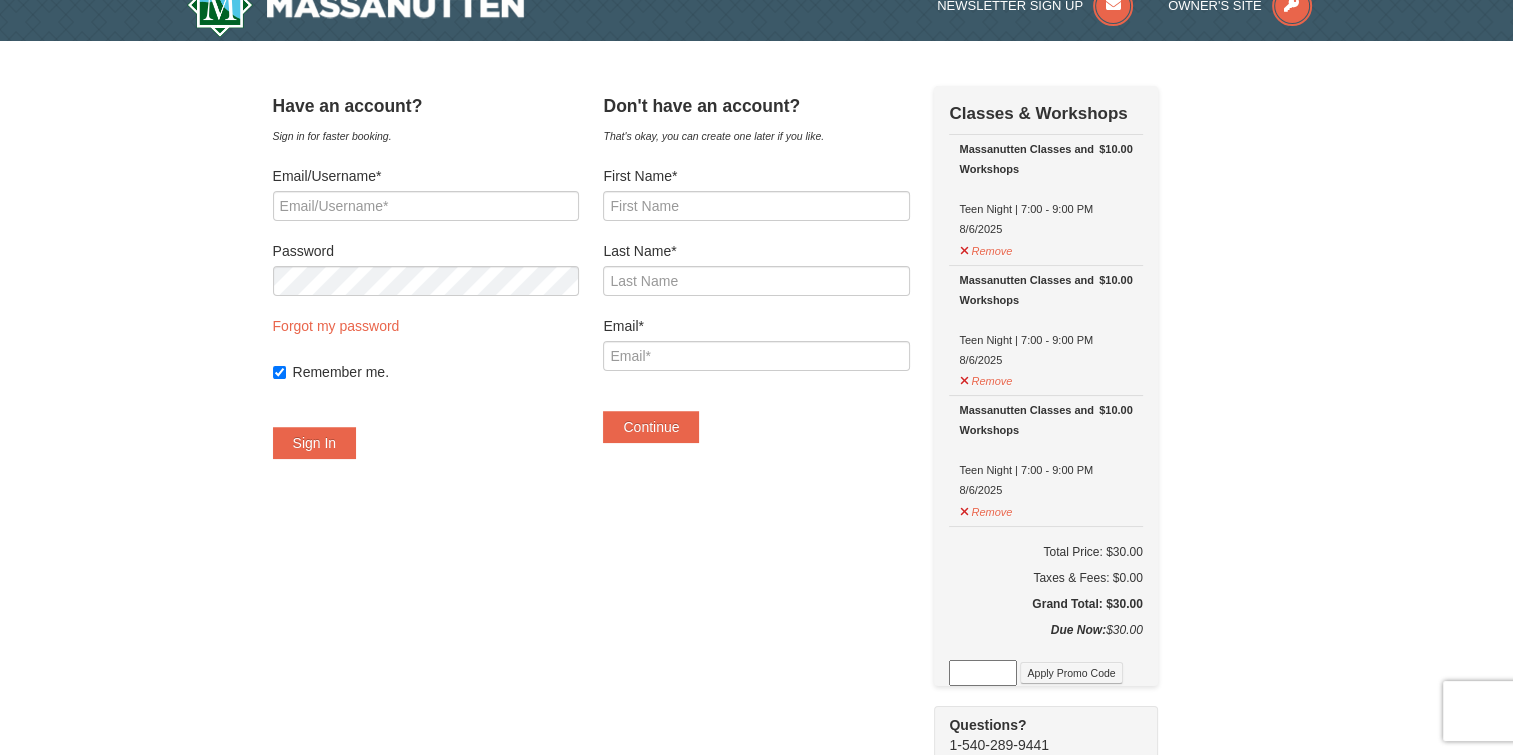 scroll, scrollTop: 0, scrollLeft: 0, axis: both 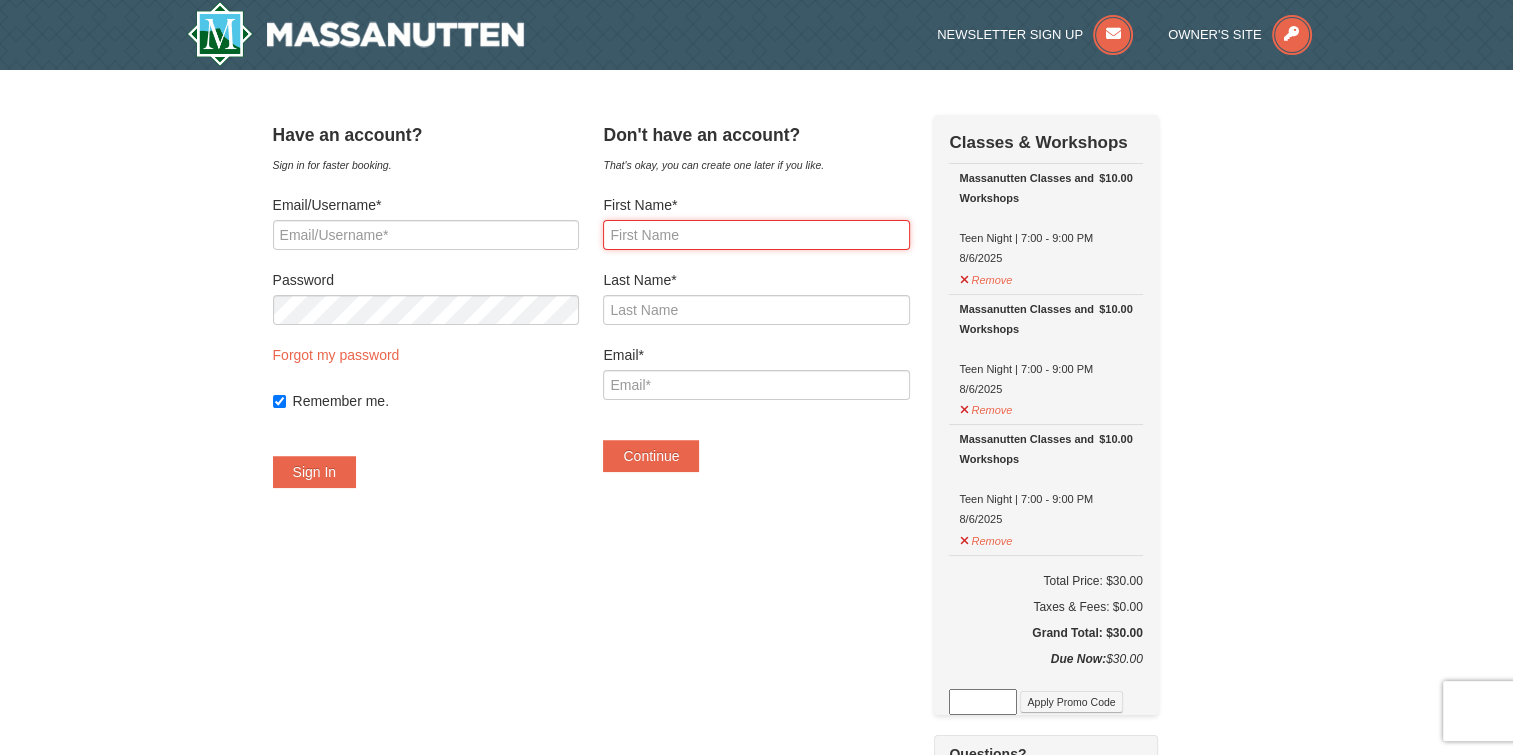 click on "First Name*" at bounding box center [756, 235] 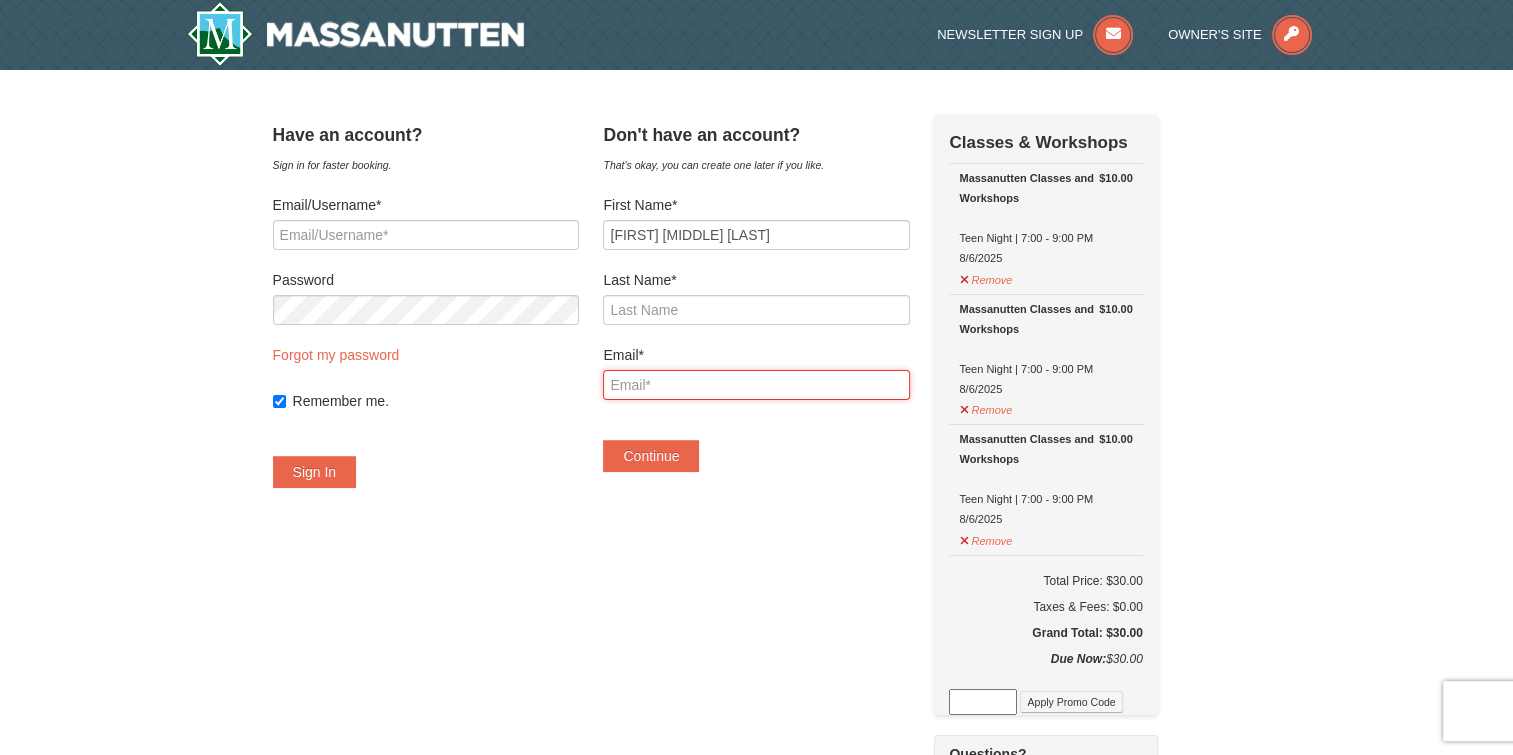 type on "pswilson430@yahoo.com" 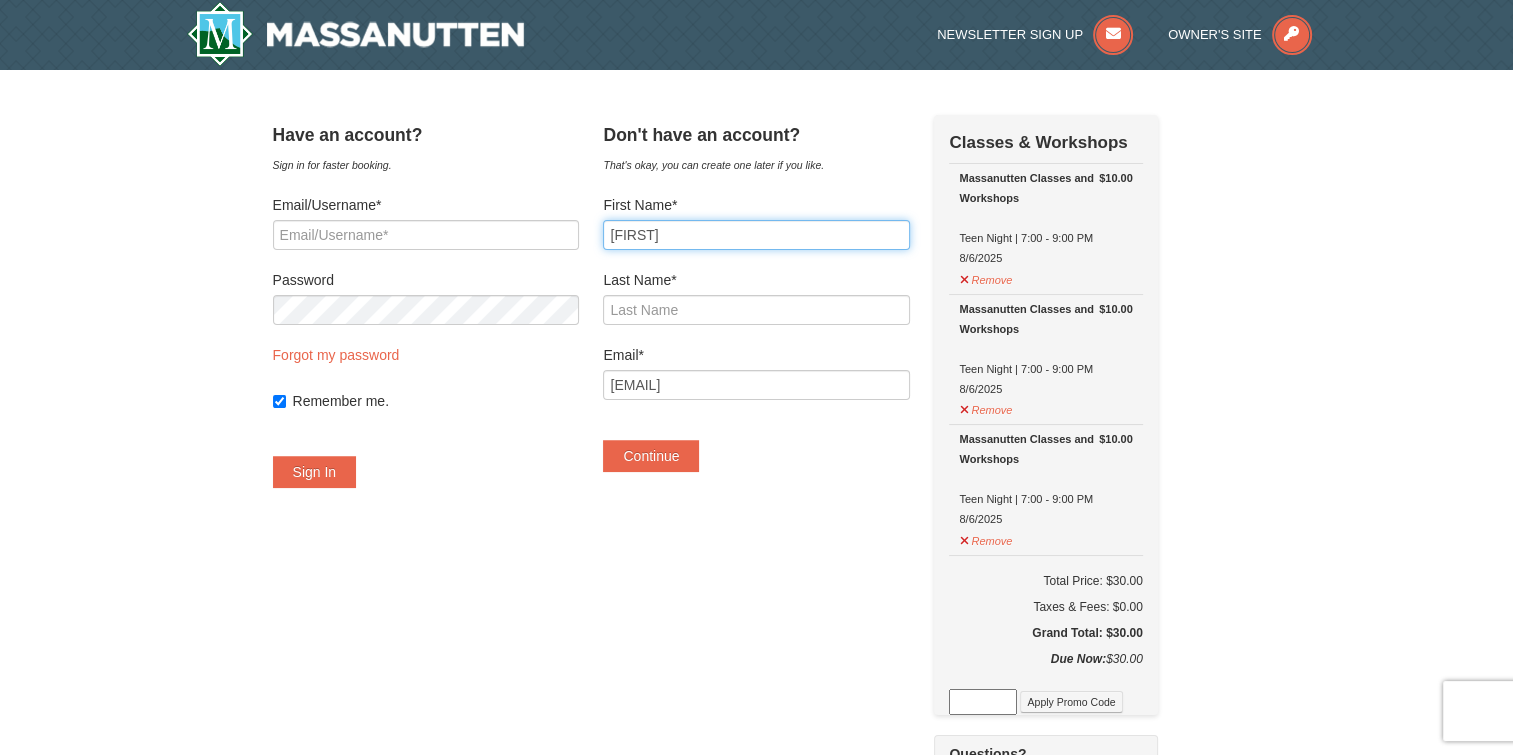 type on "Pamela" 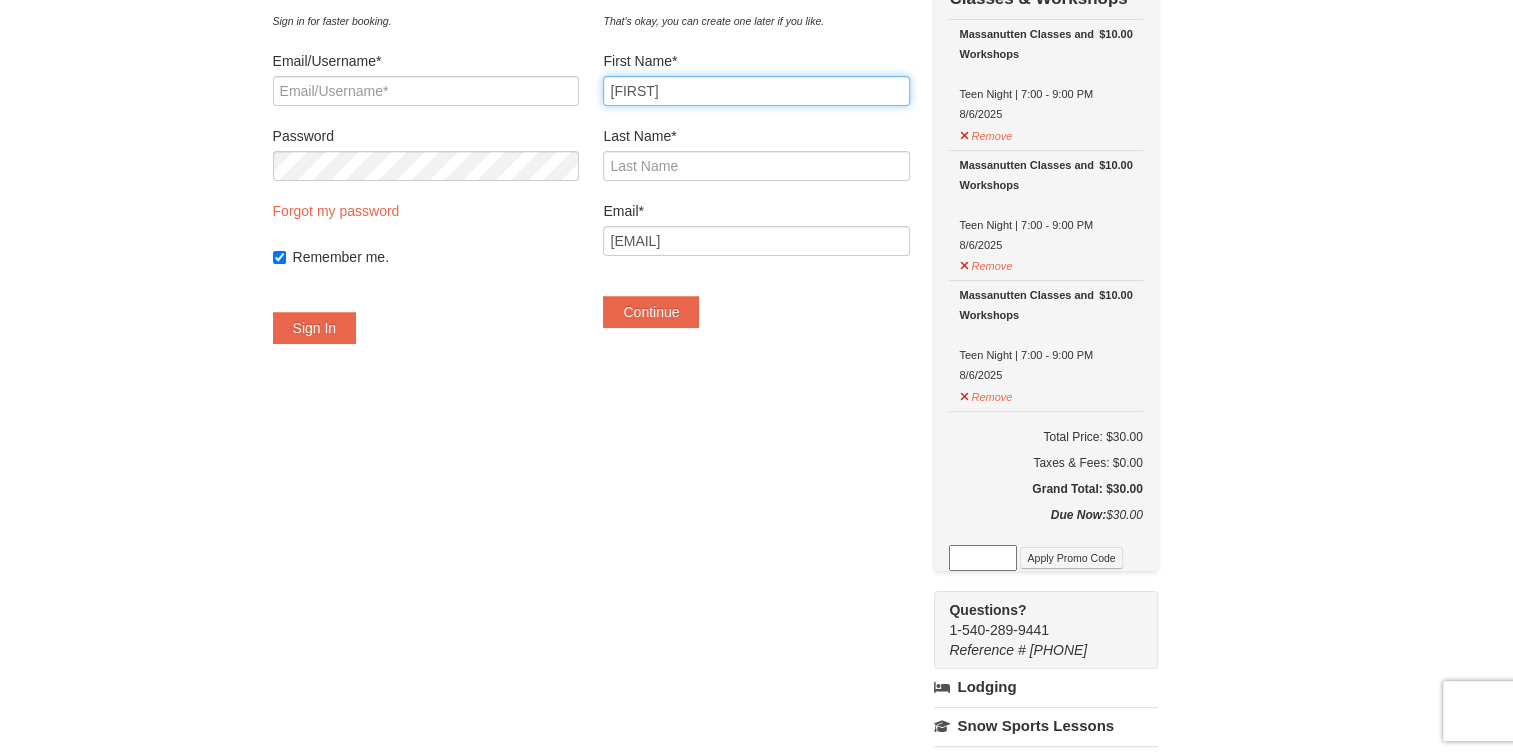 scroll, scrollTop: 100, scrollLeft: 0, axis: vertical 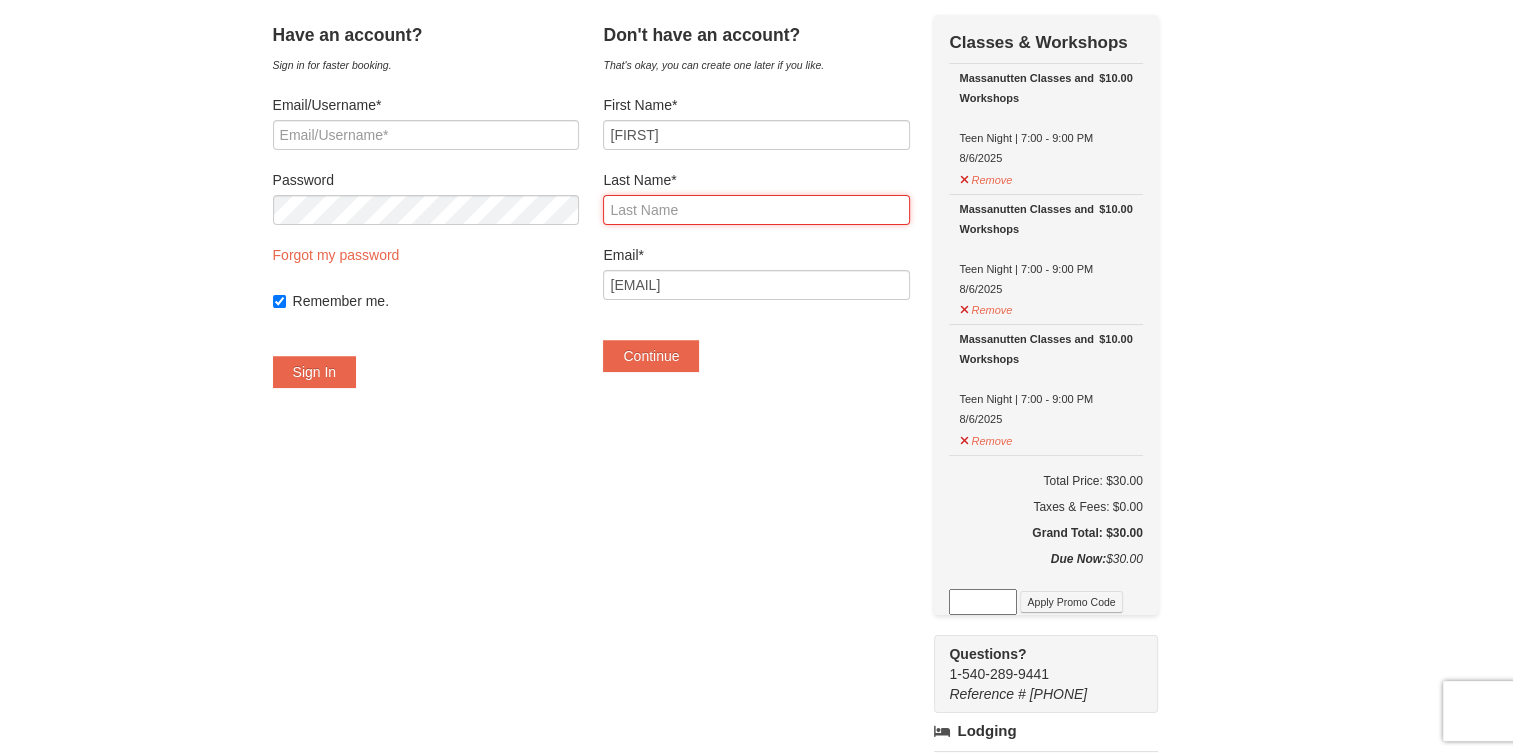 click on "Last Name*" at bounding box center (756, 210) 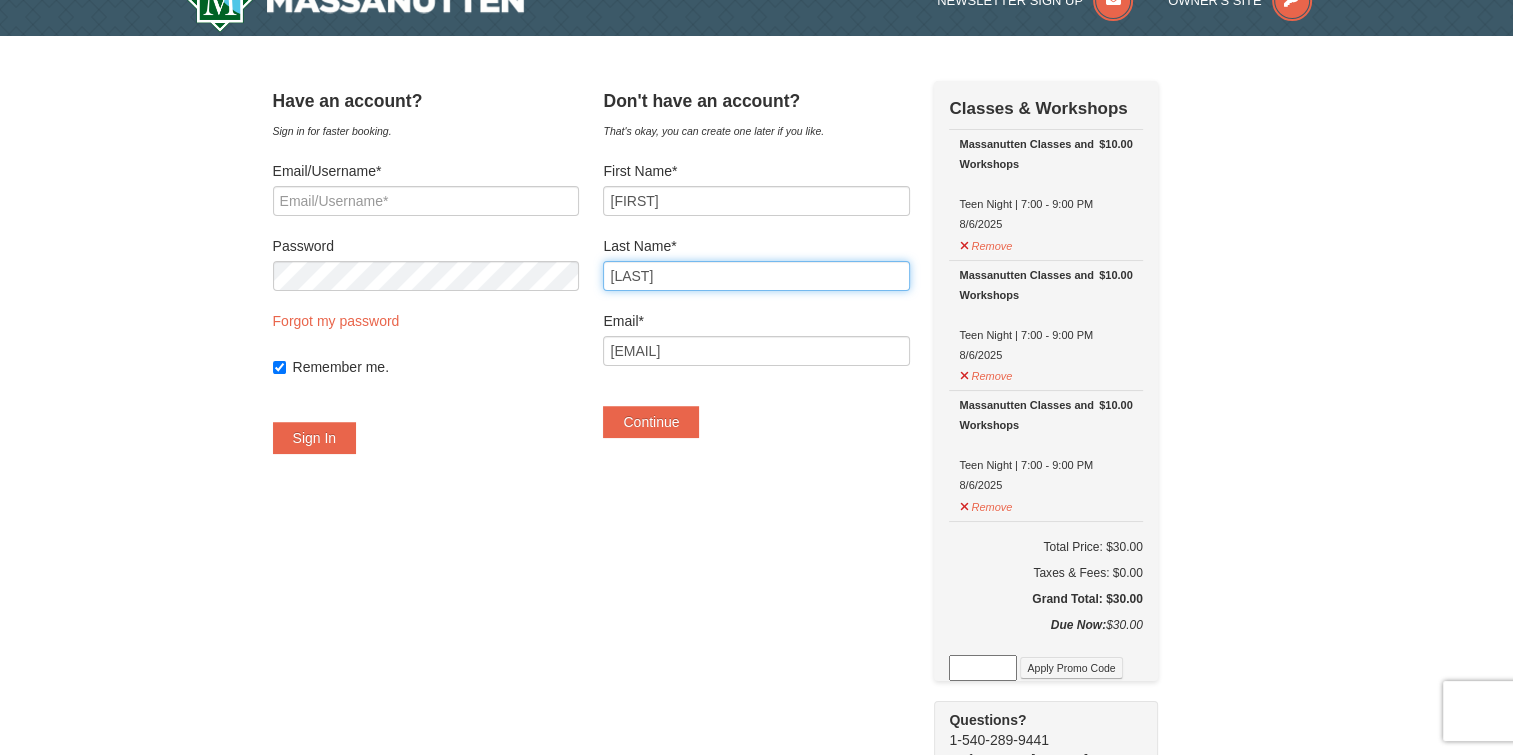 scroll, scrollTop: 0, scrollLeft: 0, axis: both 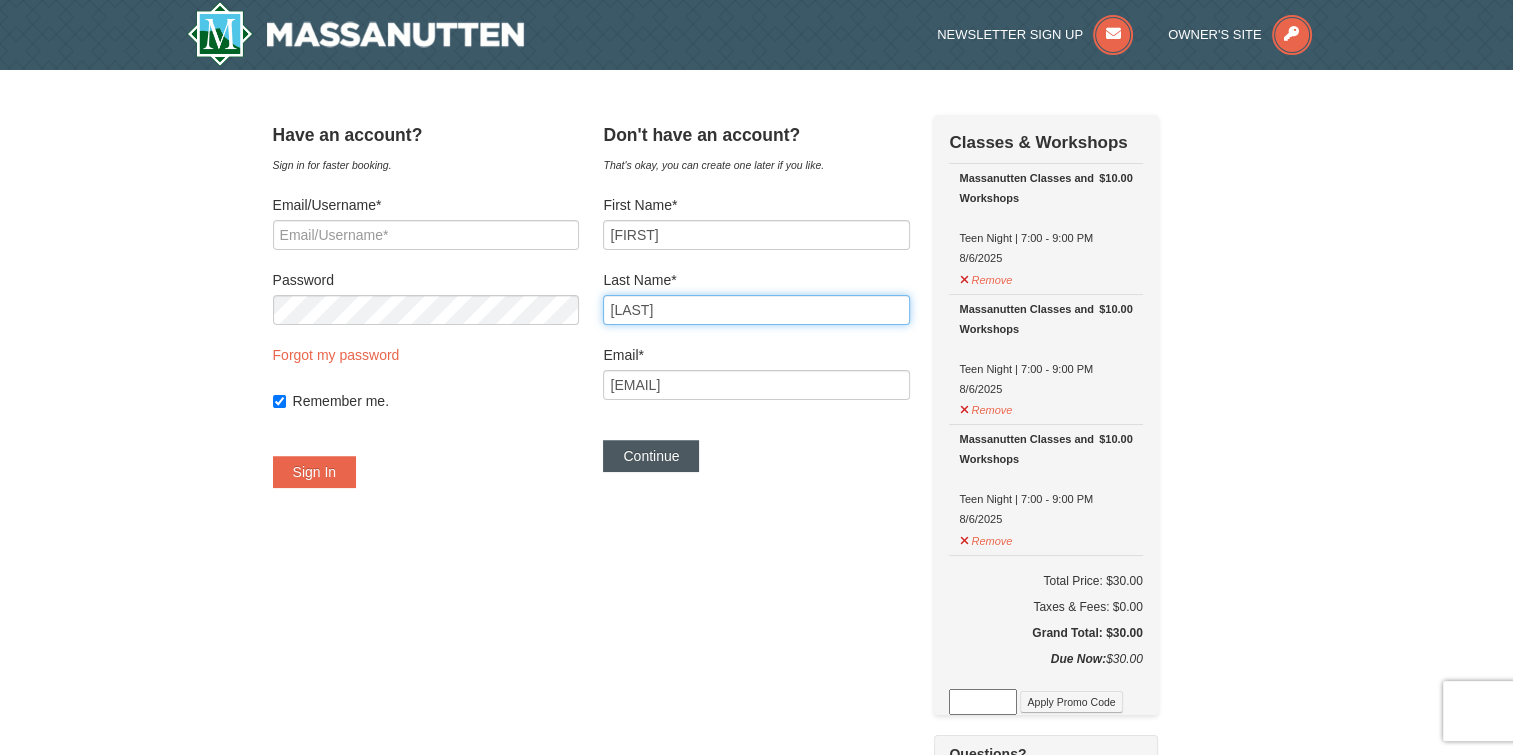 type on "wilson" 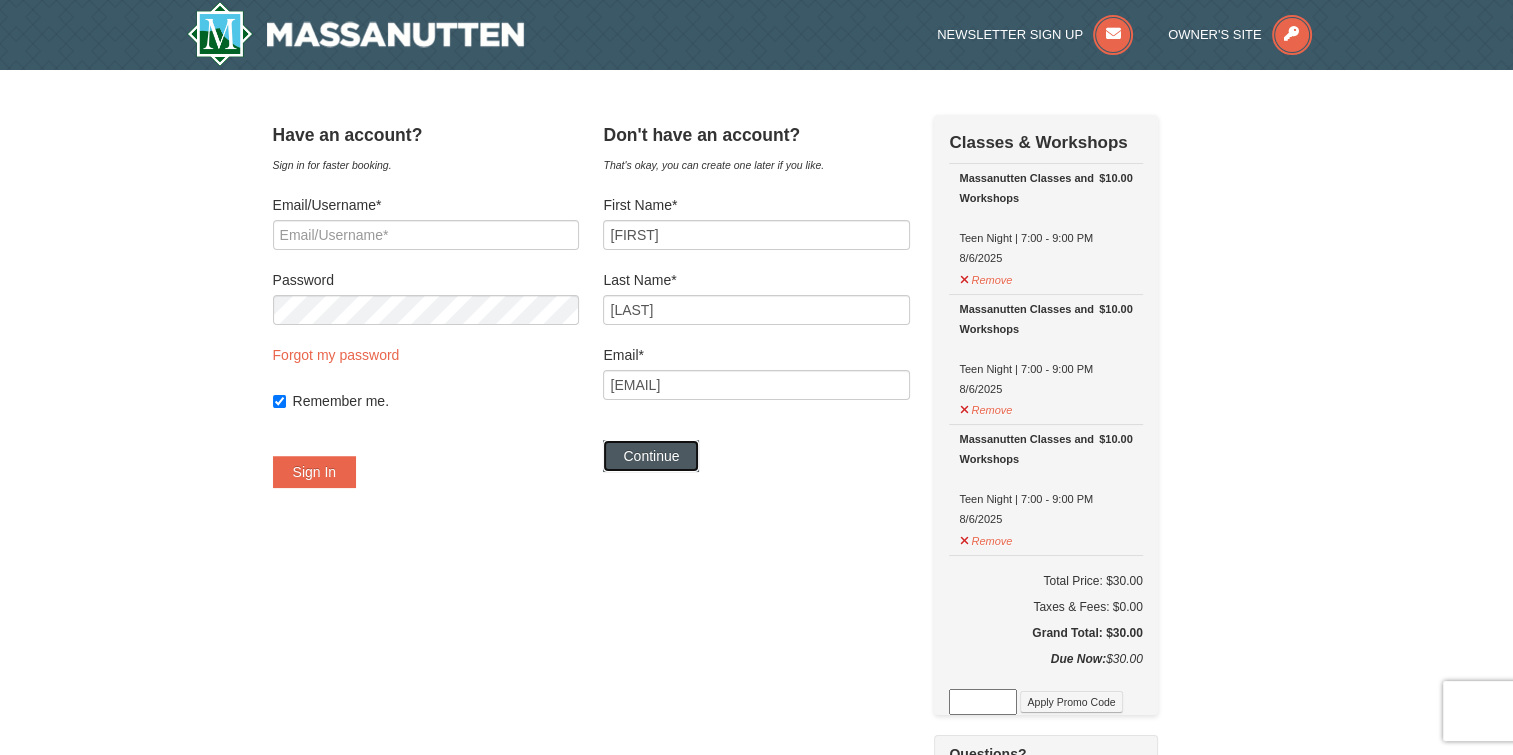 click on "Continue" at bounding box center [651, 456] 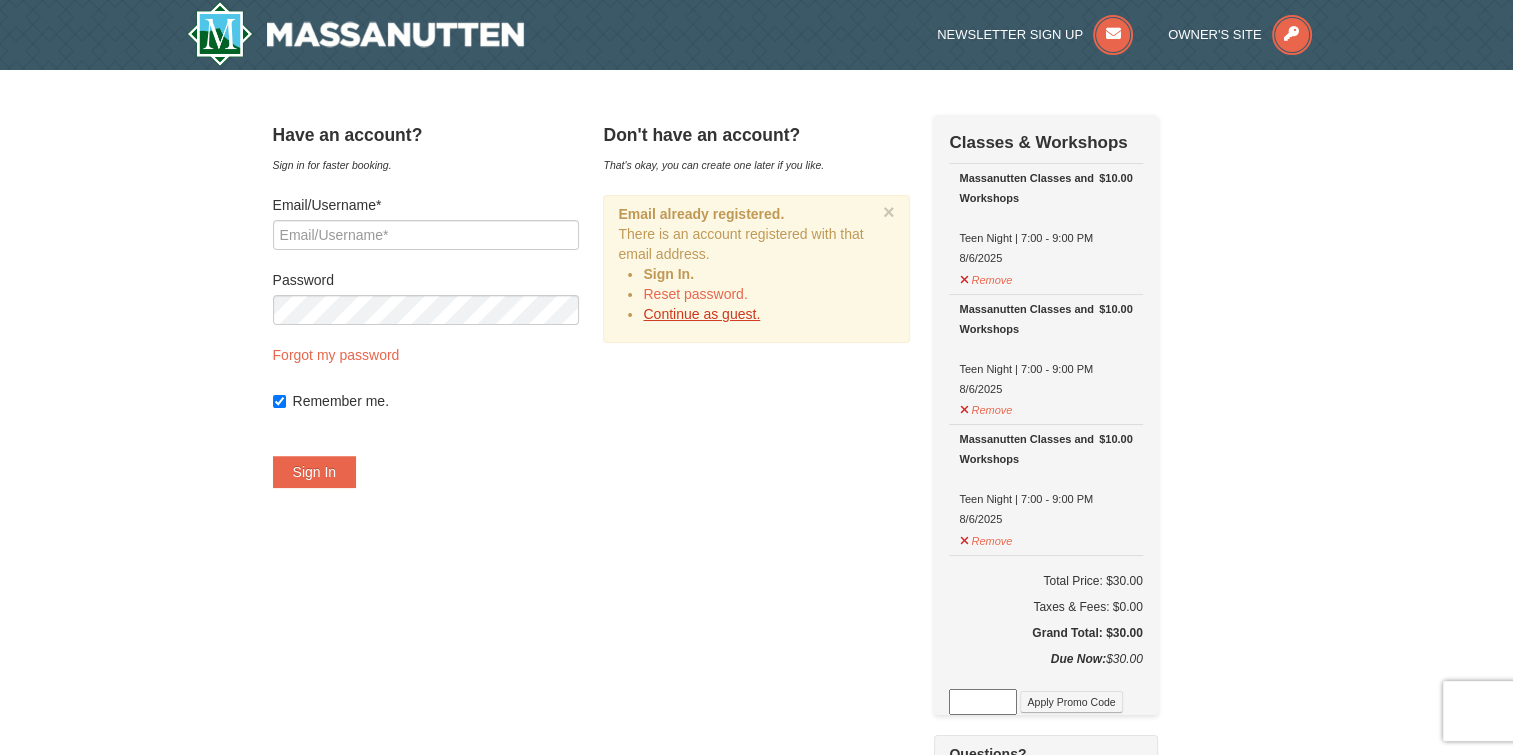 click on "Continue as guest." at bounding box center (701, 314) 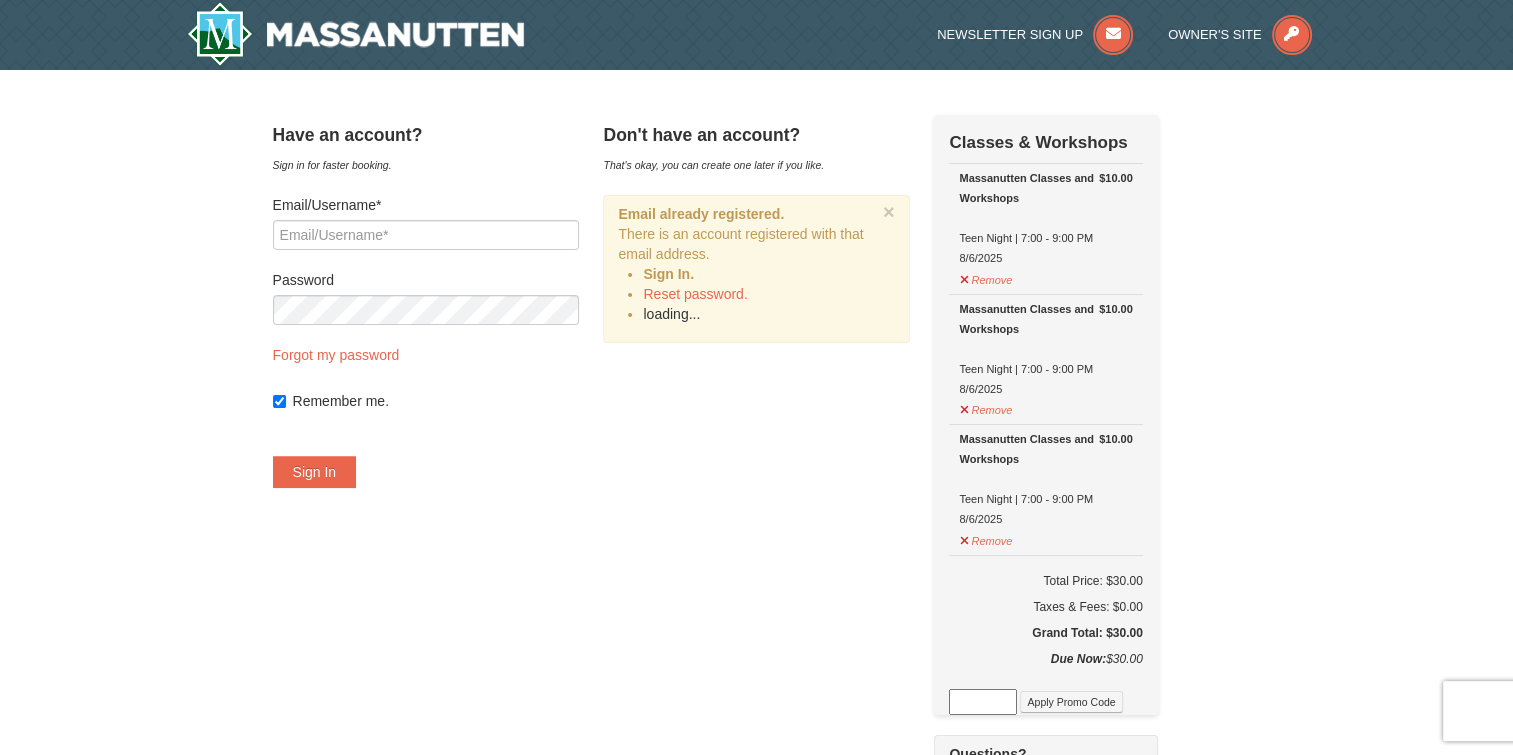 scroll, scrollTop: 305, scrollLeft: 0, axis: vertical 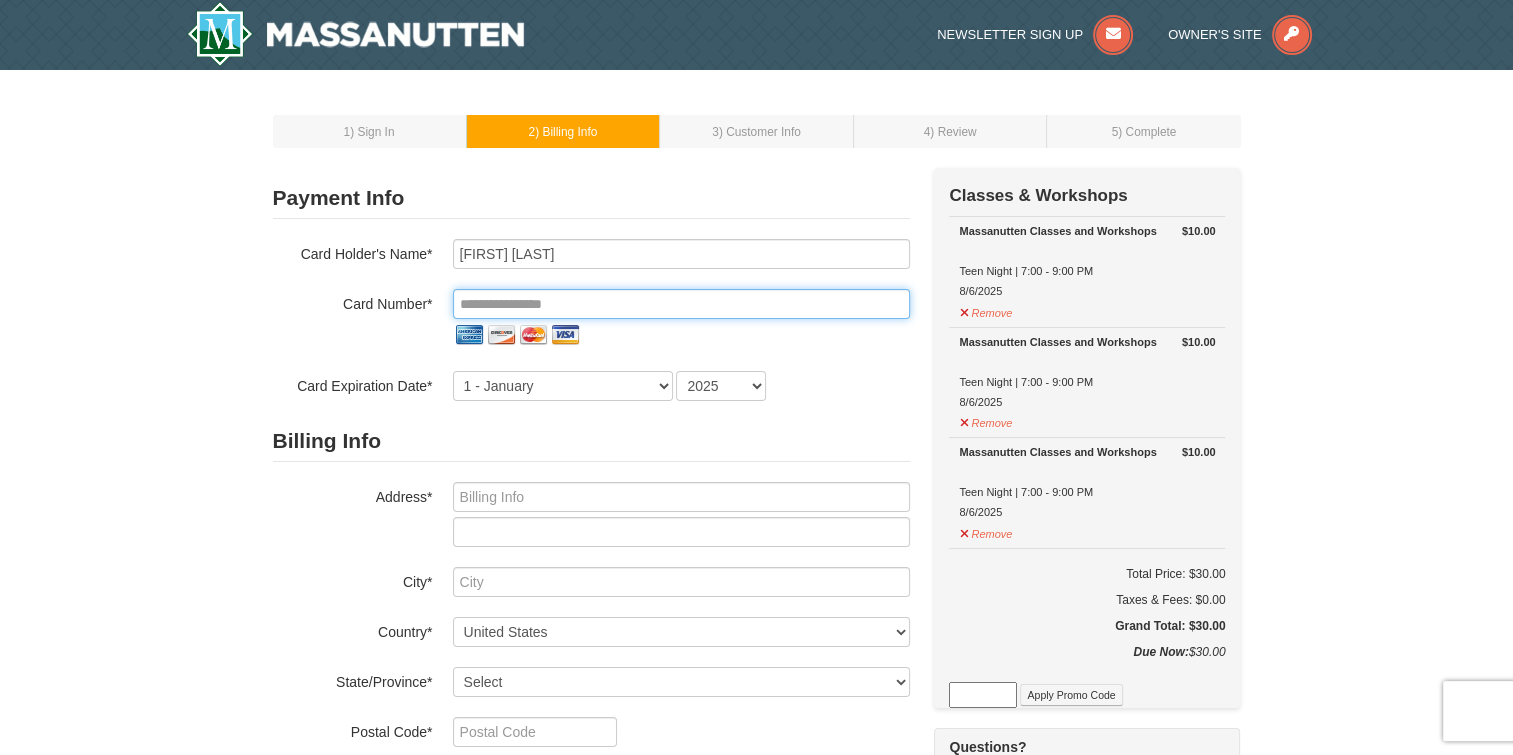 click at bounding box center [681, 304] 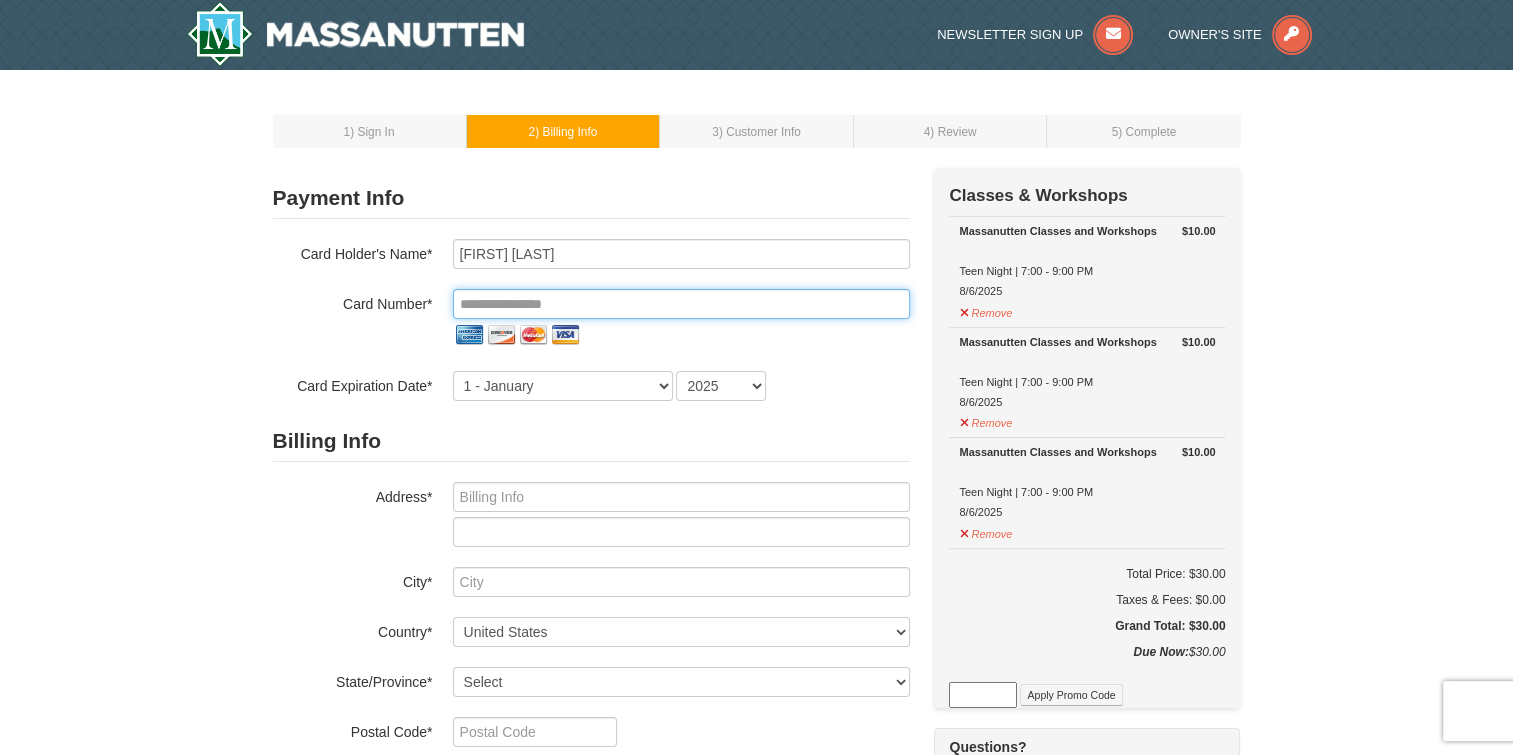 click at bounding box center [681, 304] 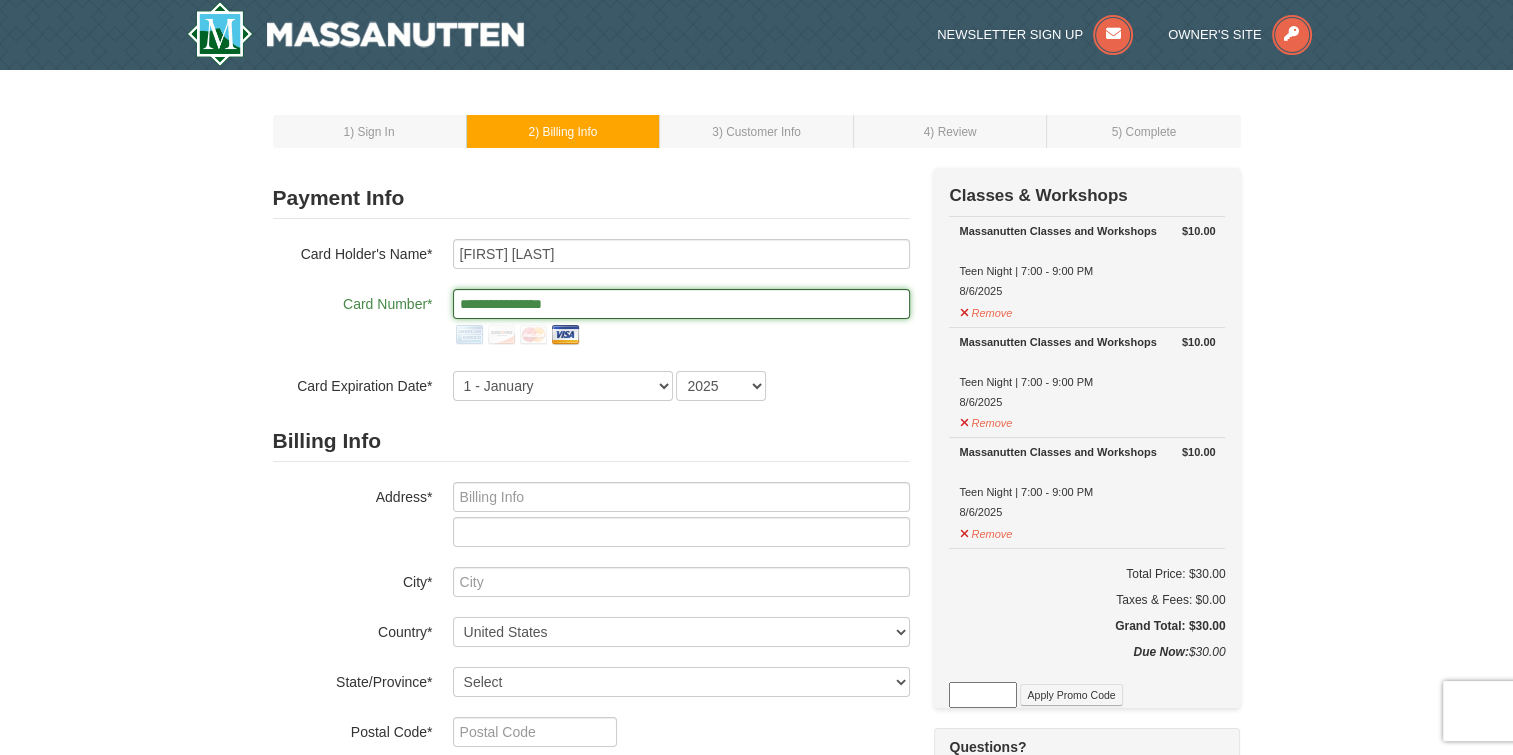 type on "**********" 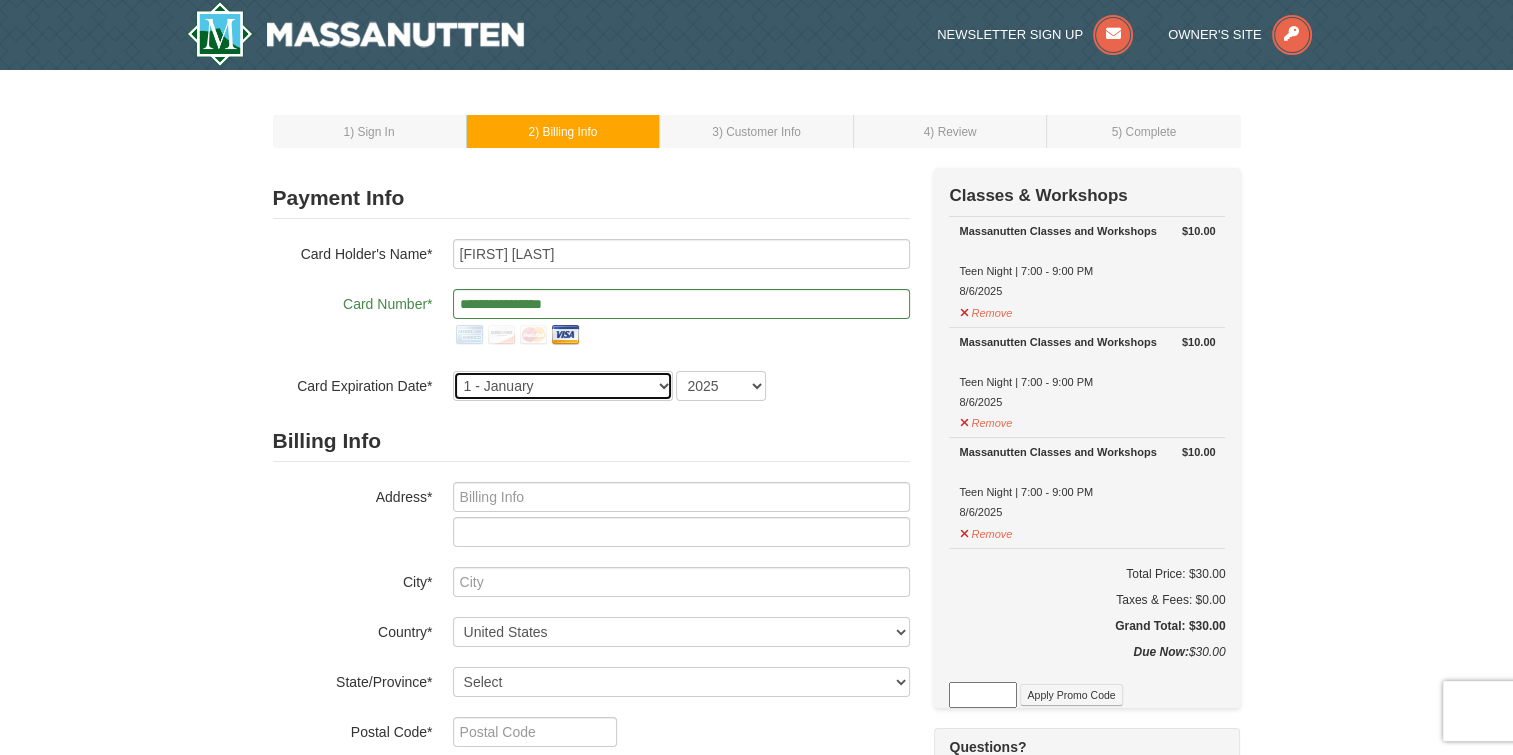 click on "1 - January 2 - February 3 - March 4 - April 5 - May 6 - June 7 - July 8 - August 9 - September 10 - October 11 - November 12 - December" at bounding box center (563, 386) 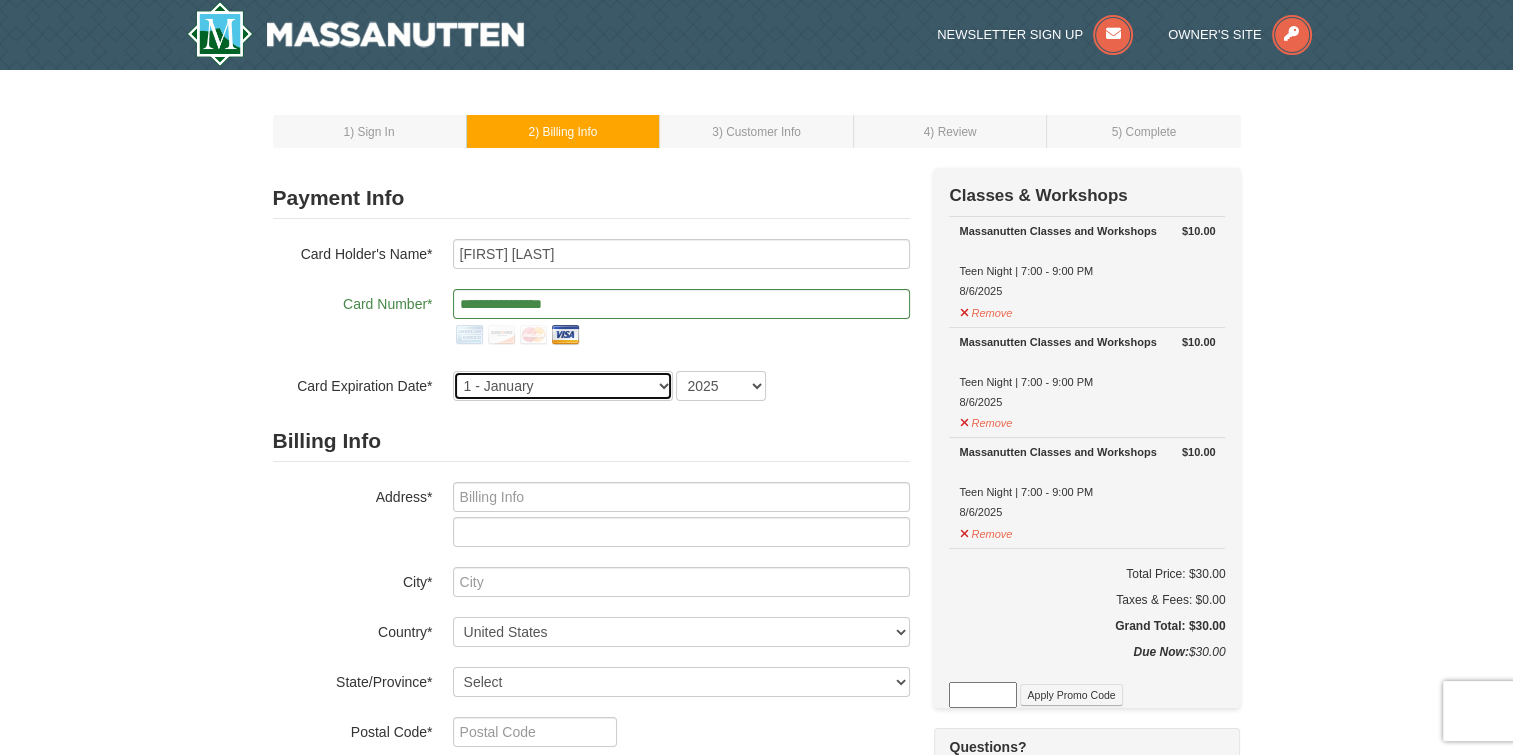 select on "4" 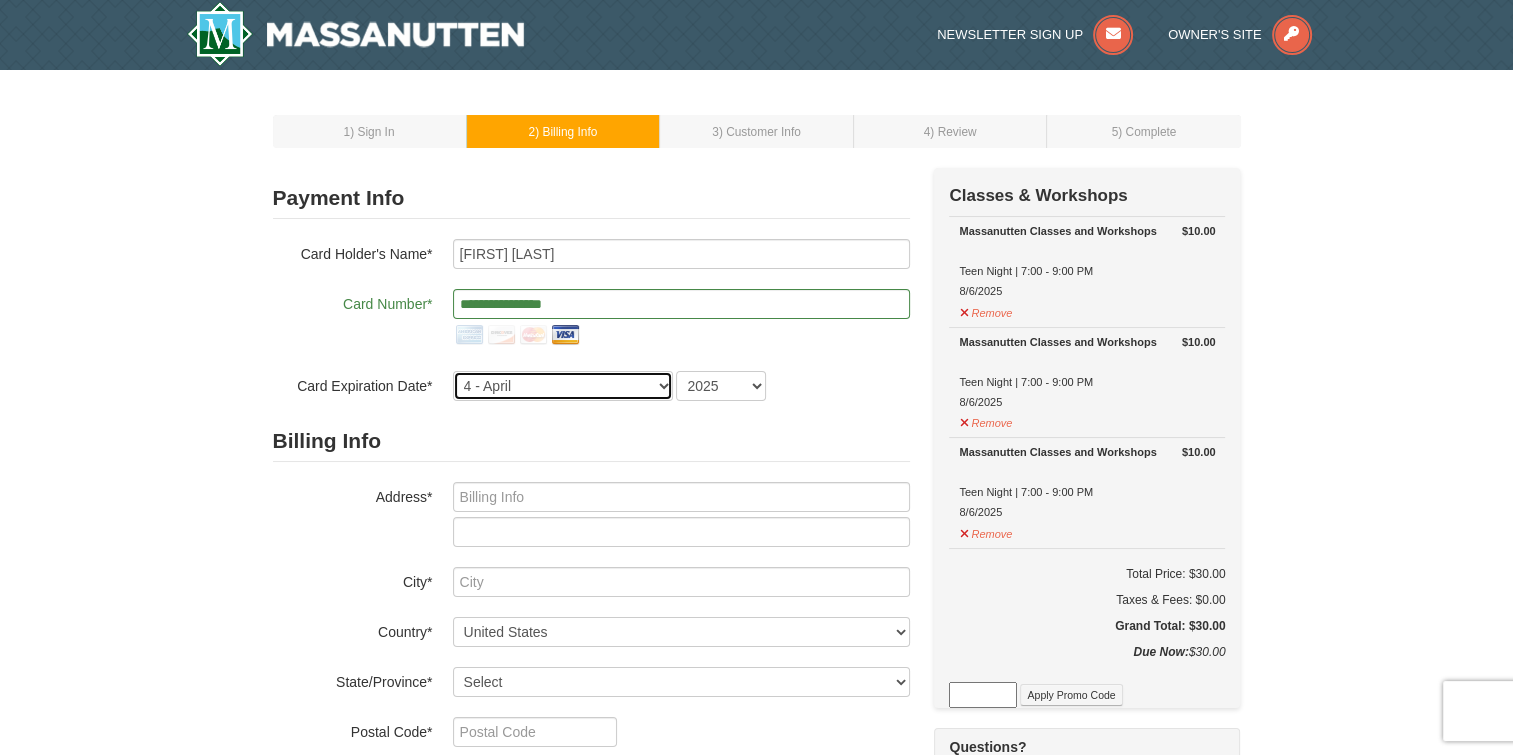 click on "1 - January 2 - February 3 - March 4 - April 5 - May 6 - June 7 - July 8 - August 9 - September 10 - October 11 - November 12 - December" at bounding box center [563, 386] 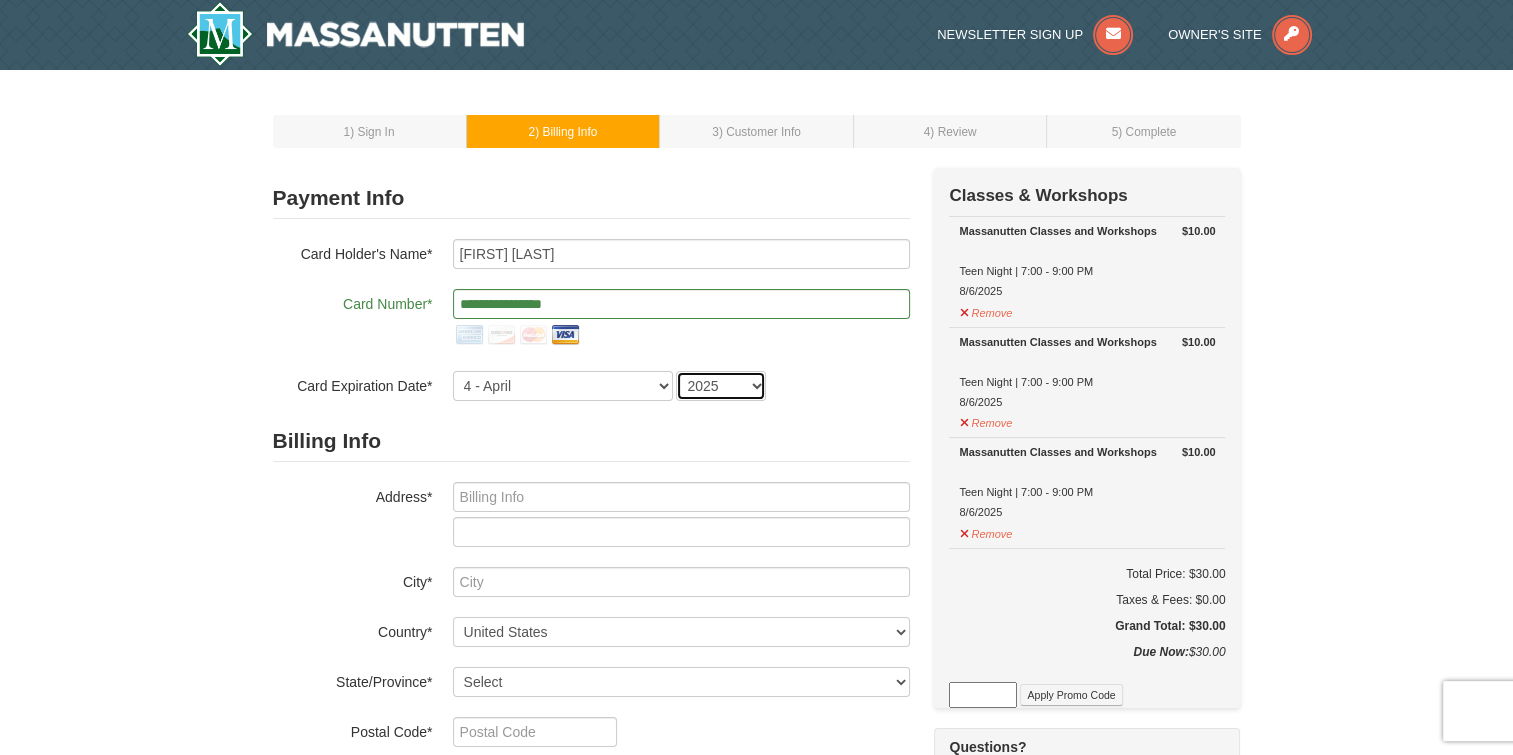 click on "2025 2026 2027 2028 2029 2030 2031 2032 2033 2034" at bounding box center (721, 386) 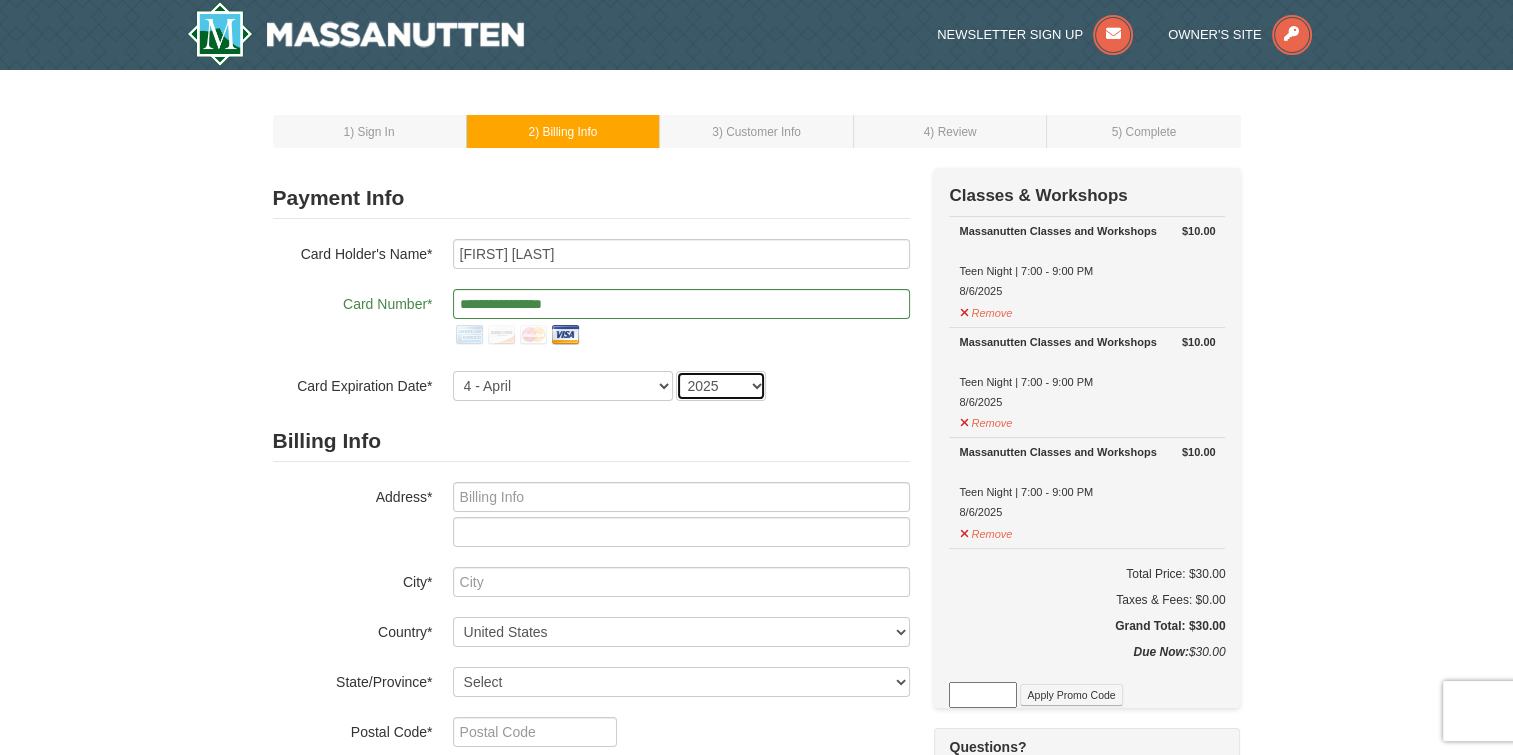 select on "2026" 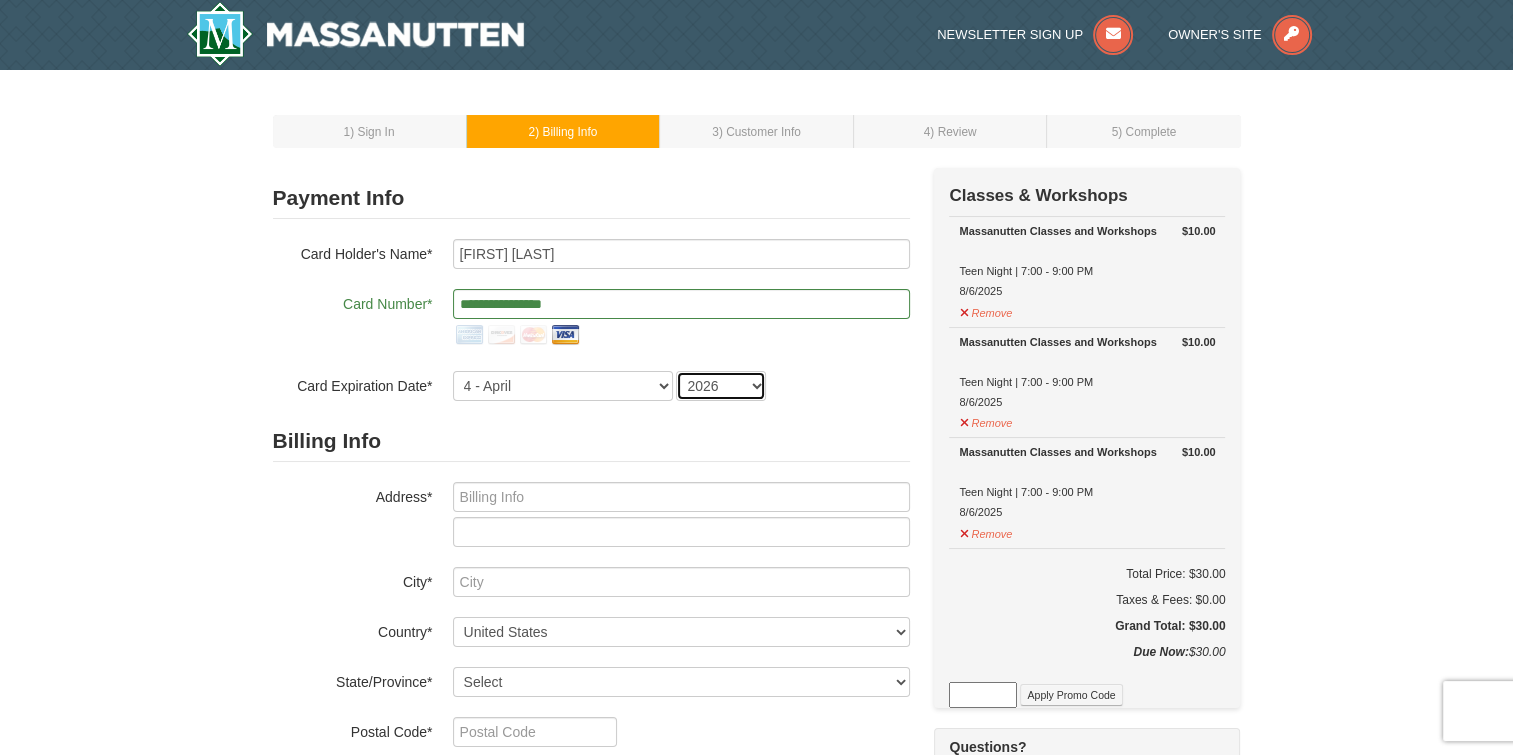 click on "2025 2026 2027 2028 2029 2030 2031 2032 2033 2034" at bounding box center [721, 386] 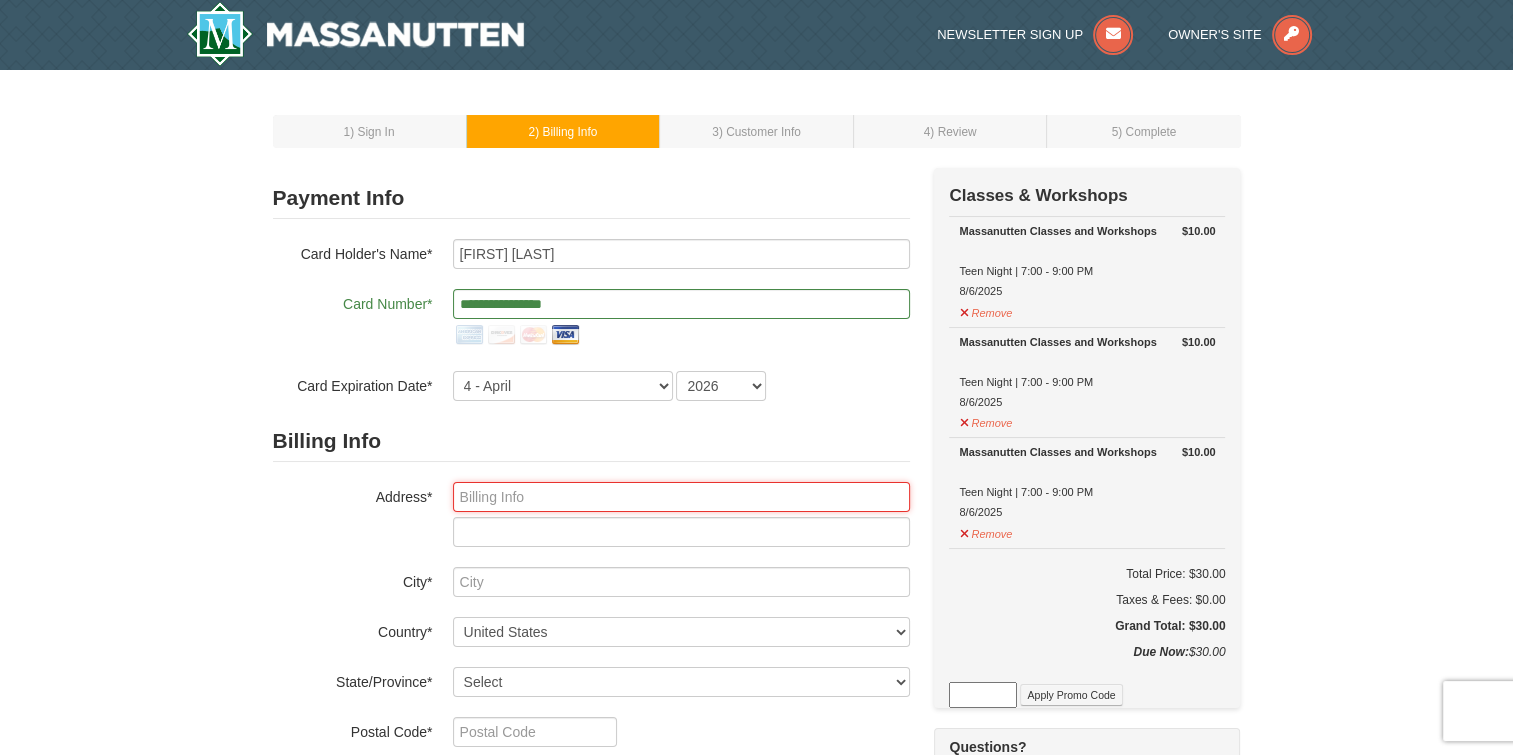 click at bounding box center [681, 497] 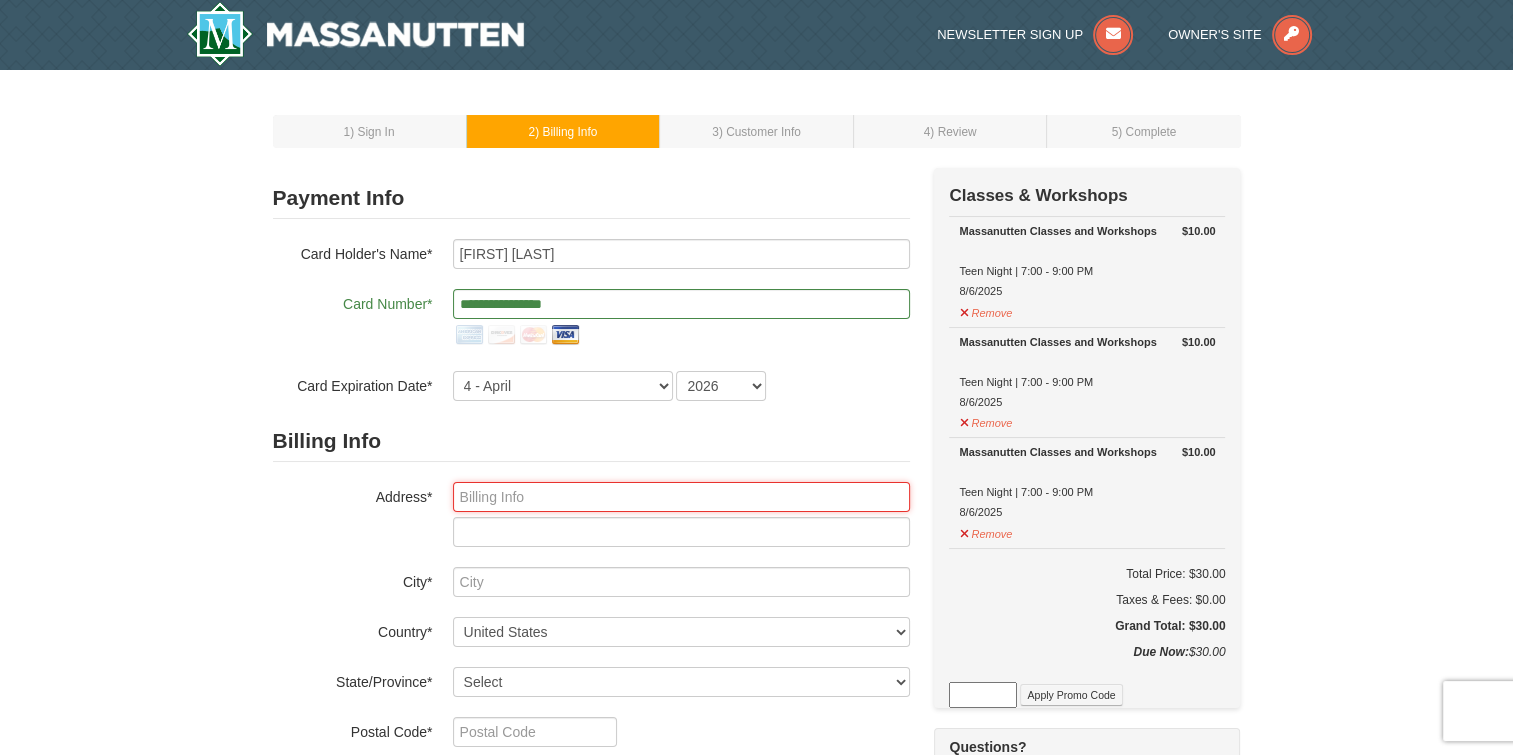 type on "6 Weston Ln" 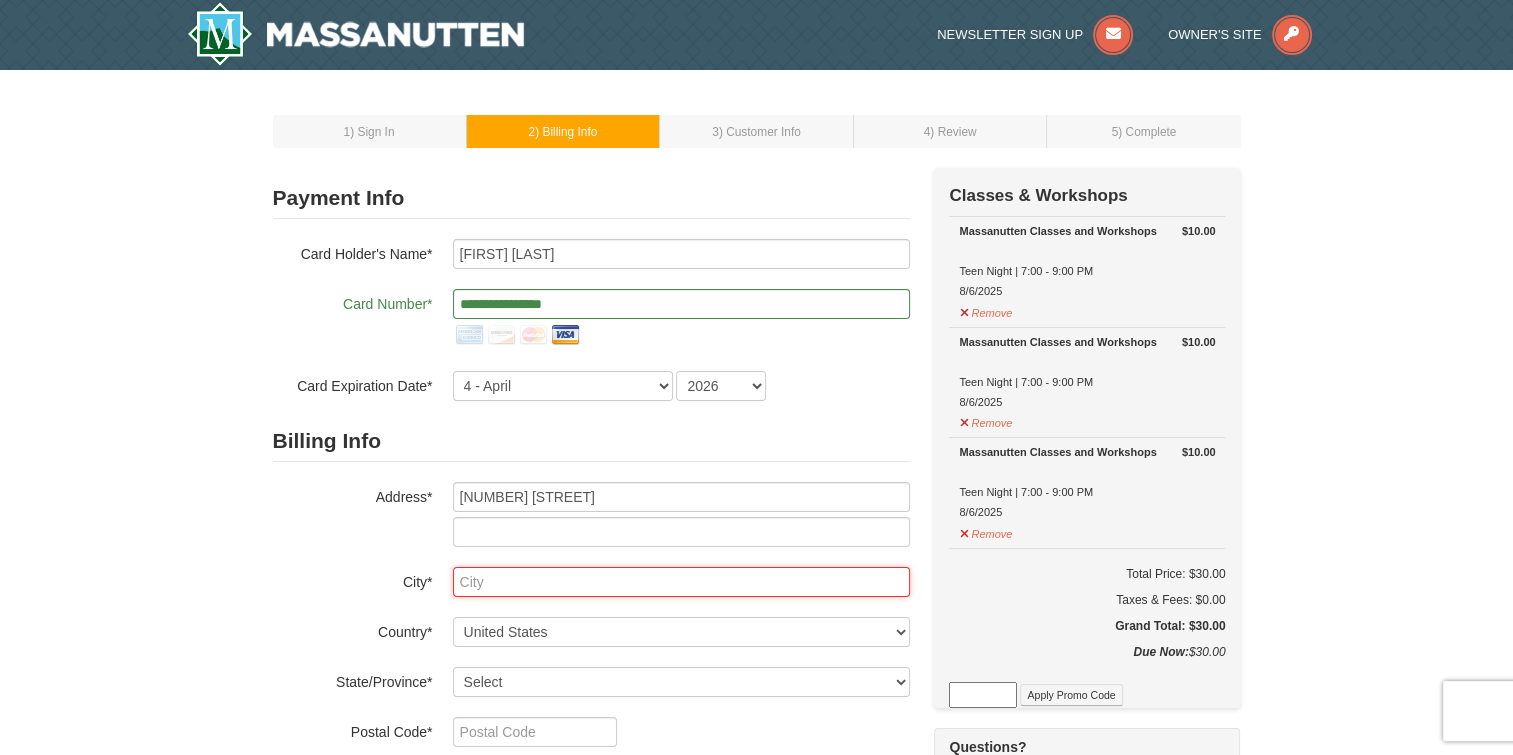 type on "Arden" 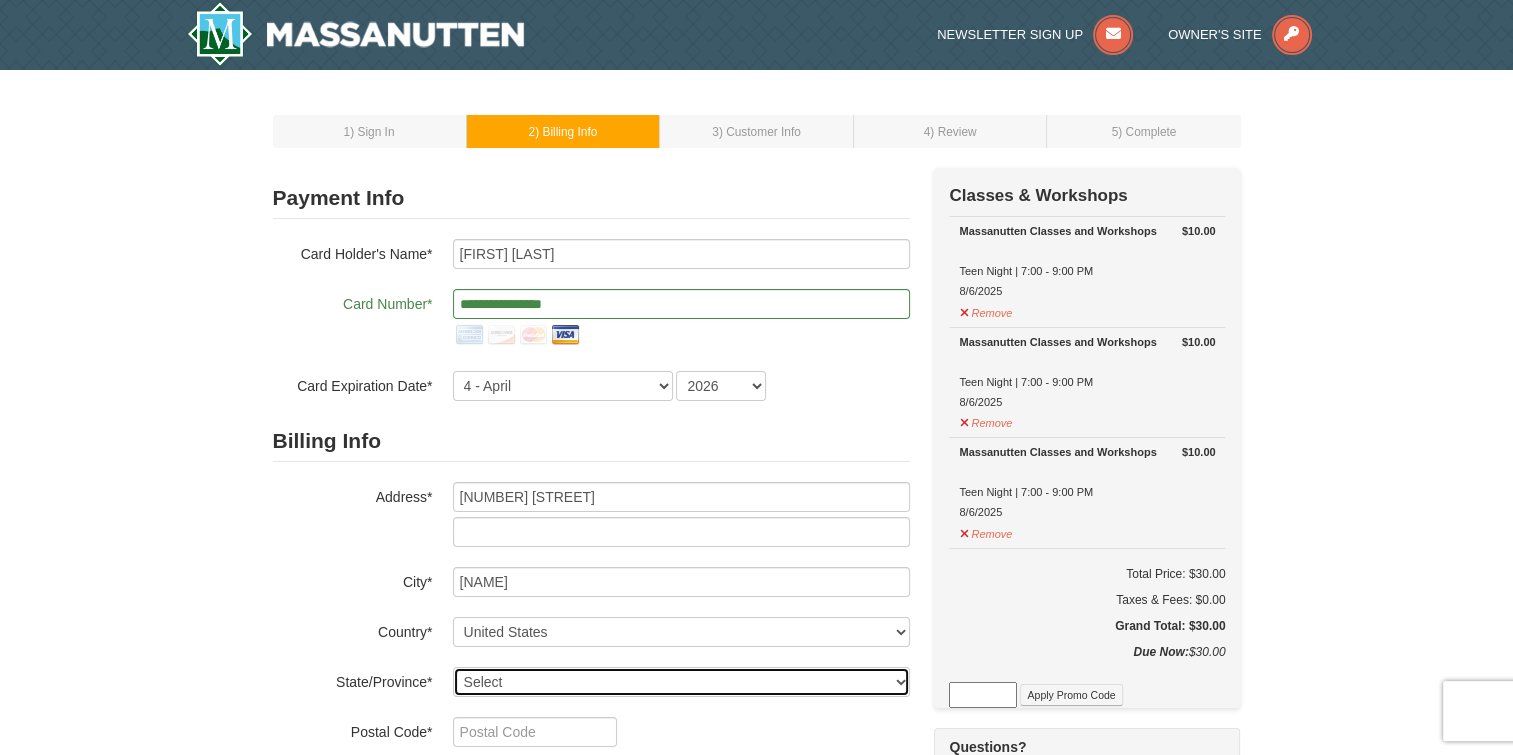 select on "NC" 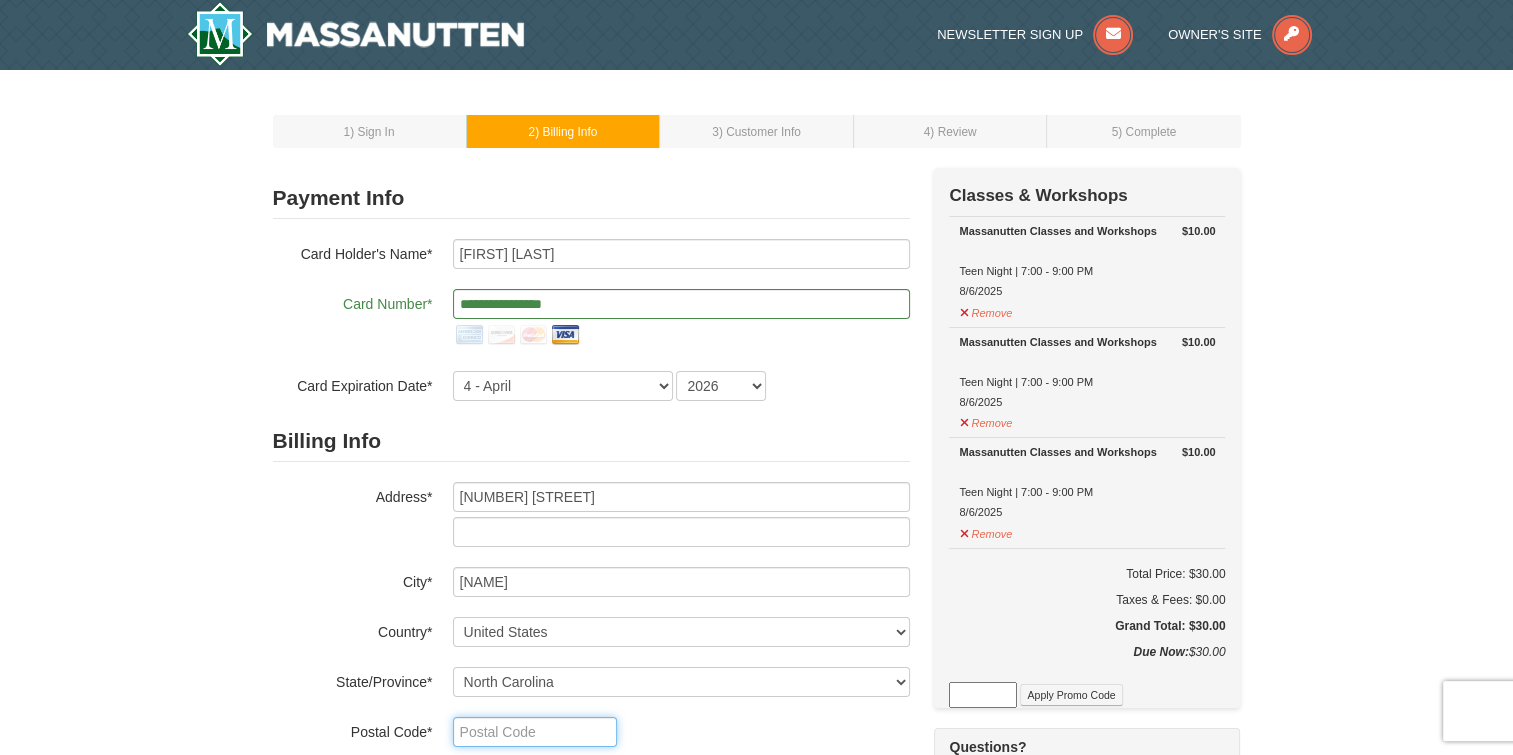 type on "28704" 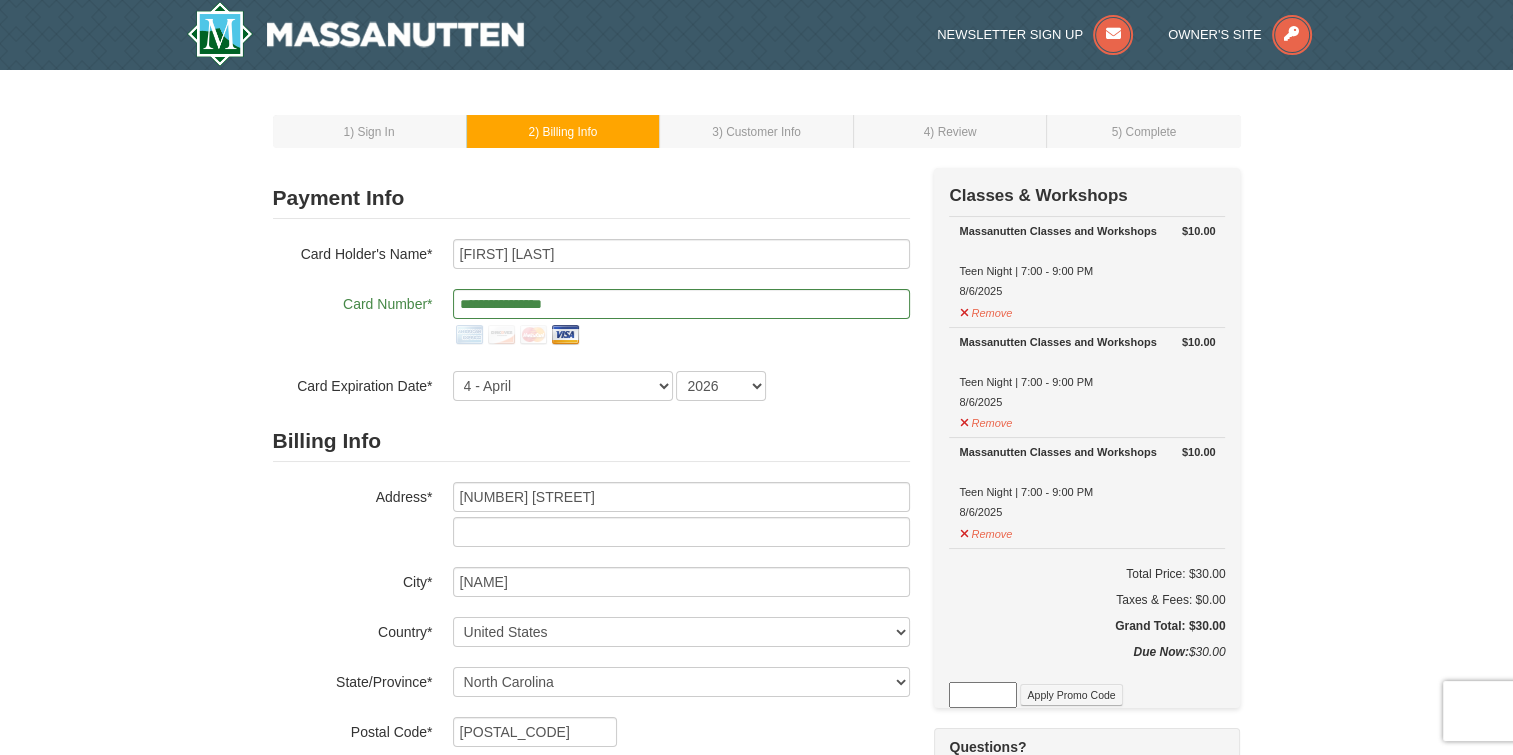 type on "828" 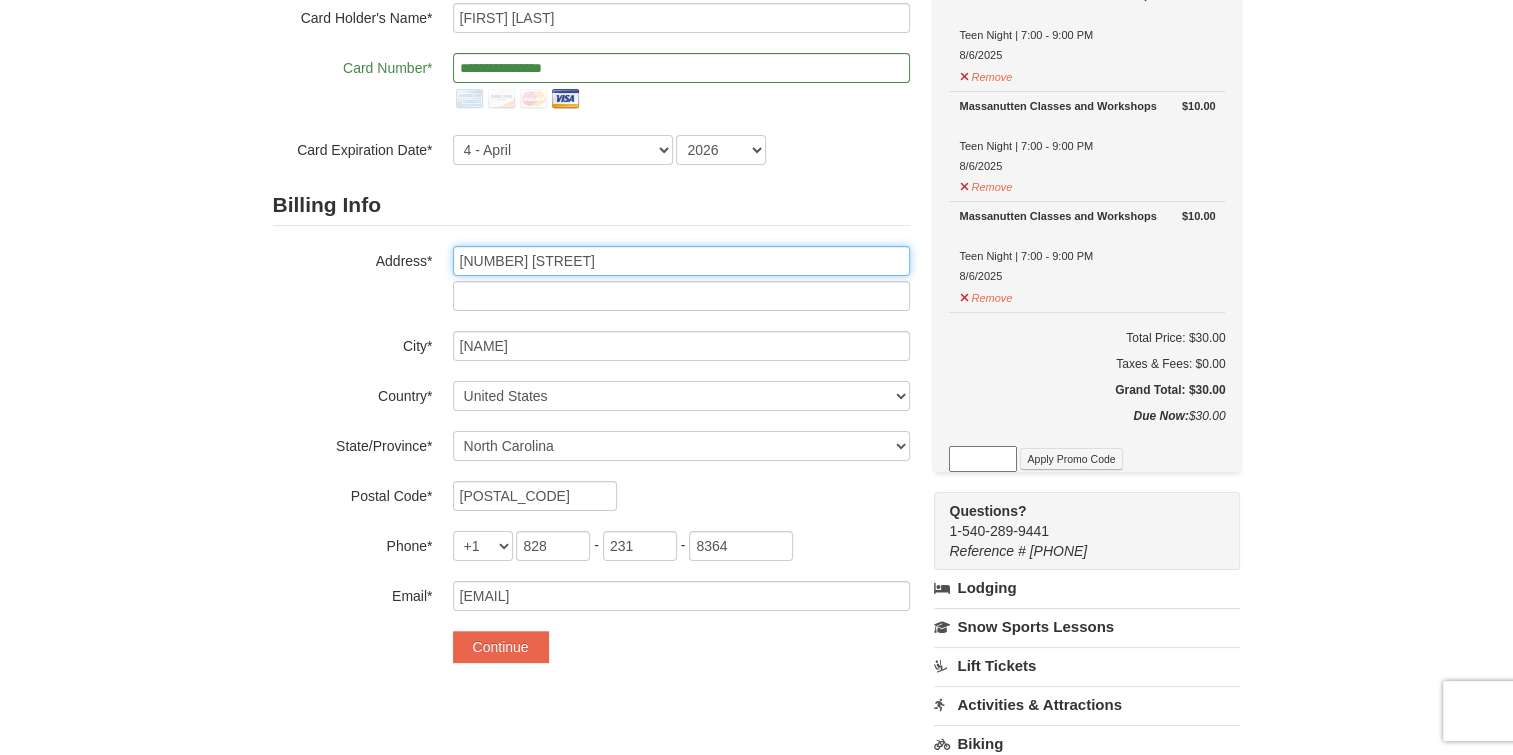 scroll, scrollTop: 300, scrollLeft: 0, axis: vertical 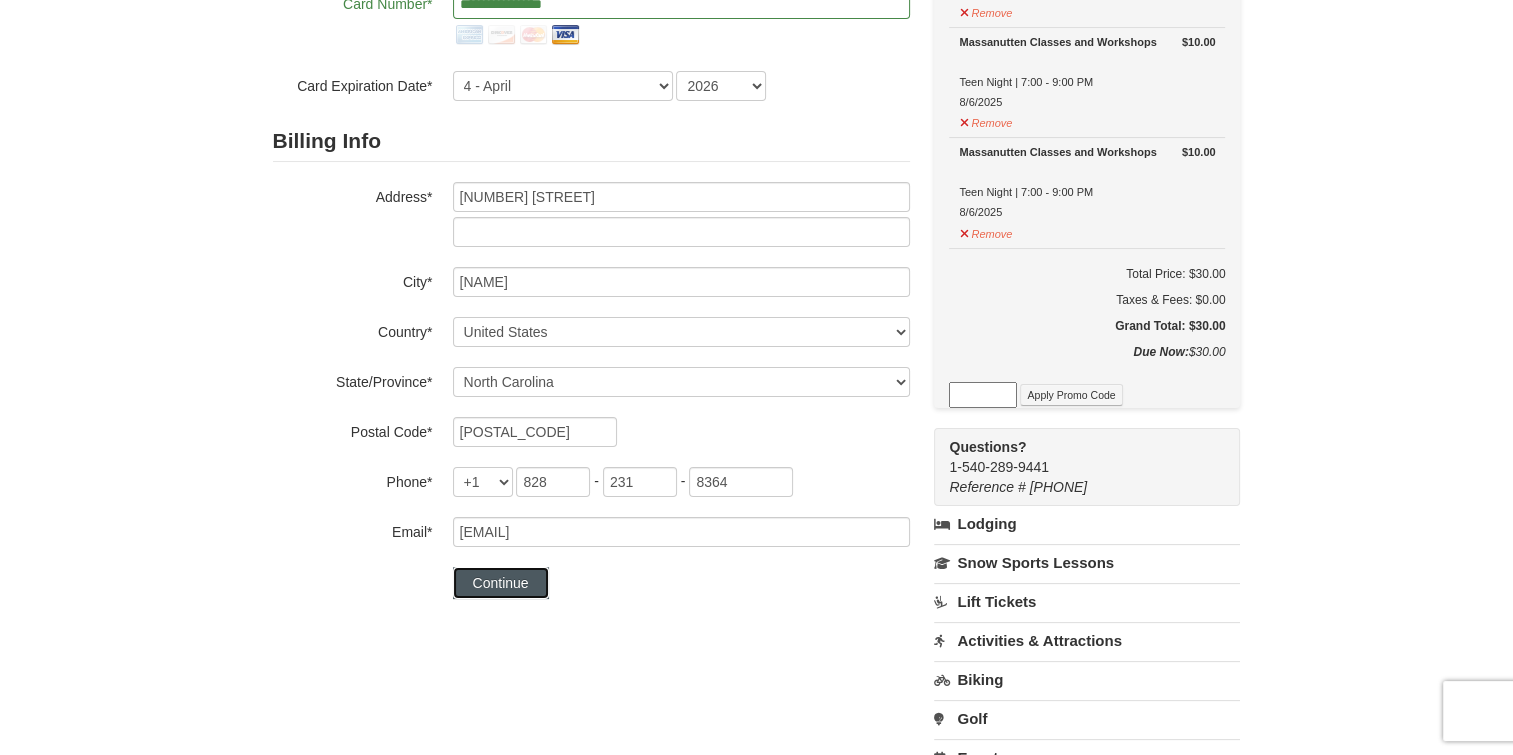 click on "Continue" at bounding box center (501, 583) 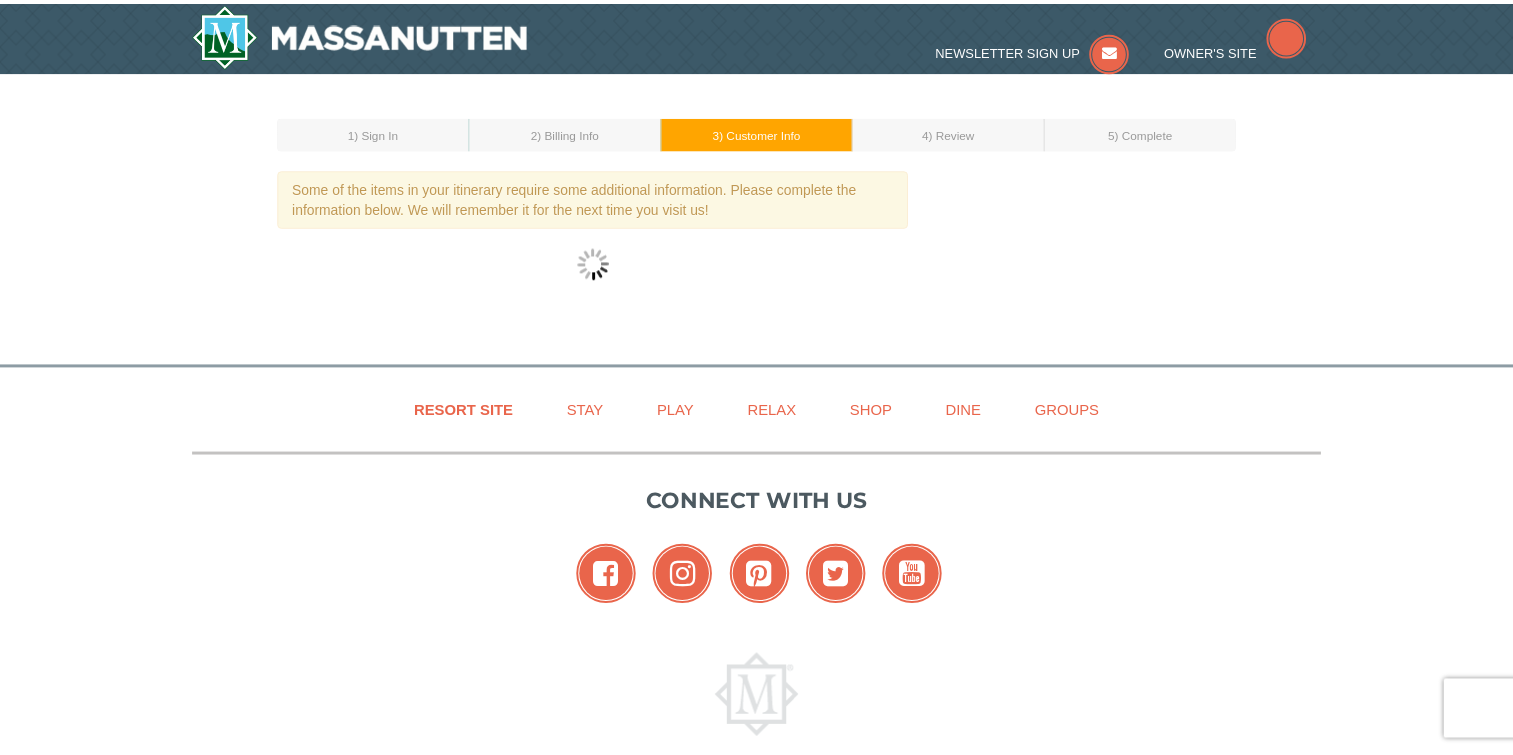 scroll, scrollTop: 0, scrollLeft: 0, axis: both 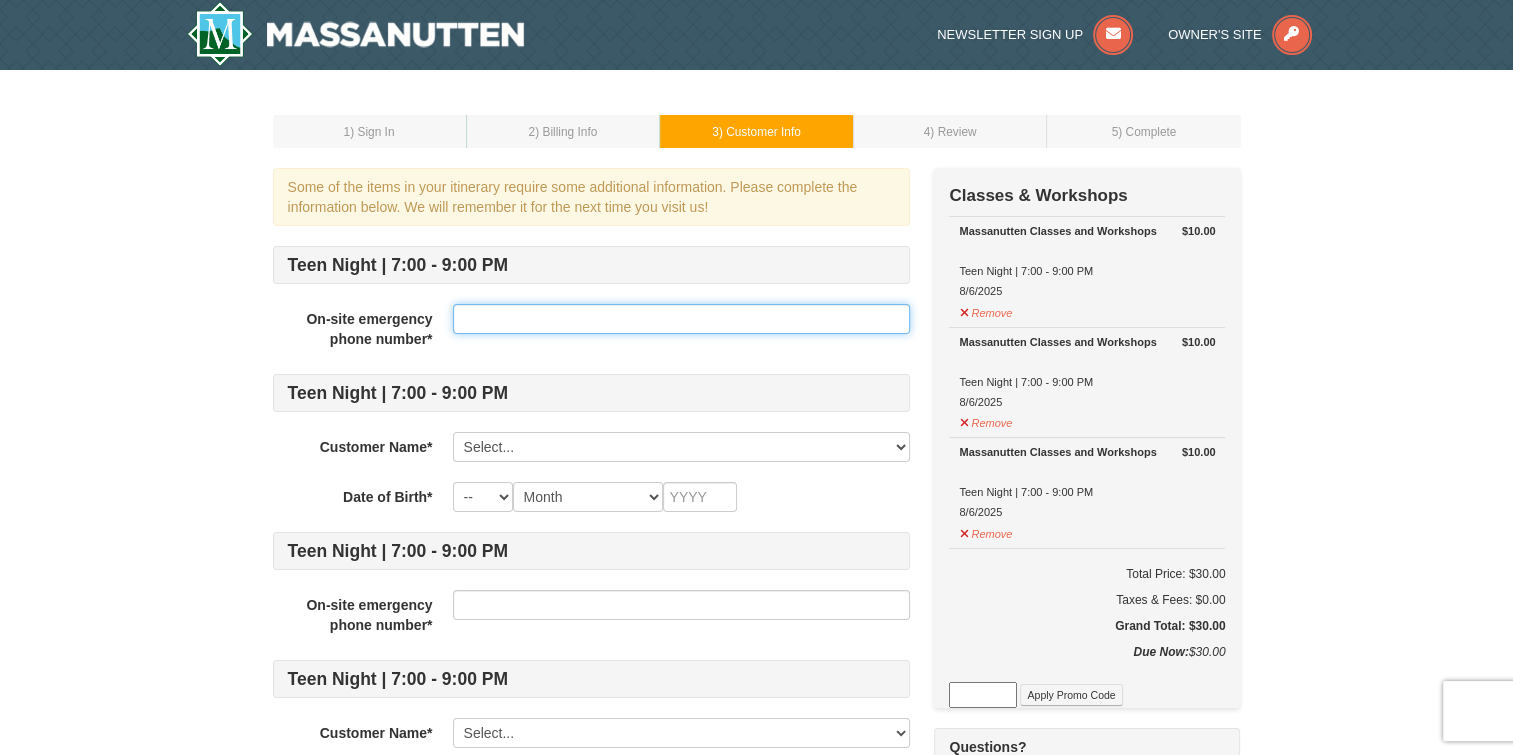 click at bounding box center [681, 319] 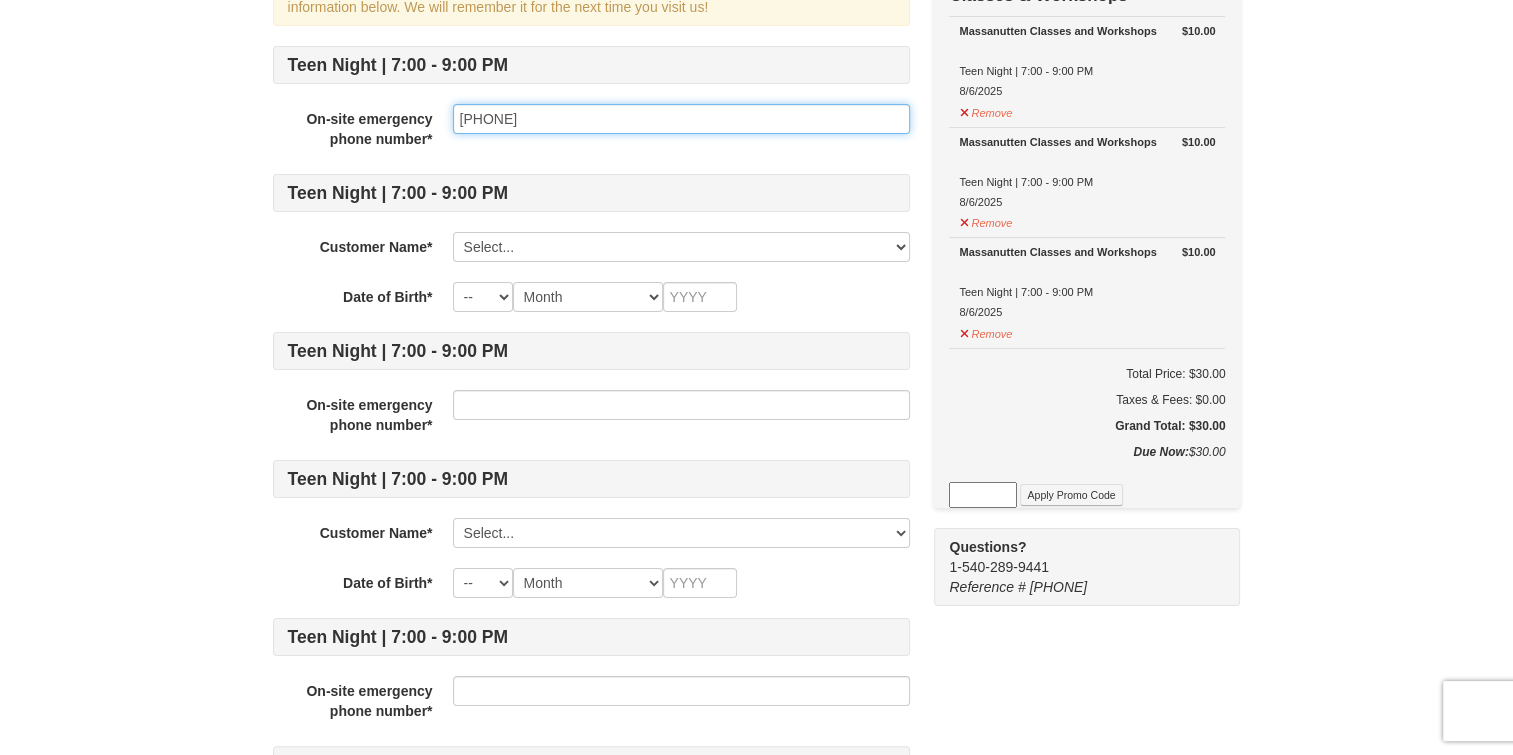 scroll, scrollTop: 100, scrollLeft: 0, axis: vertical 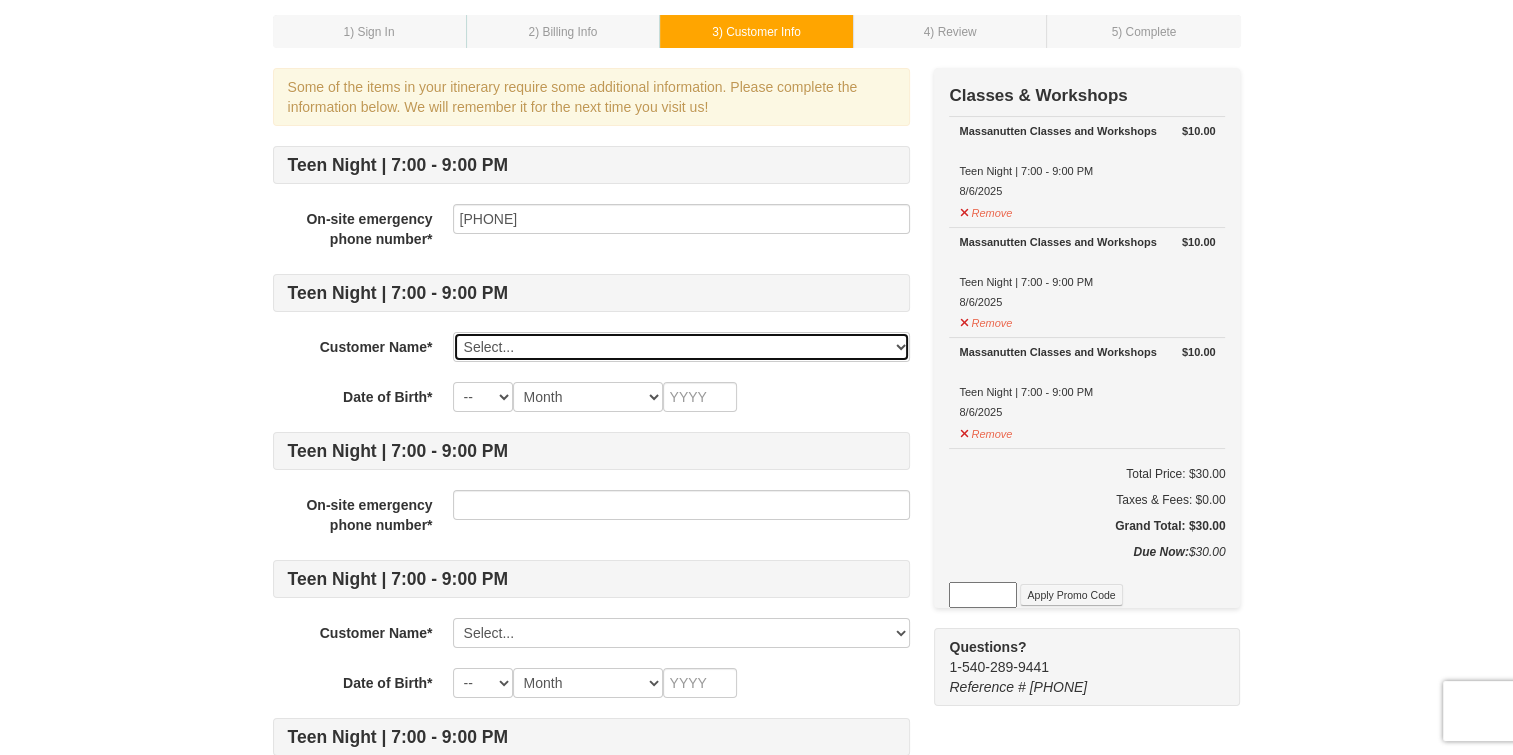 click on "Select... Pamela  wilson Add New..." at bounding box center [681, 347] 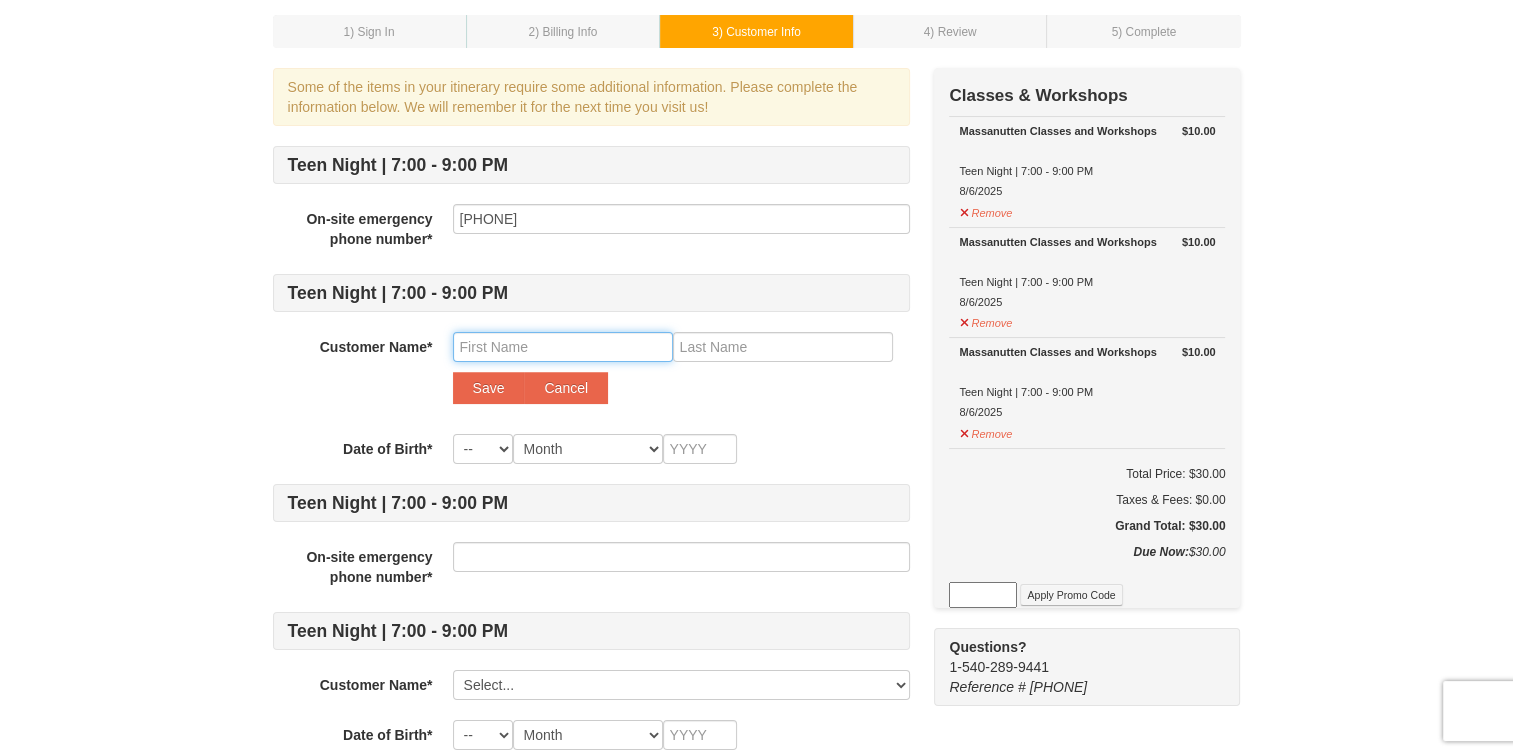 click at bounding box center (563, 347) 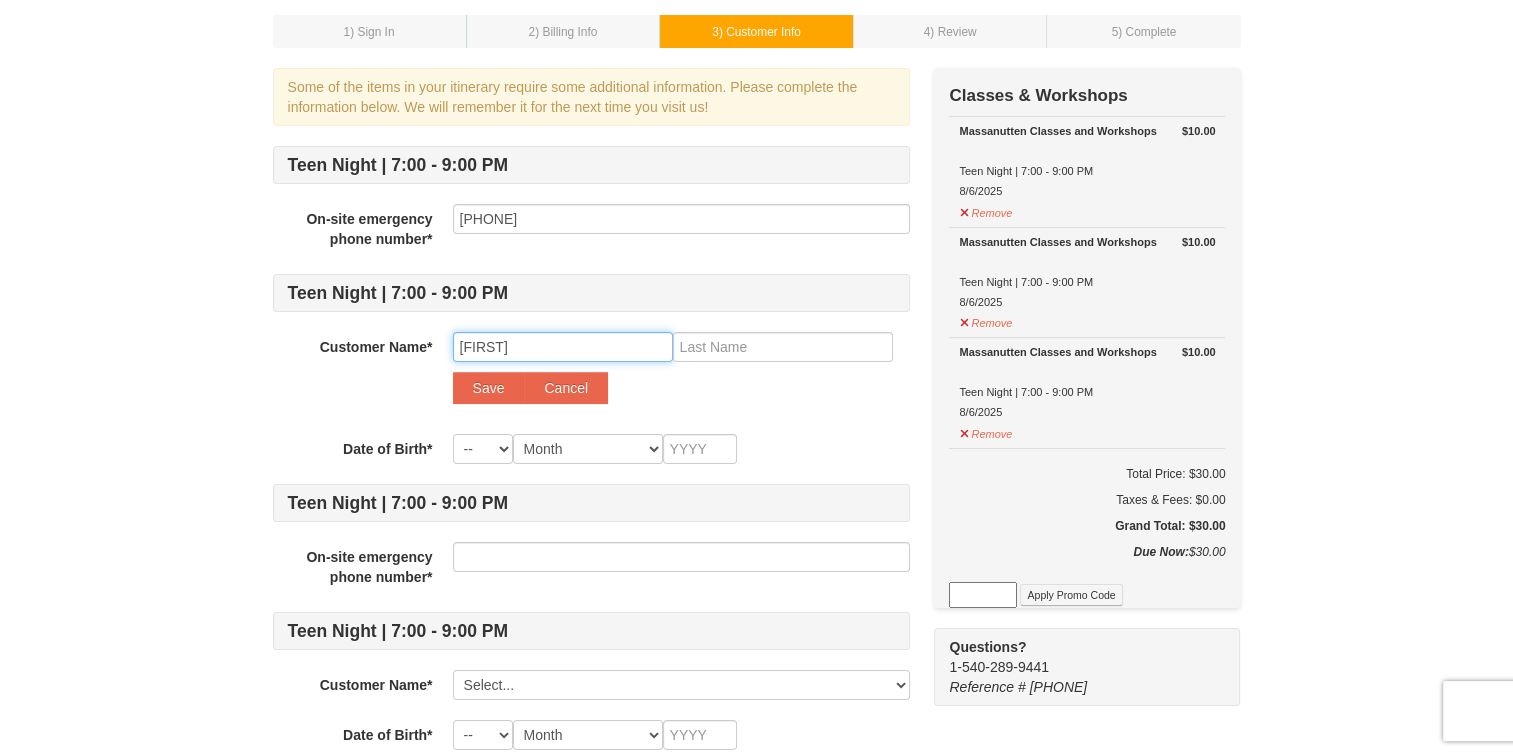 type on "Sophia" 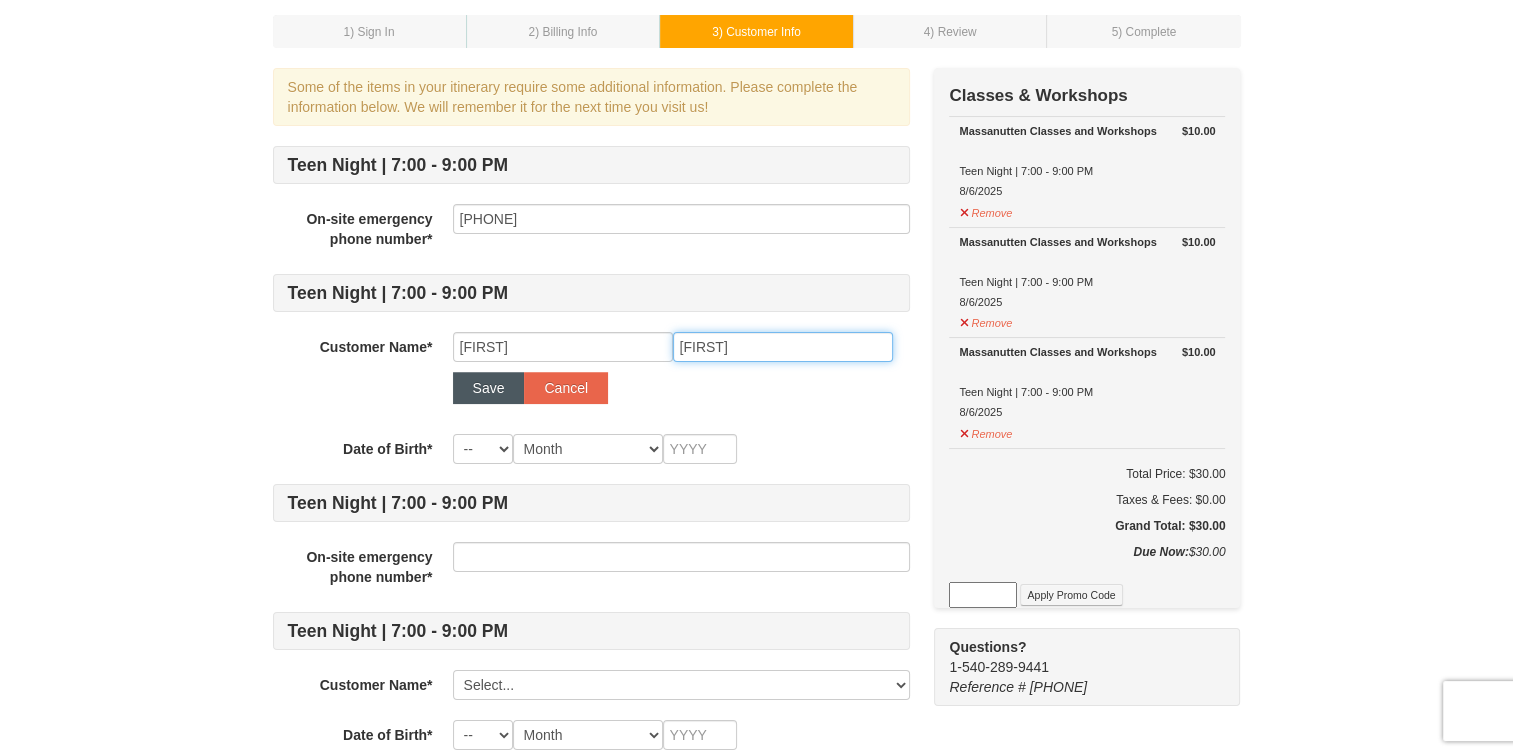 type on "Harvey" 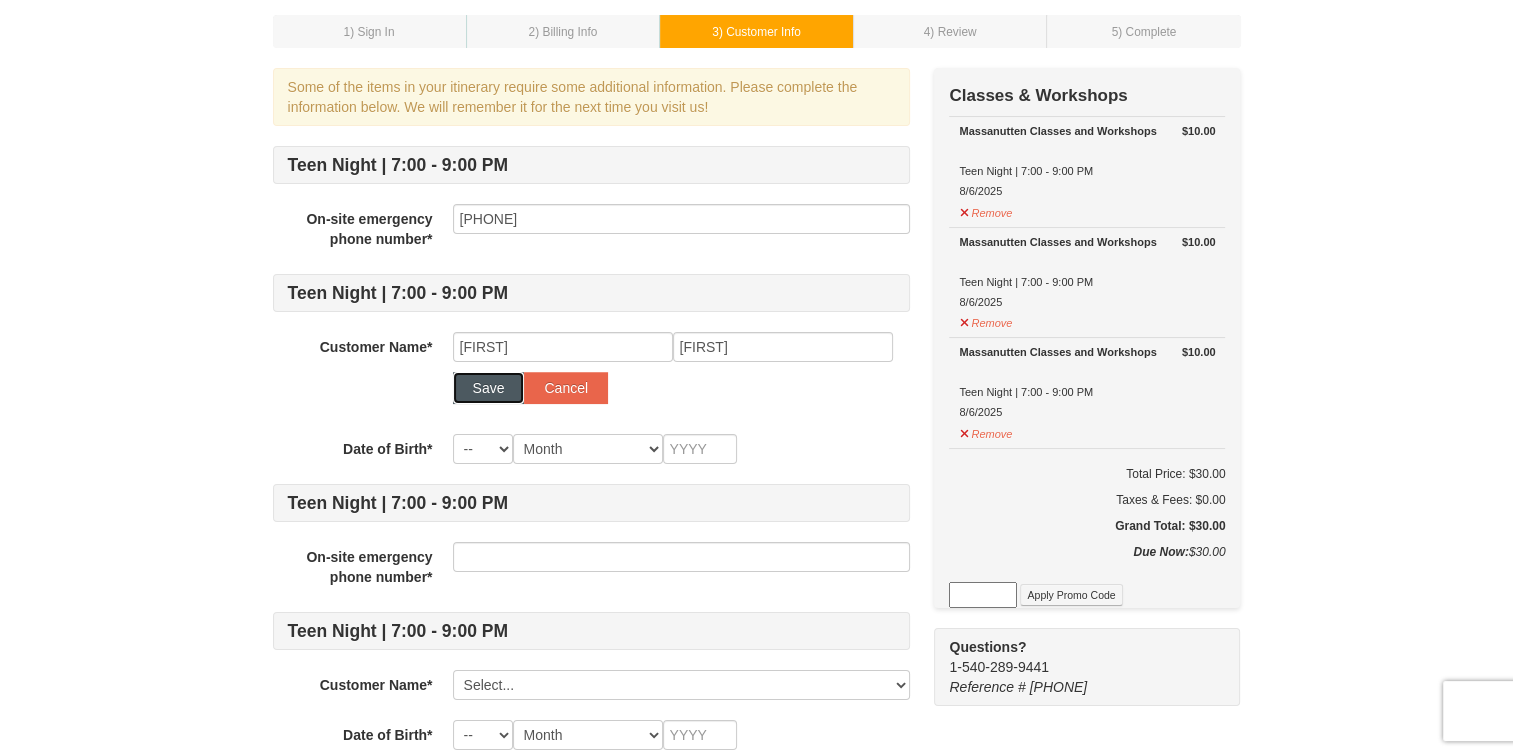 click on "Save" at bounding box center [489, 388] 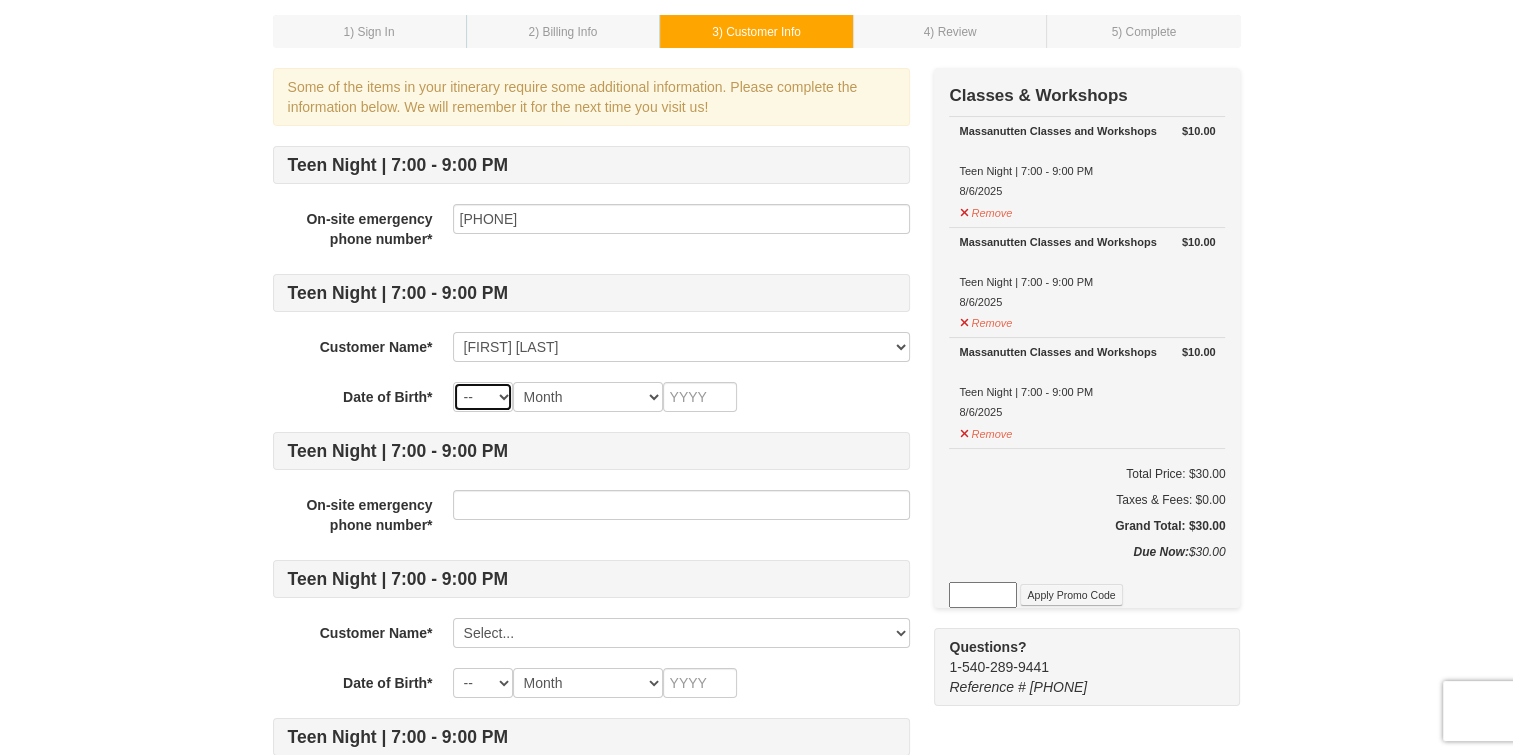 click on "-- 01 02 03 04 05 06 07 08 09 10 11 12 13 14 15 16 17 18 19 20 21 22 23 24 25 26 27 28 29 30 31" at bounding box center [483, 397] 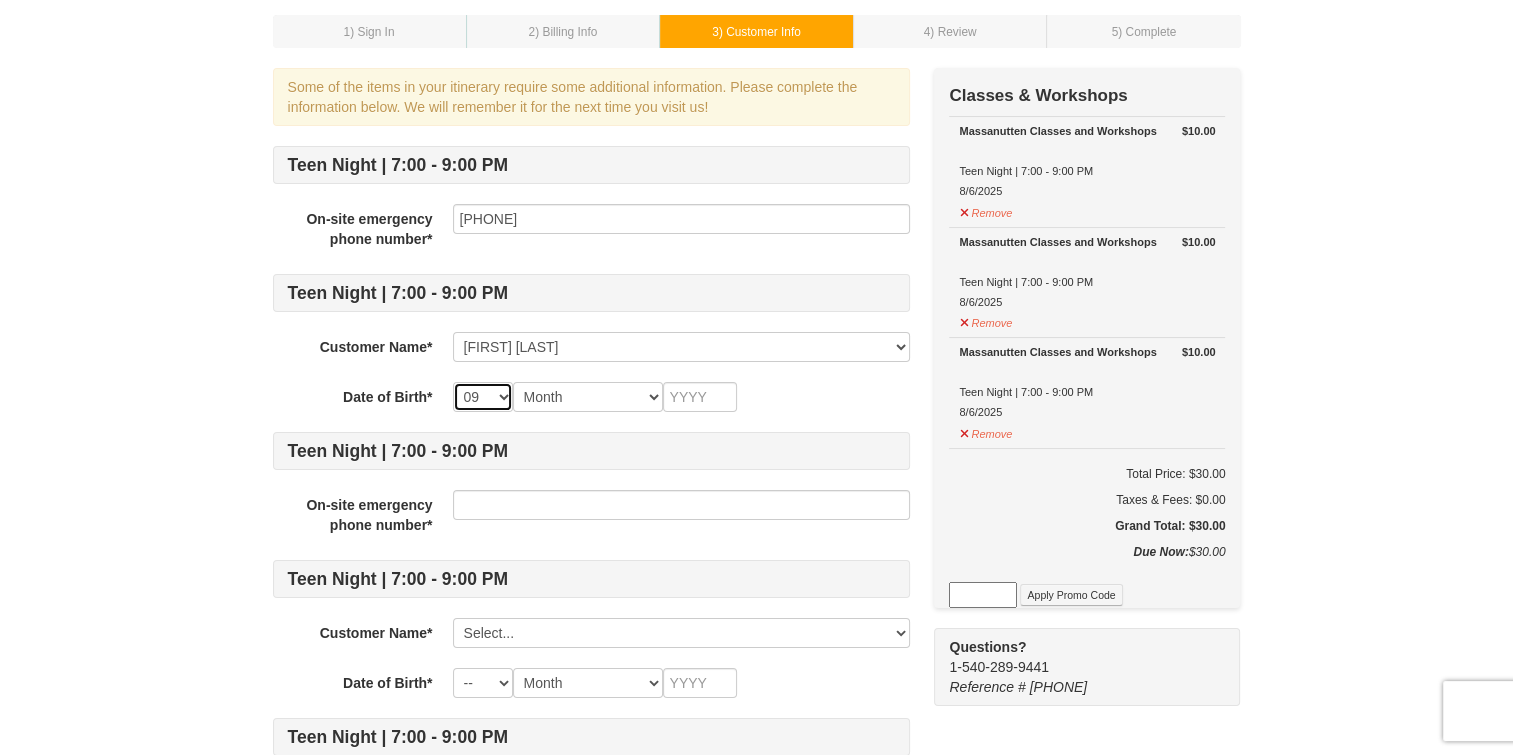 click on "-- 01 02 03 04 05 06 07 08 09 10 11 12 13 14 15 16 17 18 19 20 21 22 23 24 25 26 27 28 29 30 31" at bounding box center (483, 397) 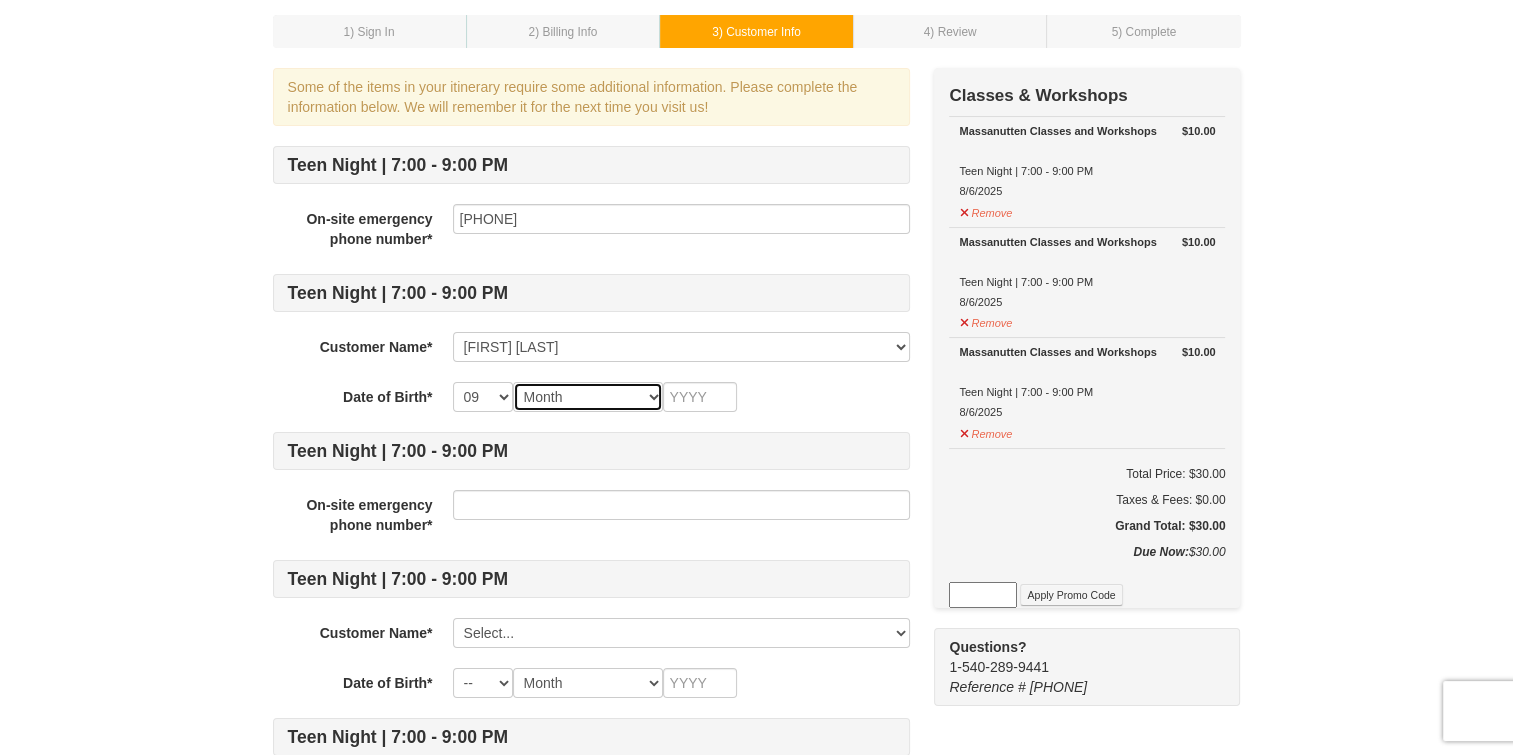 click on "Month January February March April May June July August September October November December" at bounding box center [588, 397] 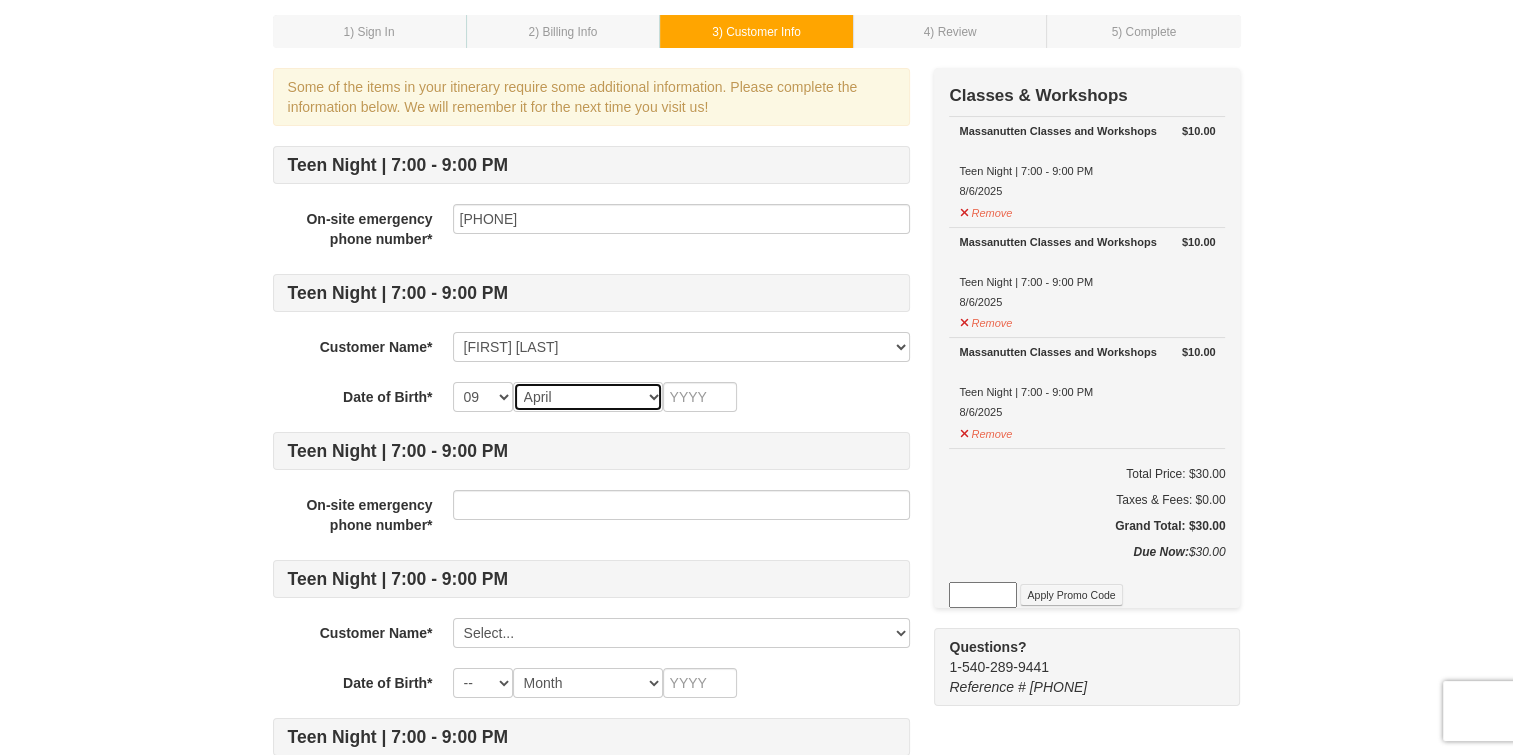 click on "Month January February March April May June July August September October November December" at bounding box center (588, 397) 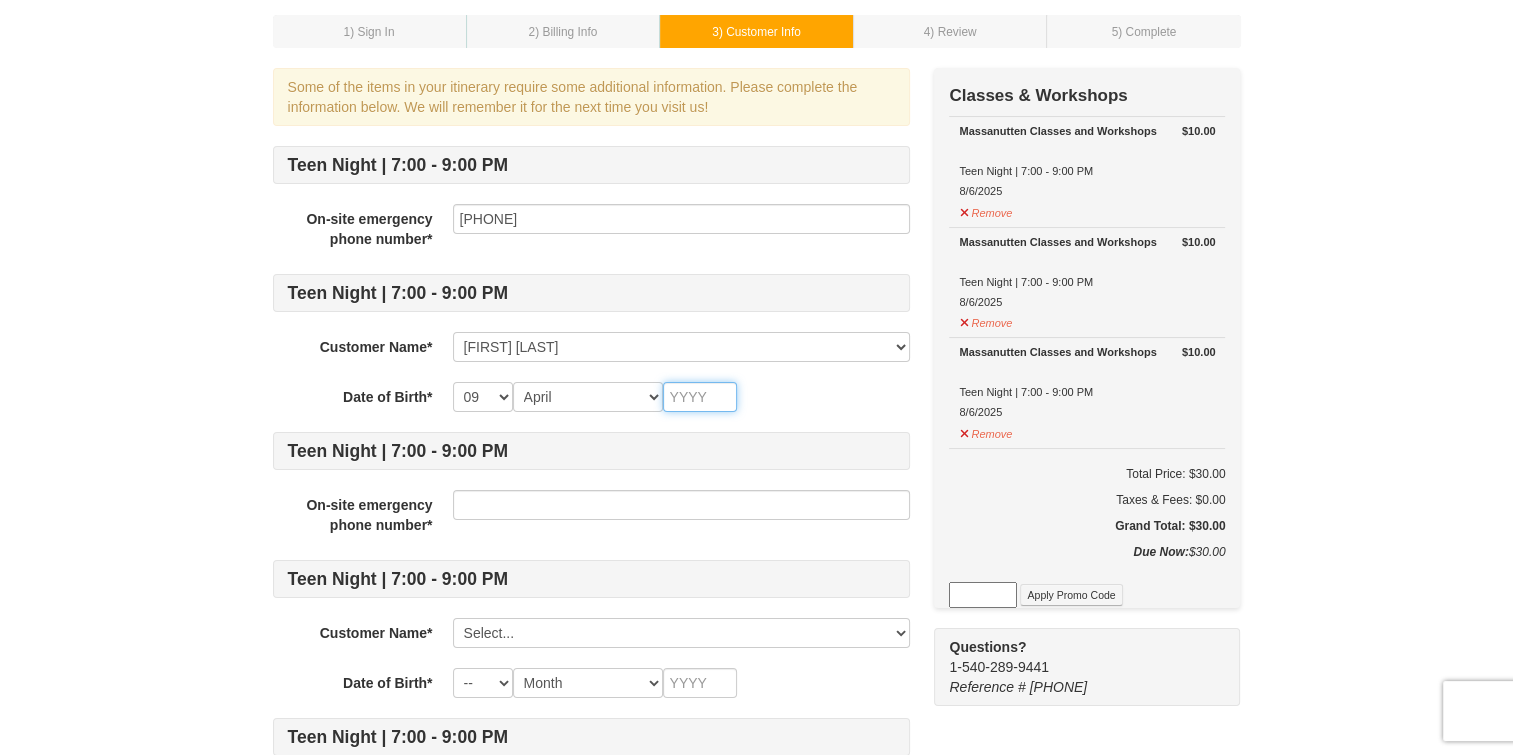 click at bounding box center (700, 397) 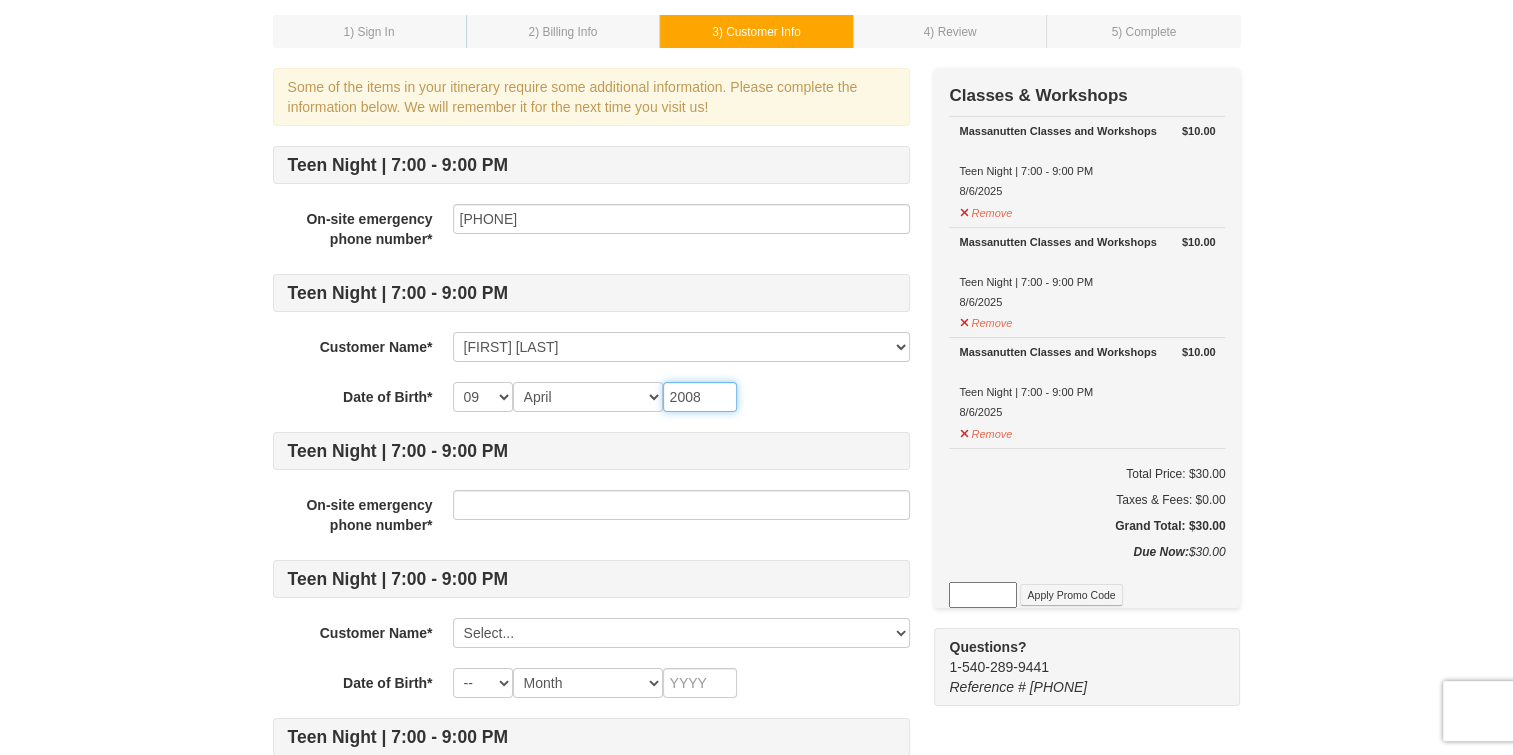 type on "2008" 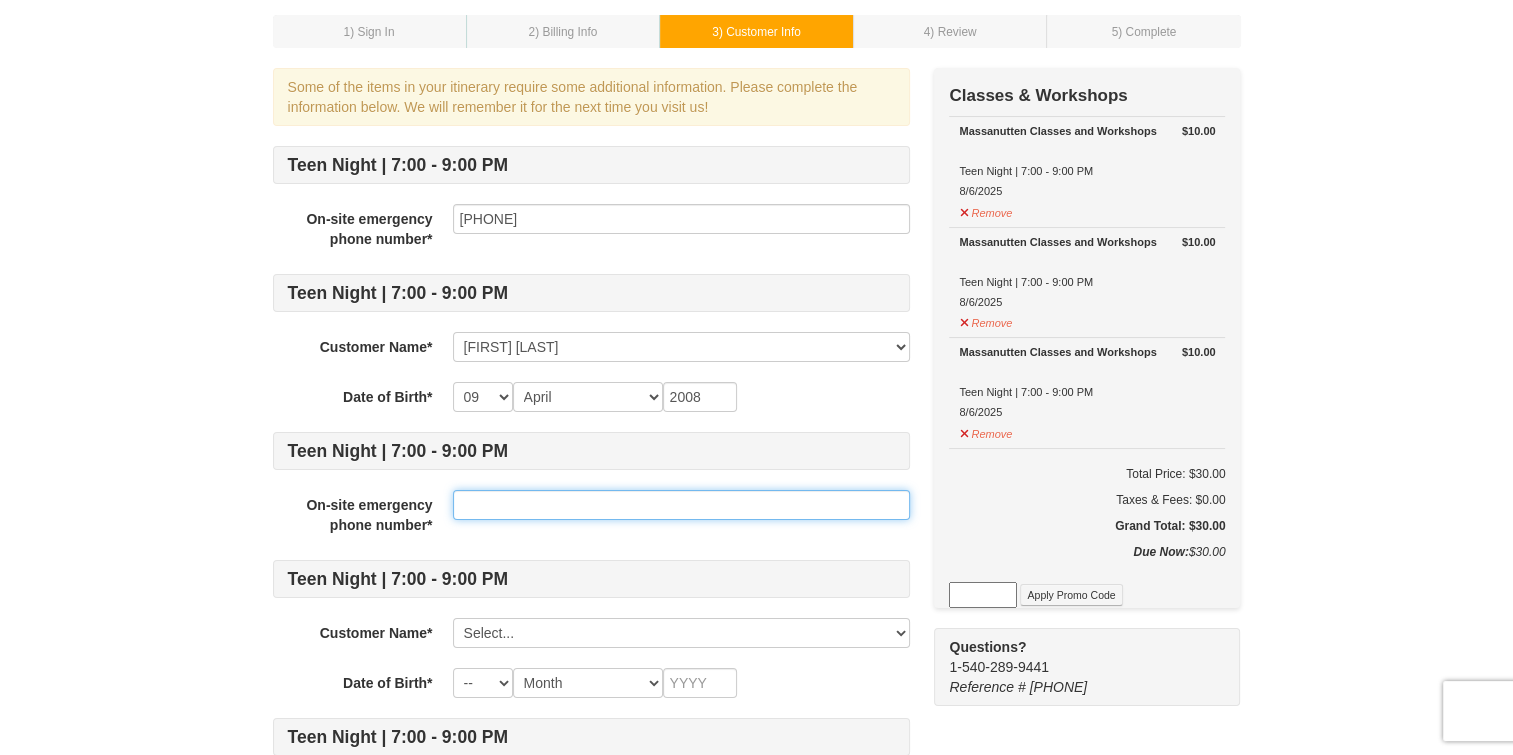 click at bounding box center [681, 505] 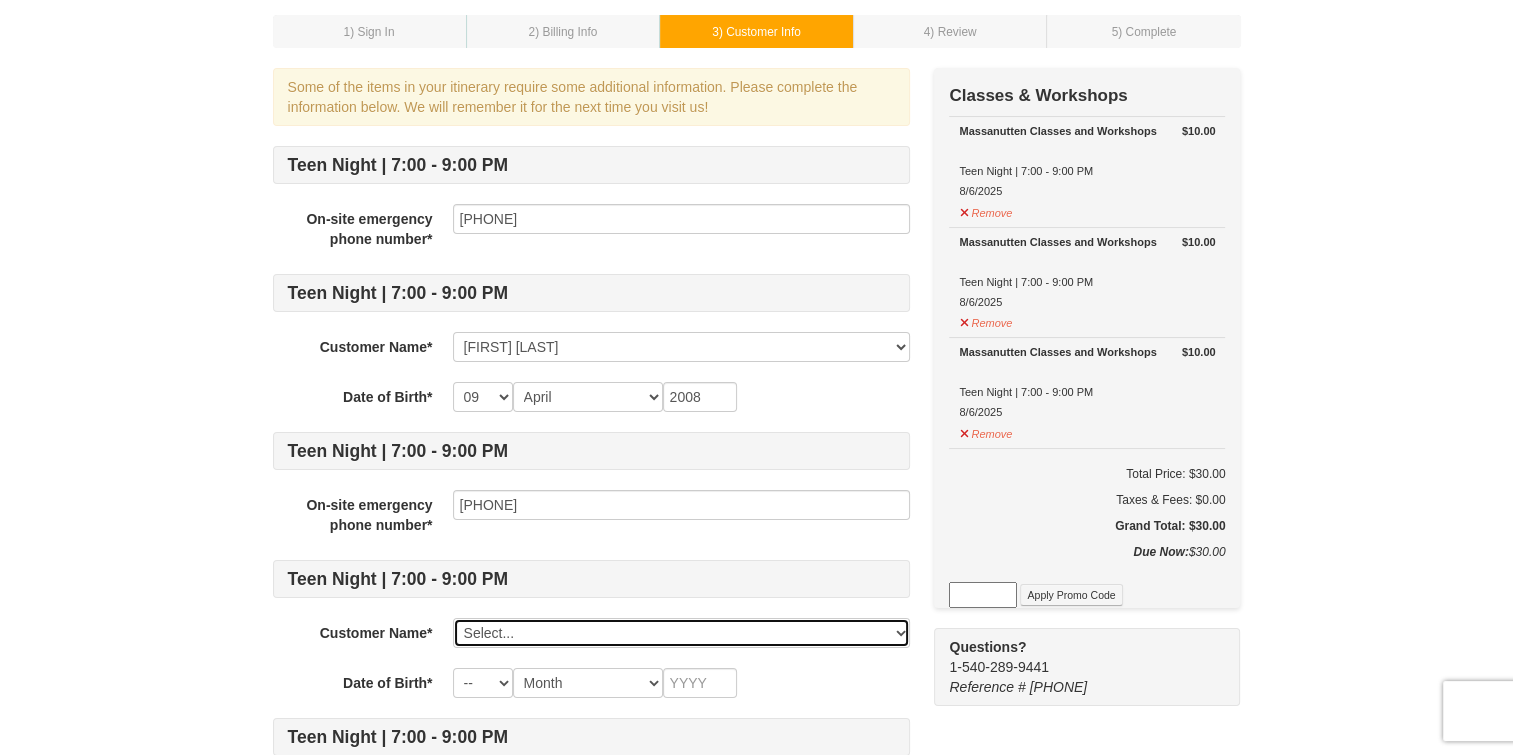 click on "Select... Pamela  wilson Sophia  Harvey Add New..." at bounding box center [681, 633] 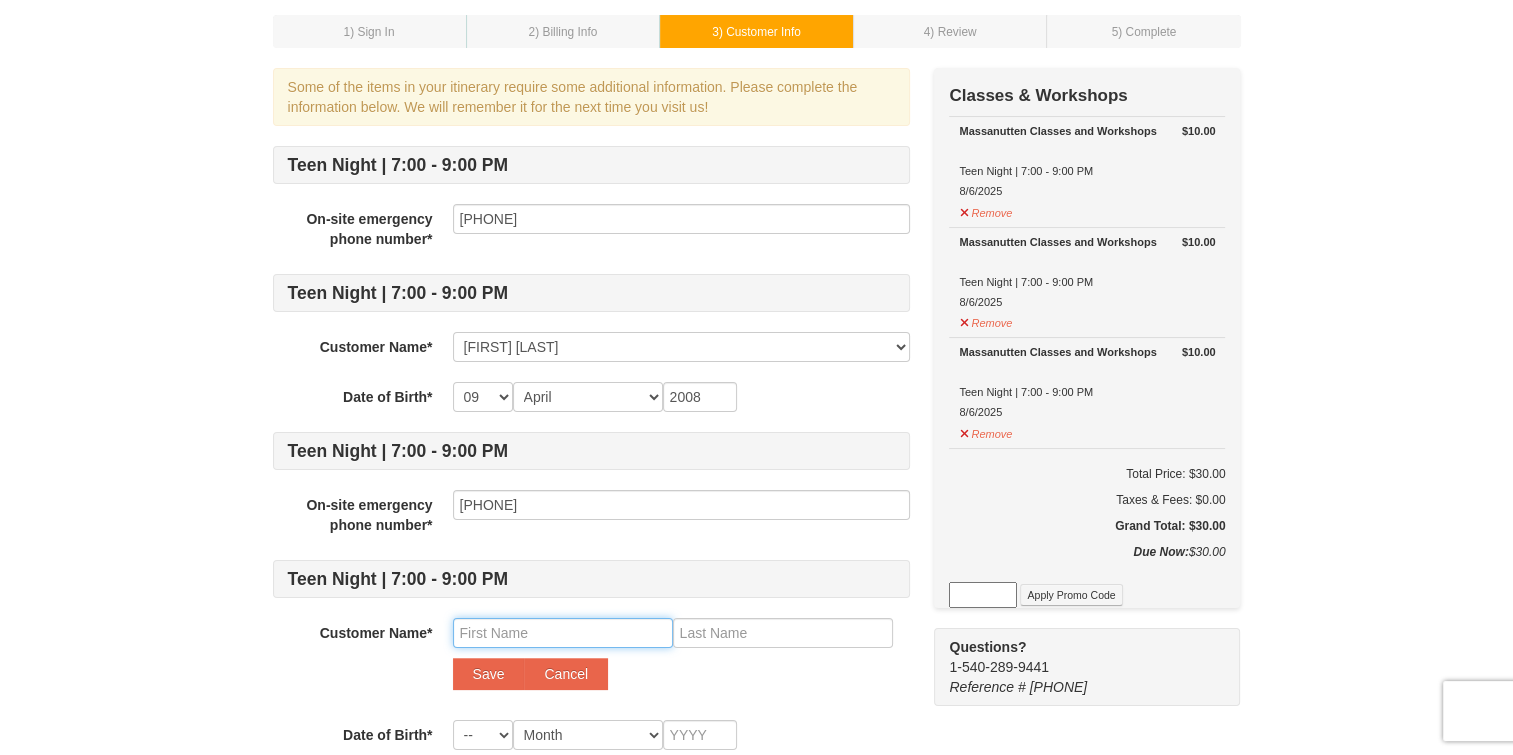 click at bounding box center (563, 633) 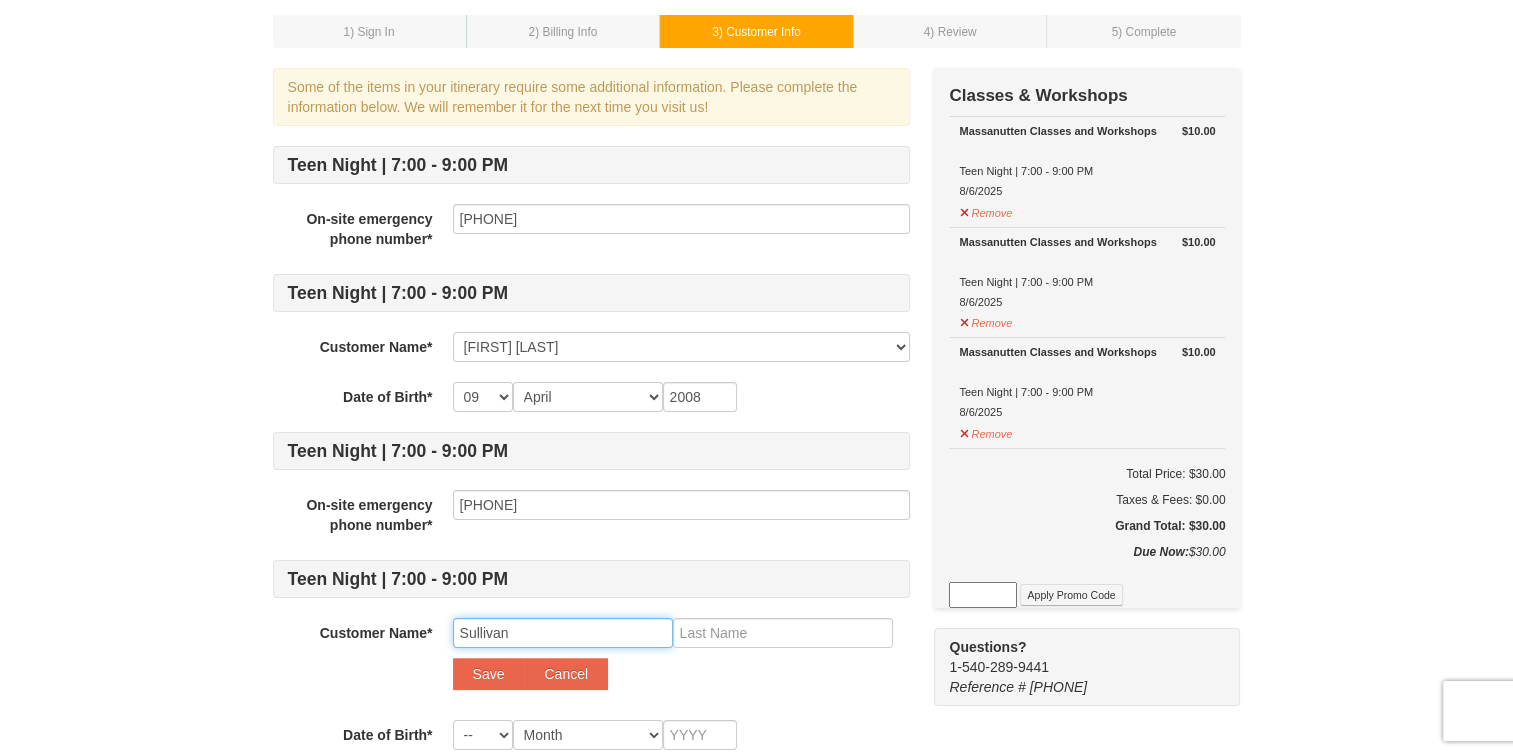 type on "Sullivan" 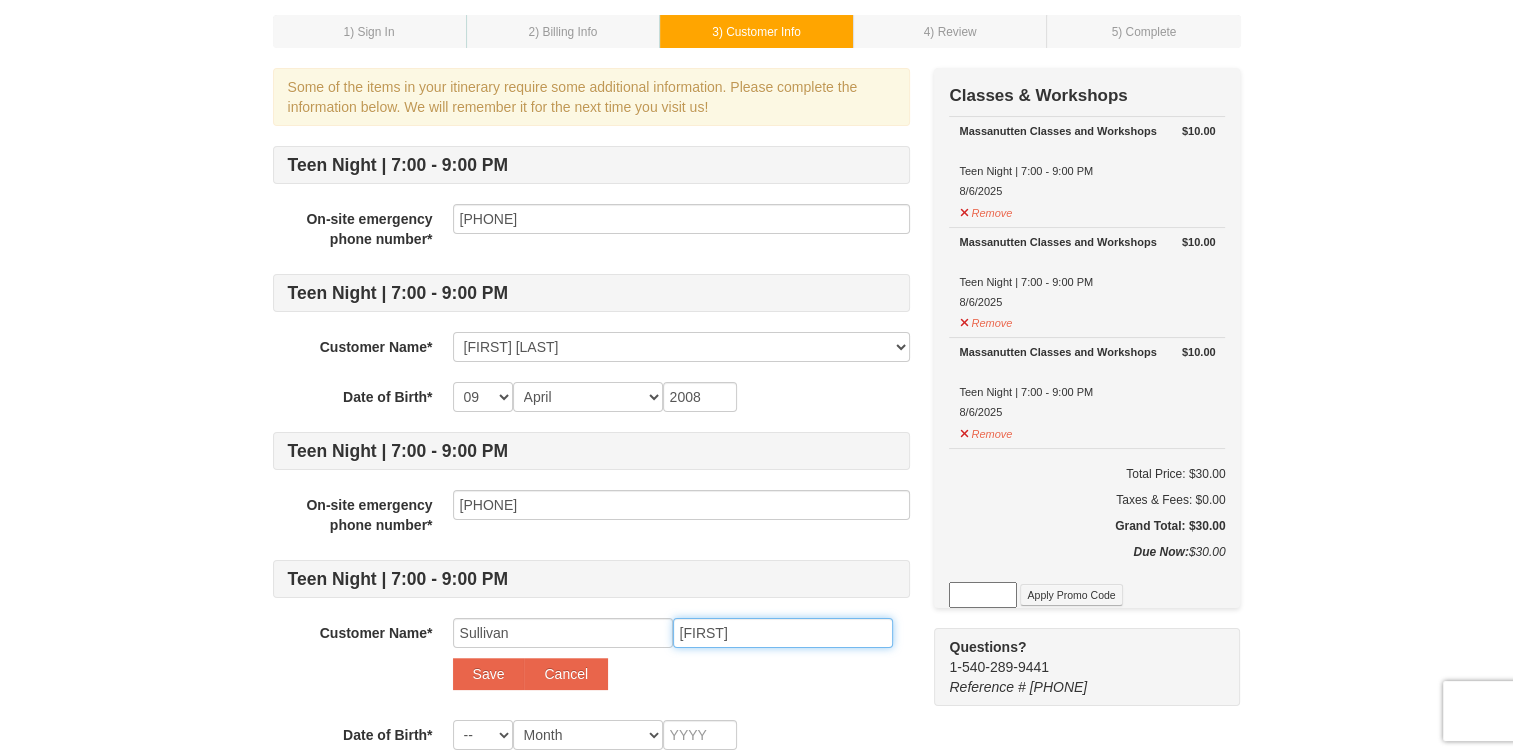 type on "h" 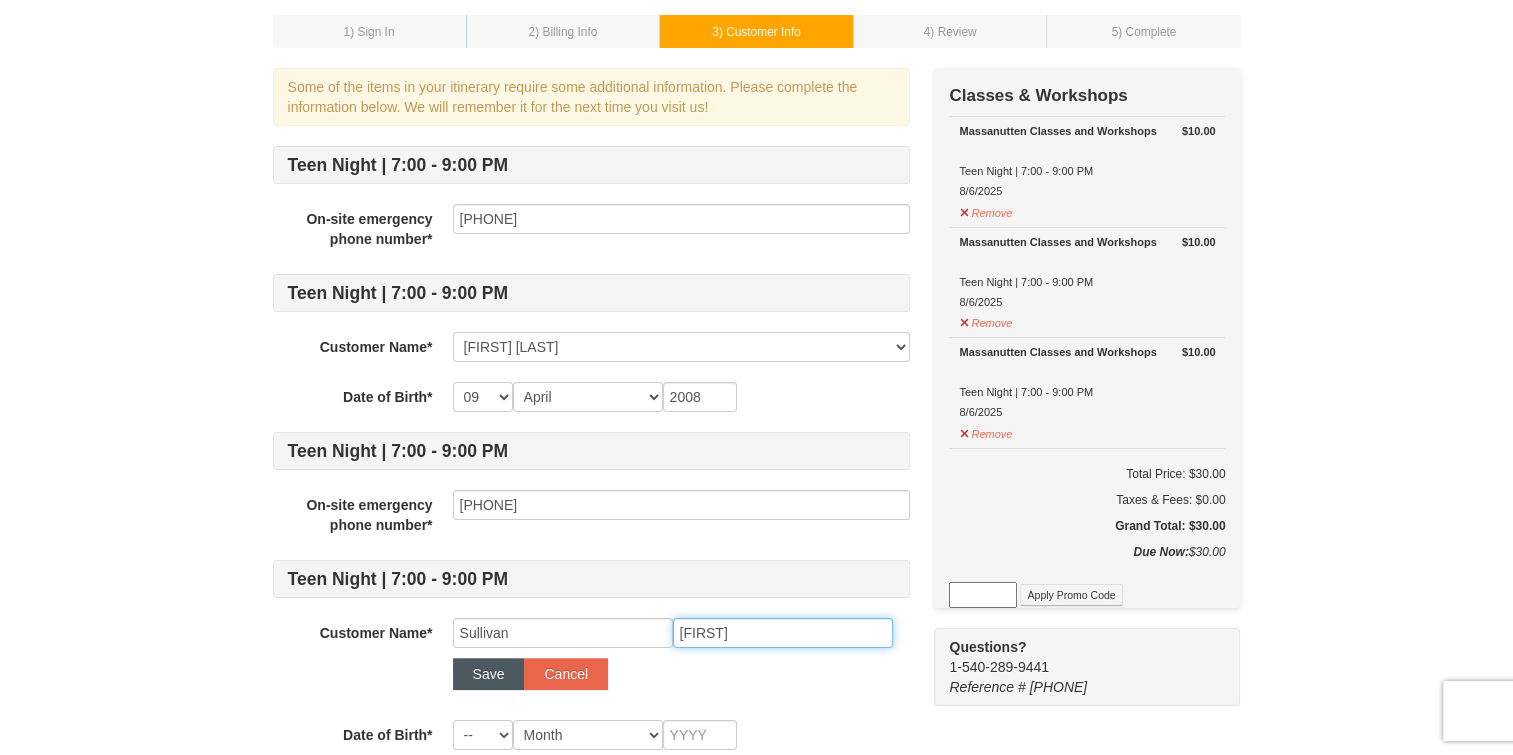 type on "Harvey" 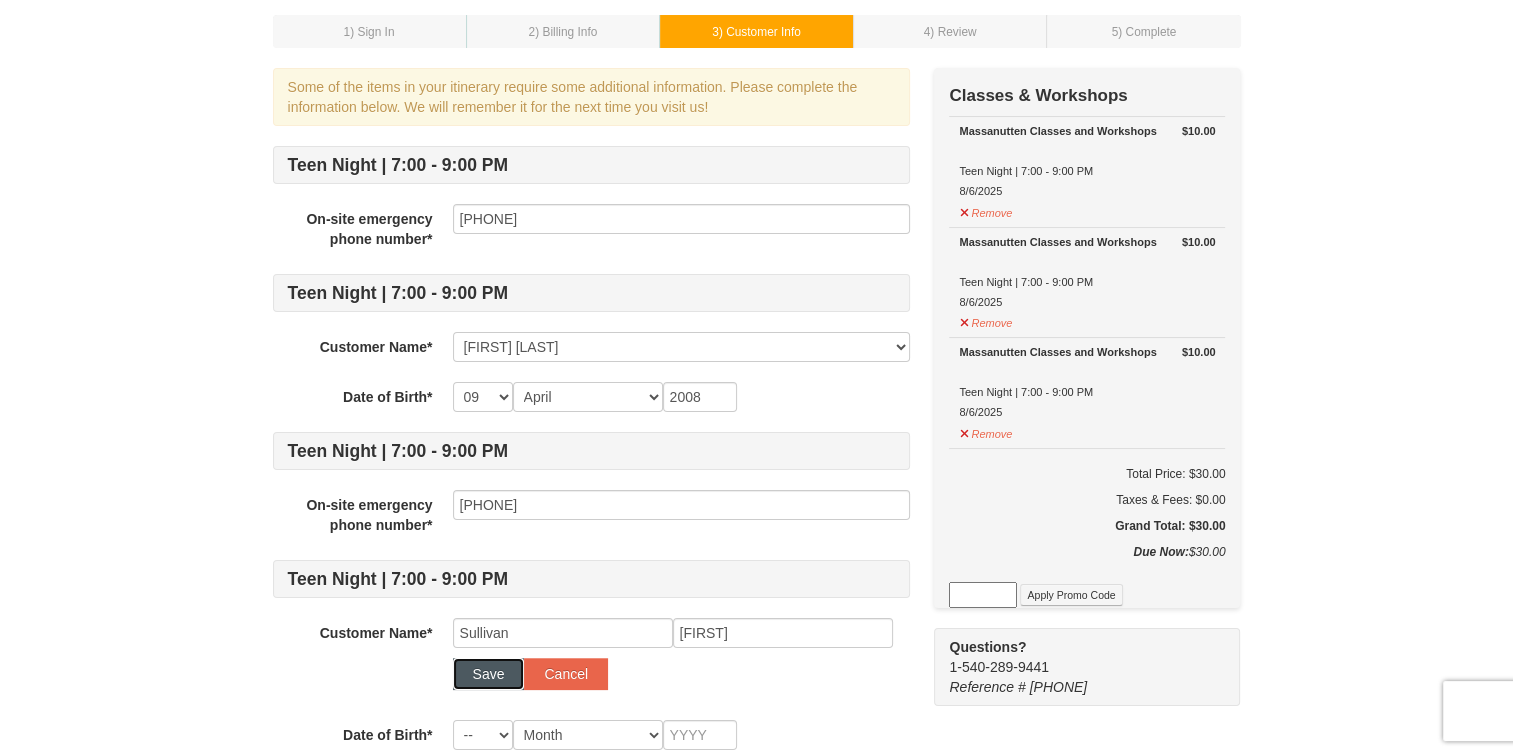 click on "Save" at bounding box center (489, 674) 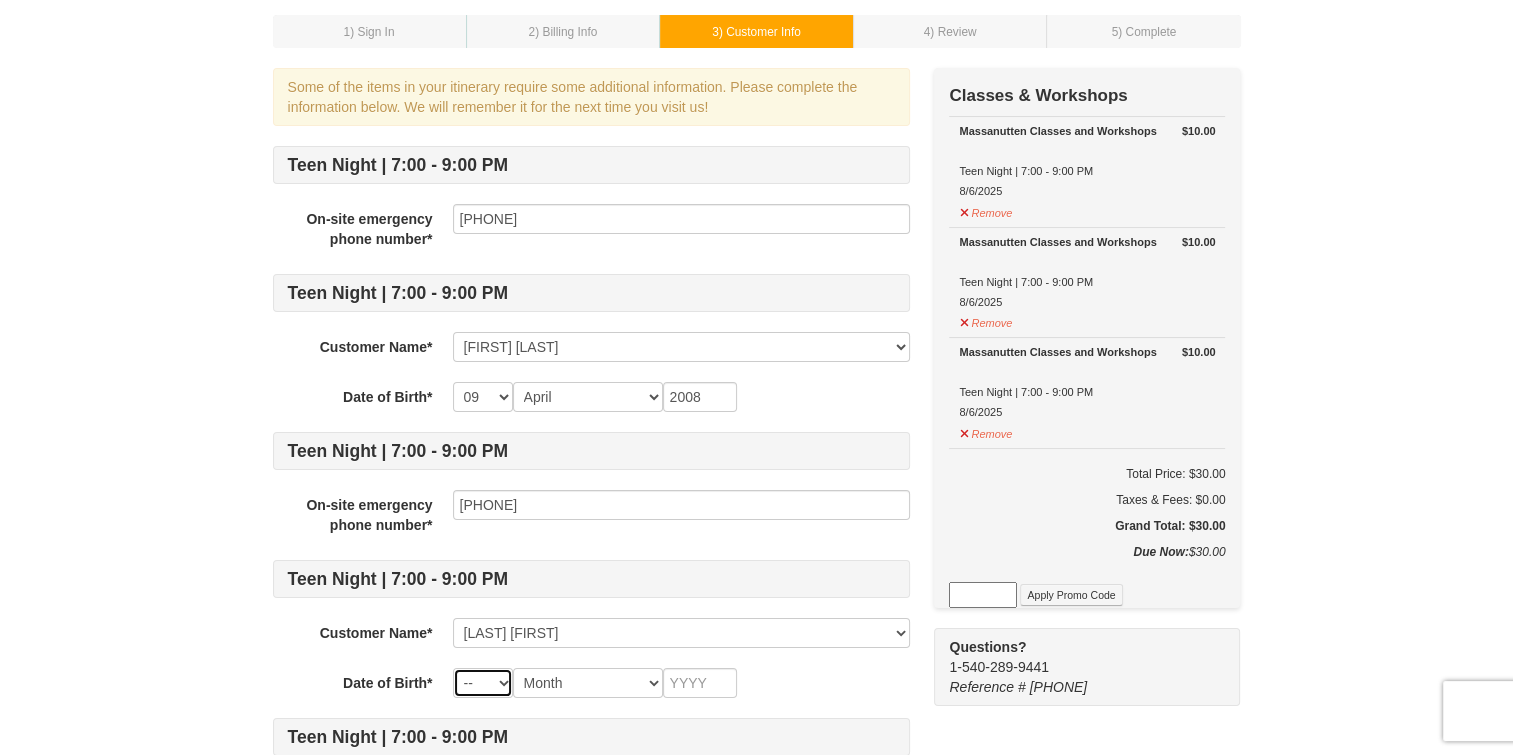 click on "-- 01 02 03 04 05 06 07 08 09 10 11 12 13 14 15 16 17 18 19 20 21 22 23 24 25 26 27 28 29 30 31" at bounding box center [483, 683] 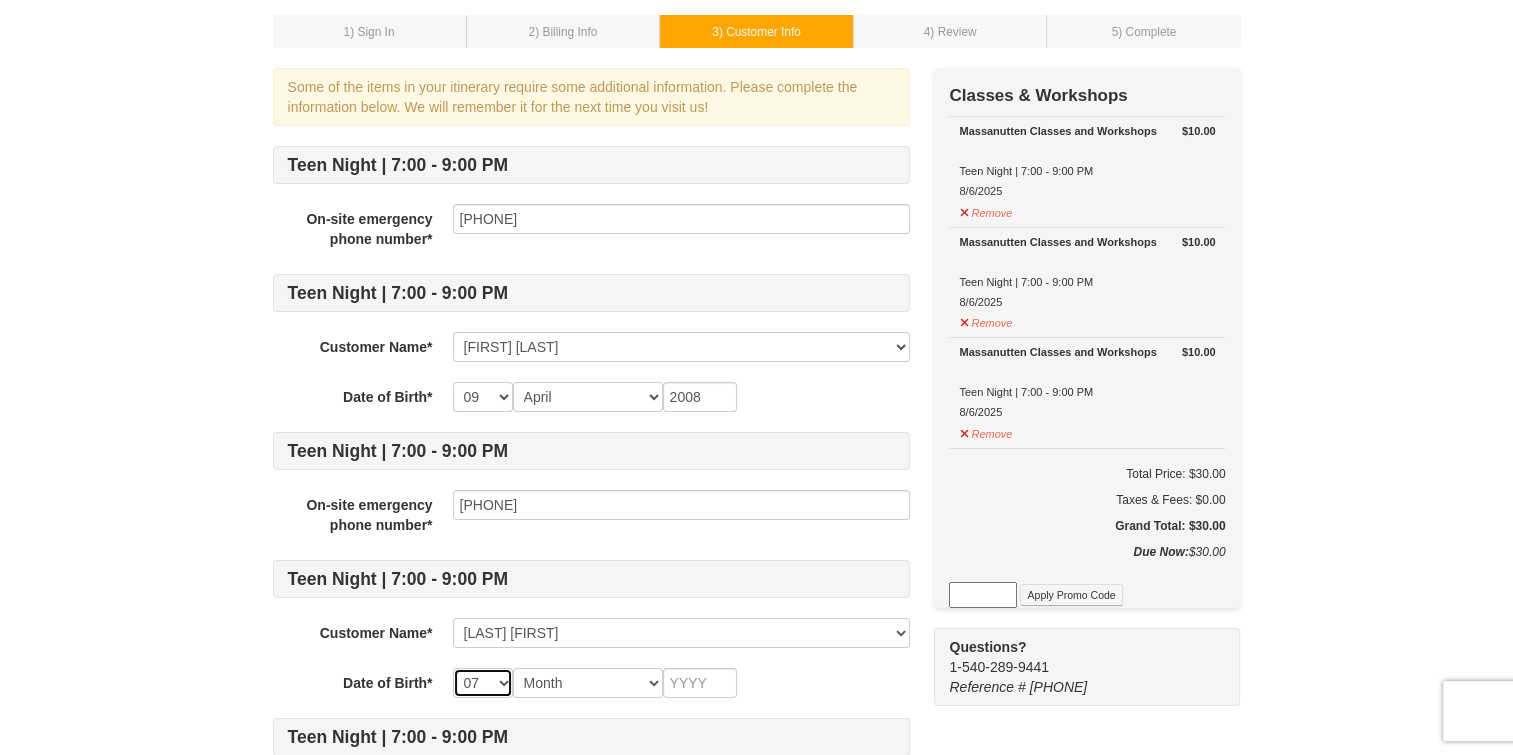 click on "-- 01 02 03 04 05 06 07 08 09 10 11 12 13 14 15 16 17 18 19 20 21 22 23 24 25 26 27 28 29 30 31" at bounding box center [483, 683] 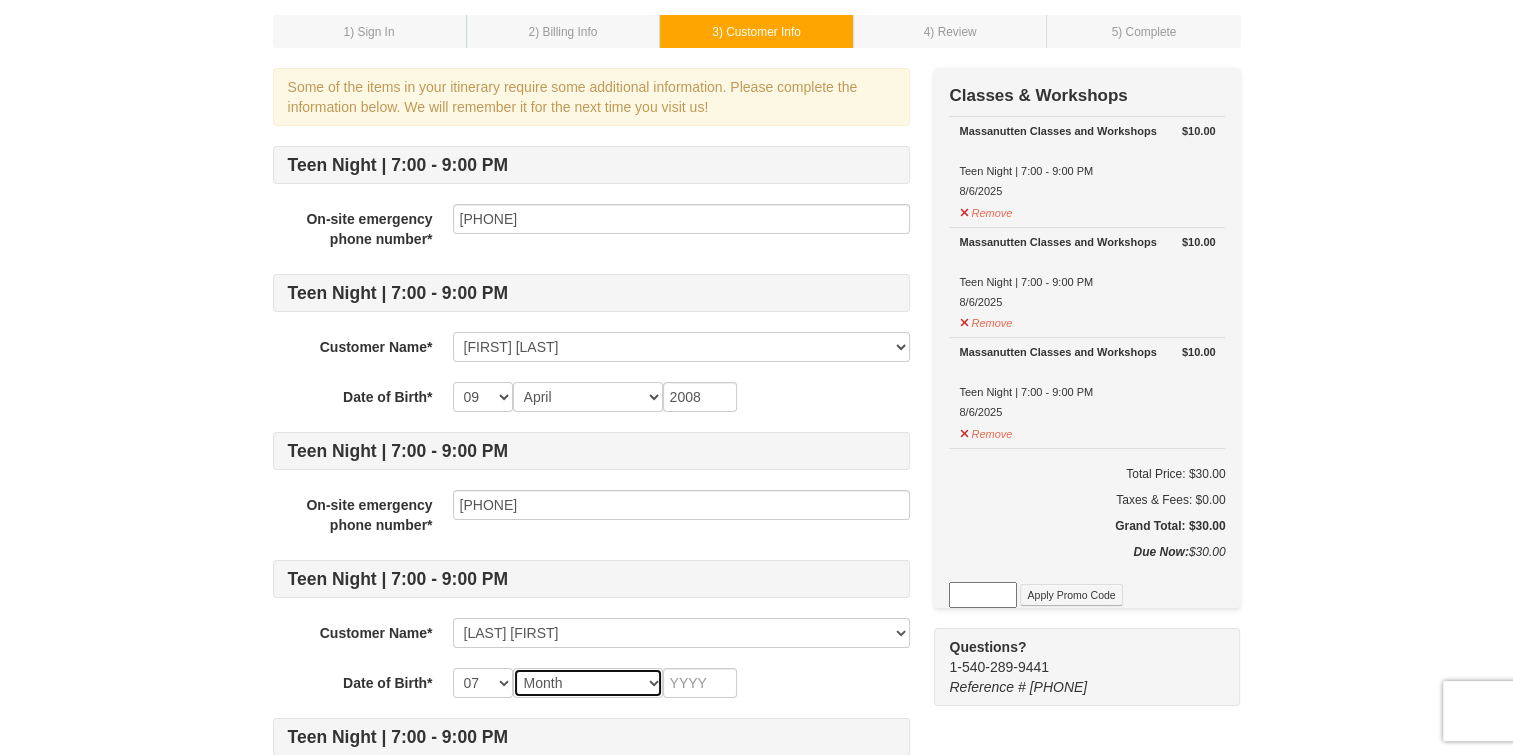 click on "Month January February March April May June July August September October November December" at bounding box center [588, 683] 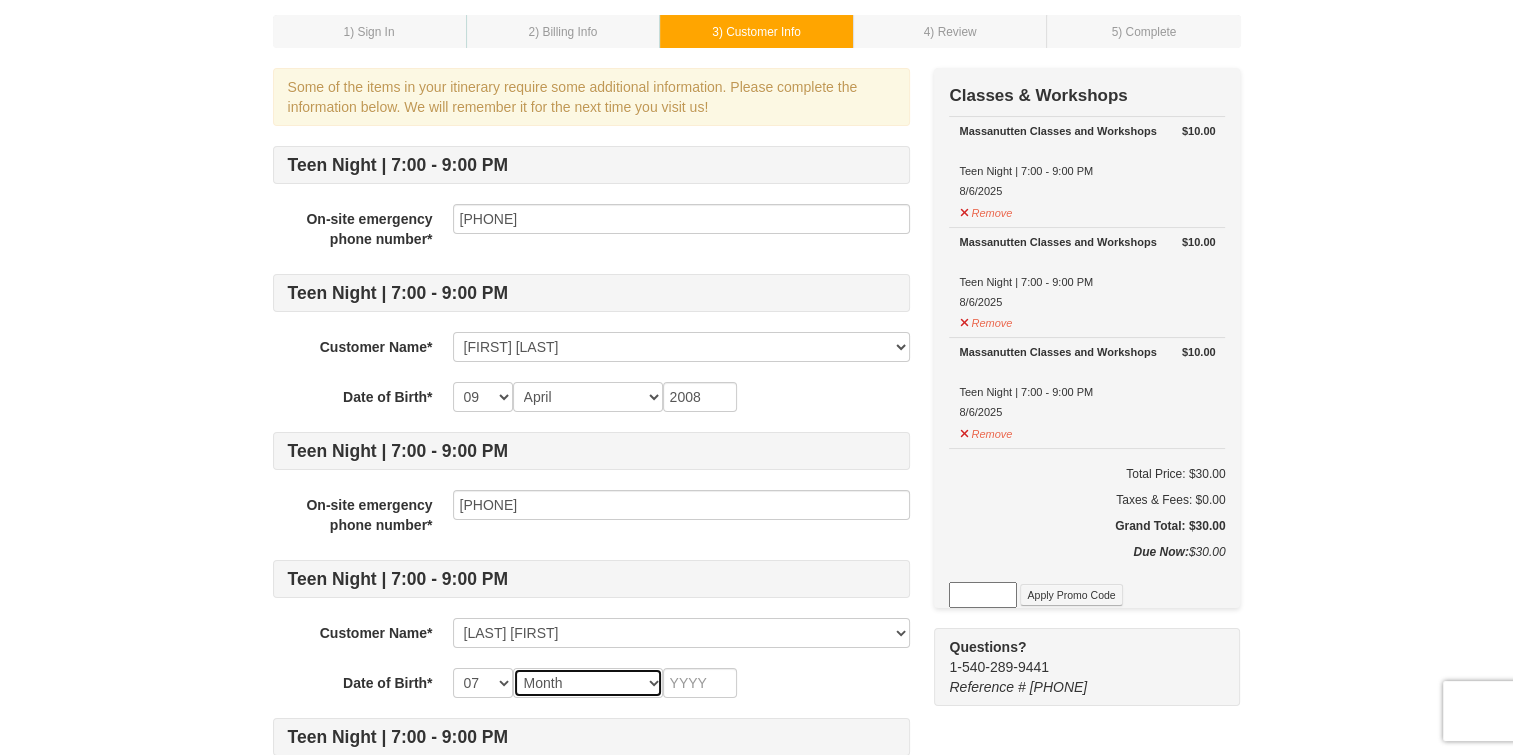 select on "05" 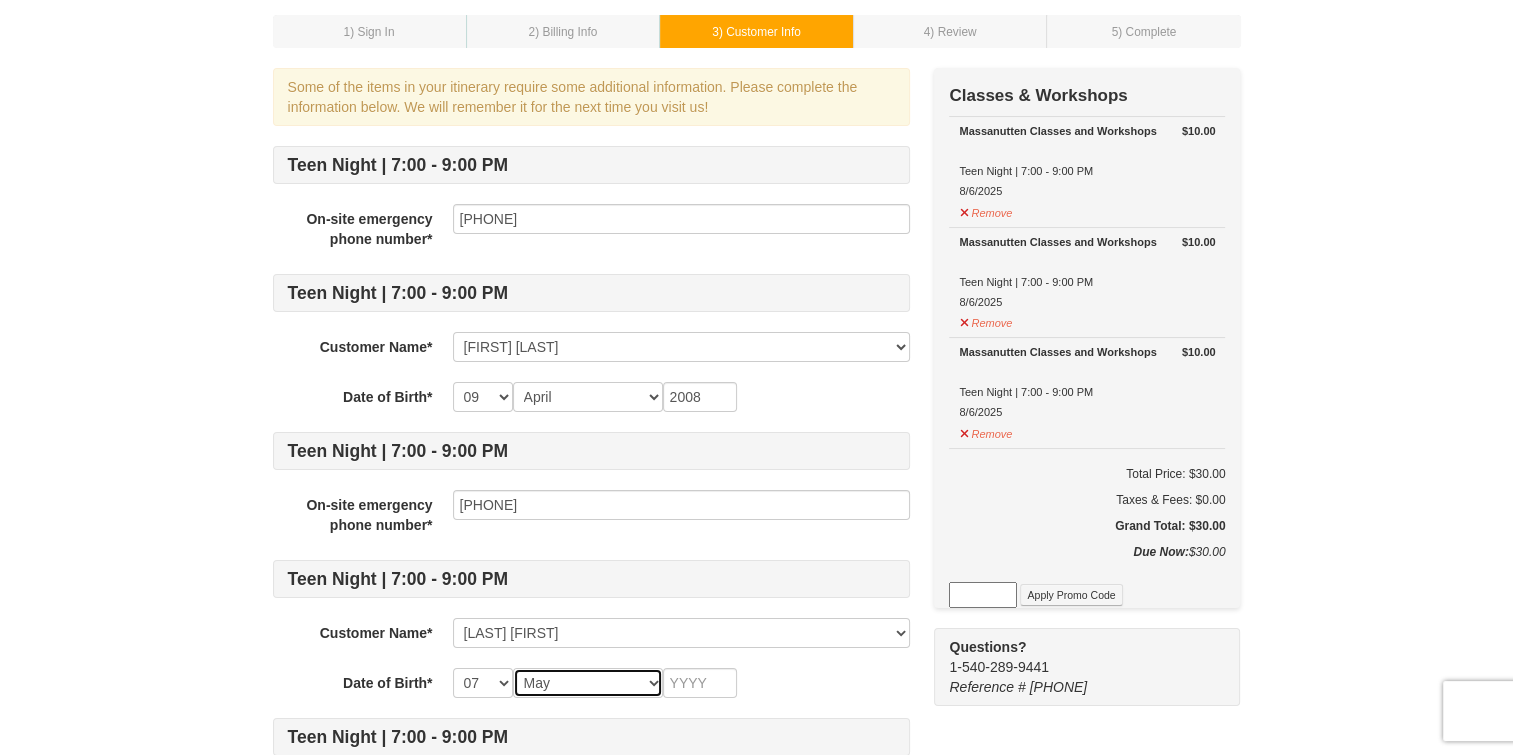 click on "Month January February March April May June July August September October November December" at bounding box center [588, 683] 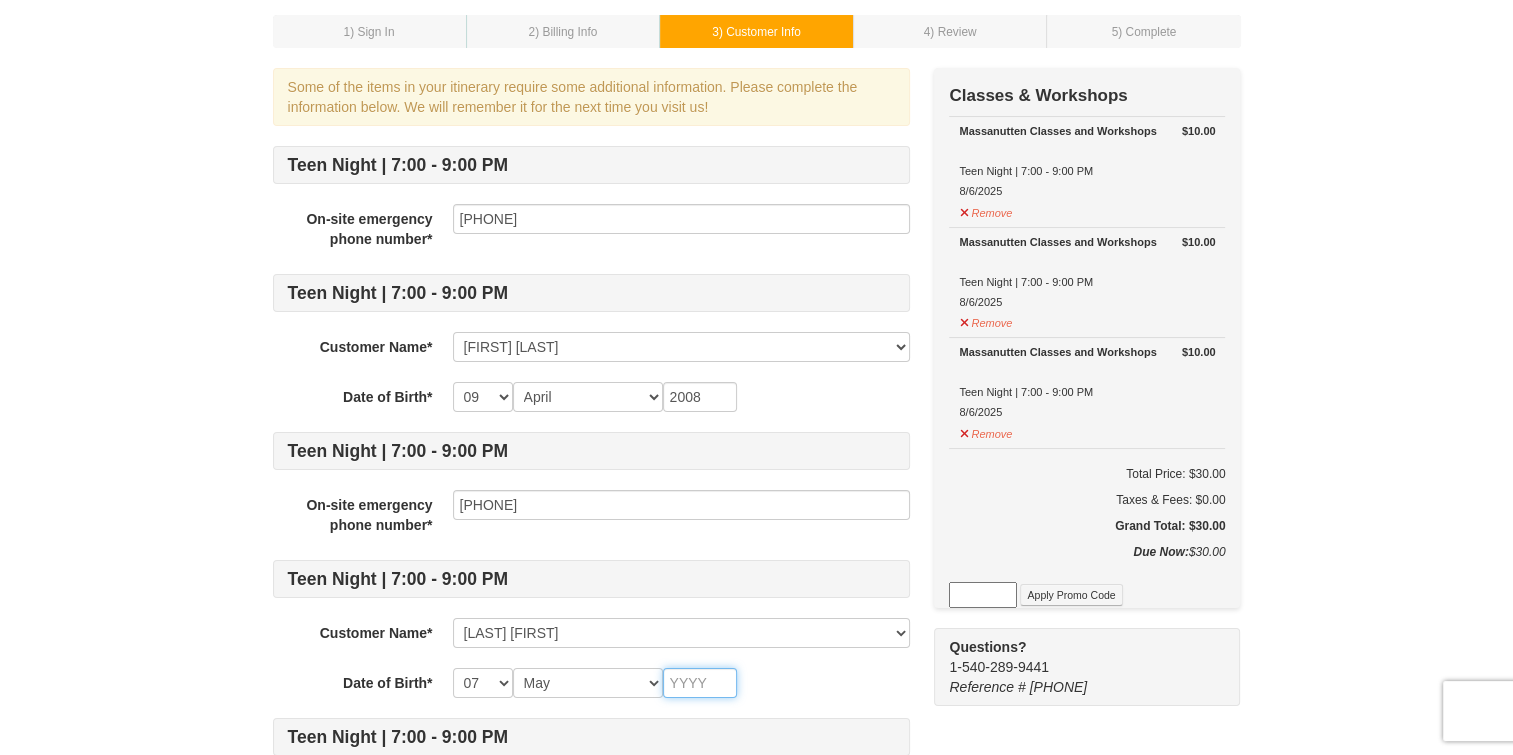 click at bounding box center [700, 683] 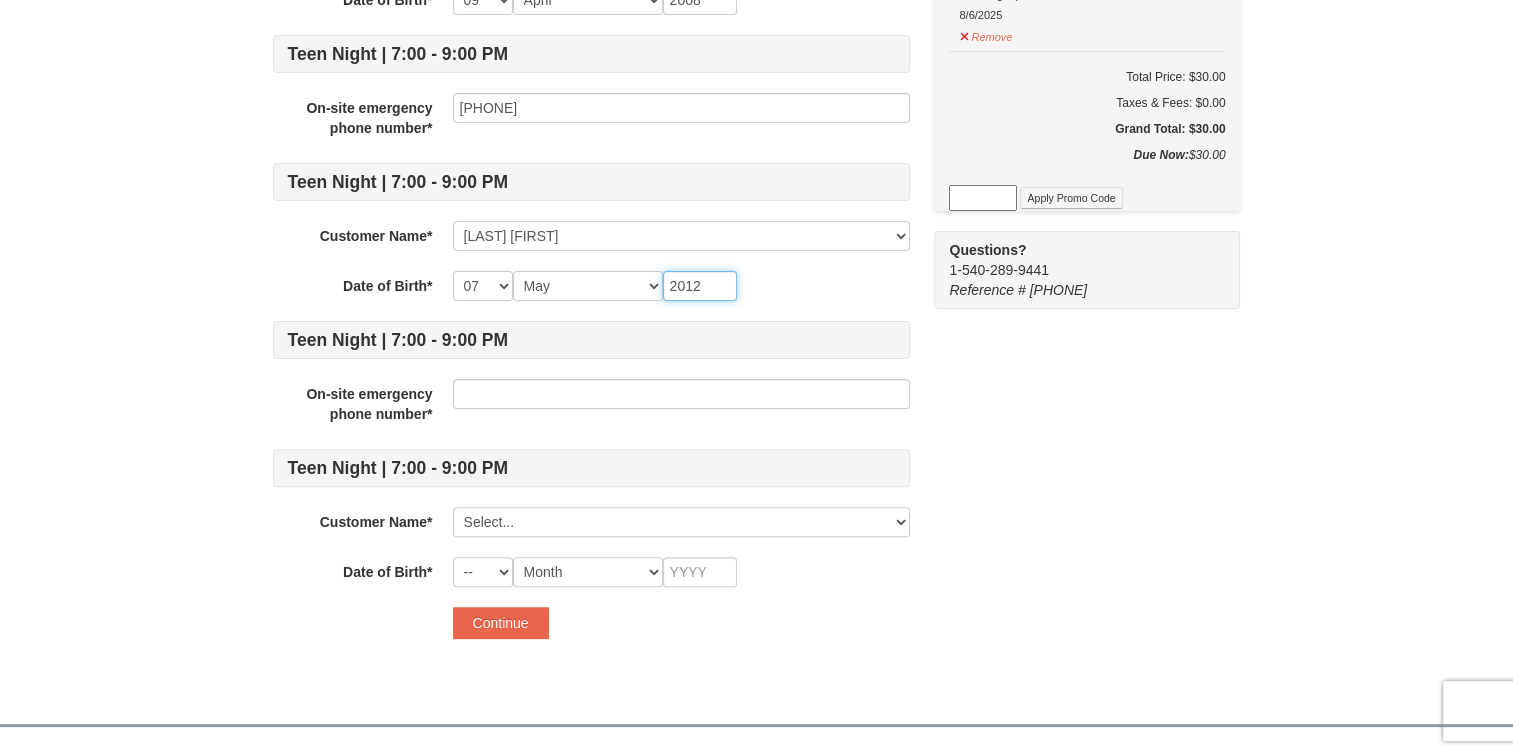 scroll, scrollTop: 500, scrollLeft: 0, axis: vertical 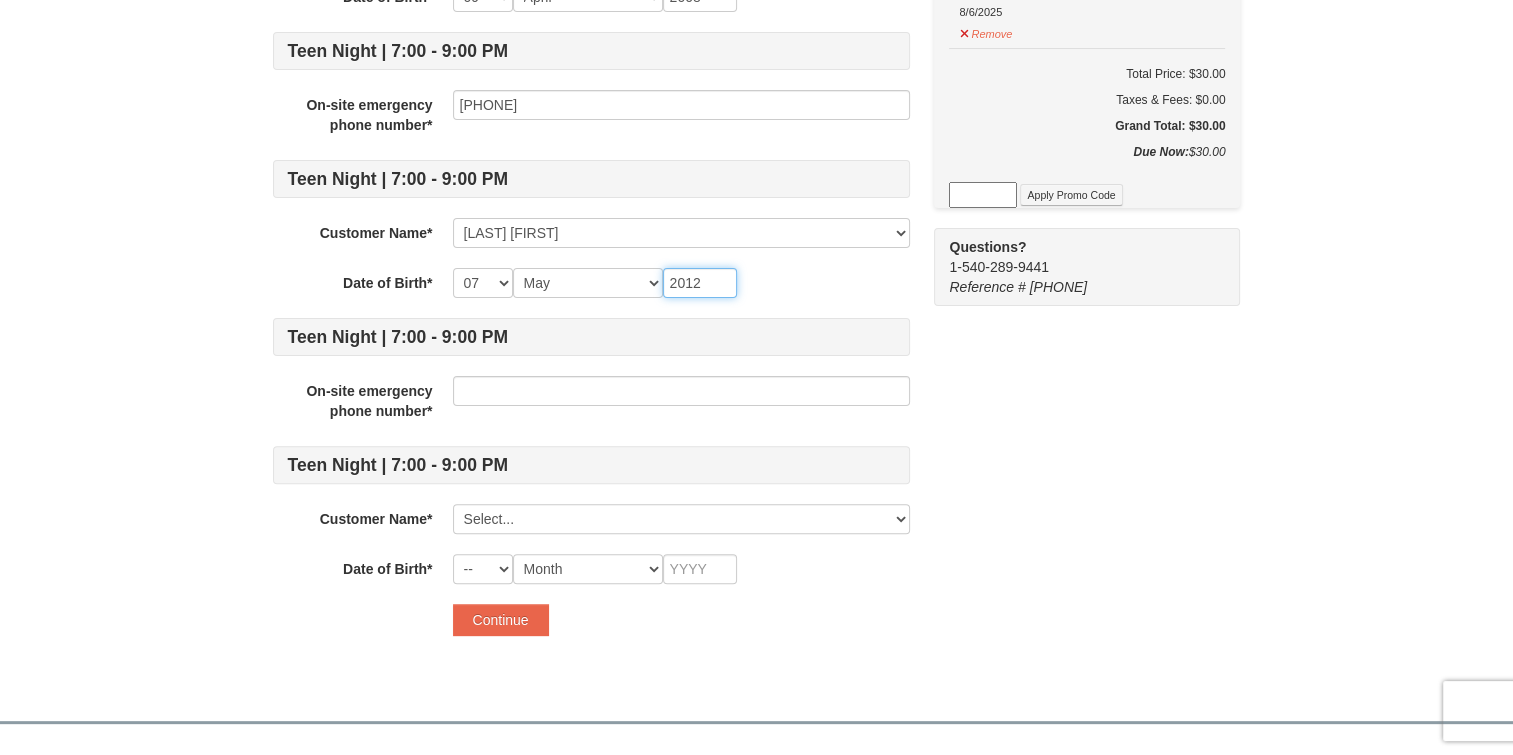 type on "2012" 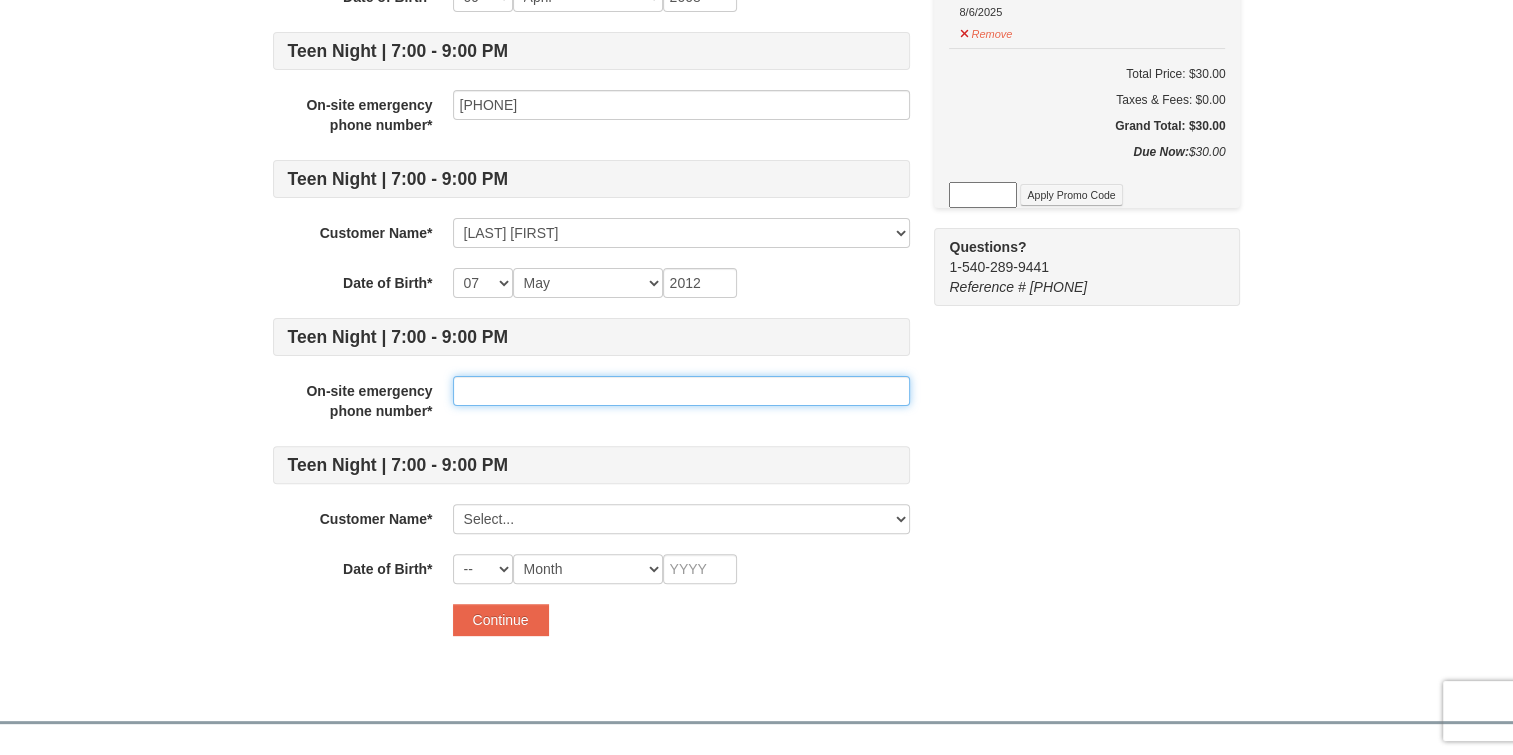click at bounding box center [681, 391] 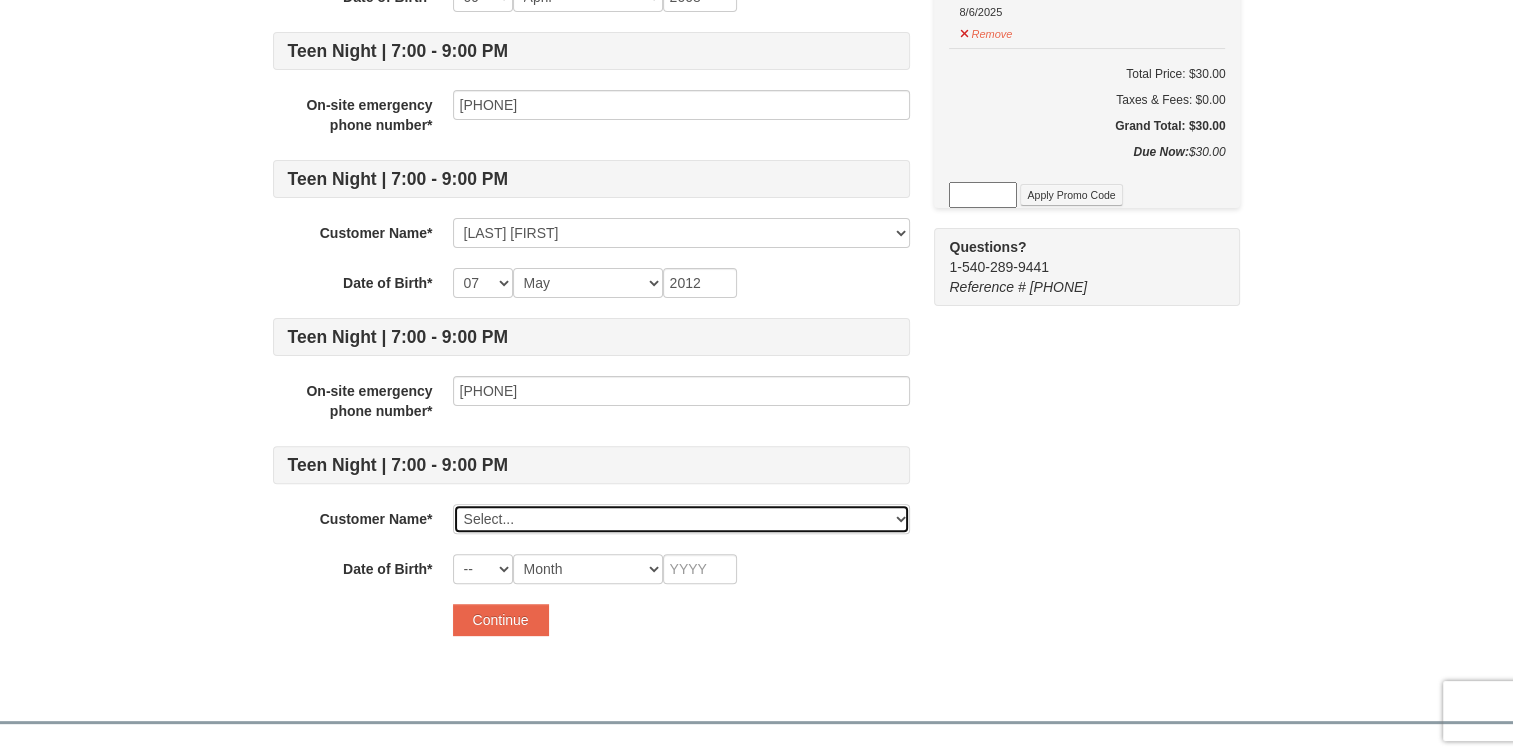 click on "Select... Pamela  wilson Sophia  Harvey Sullivan Harvey Add New..." at bounding box center (681, 519) 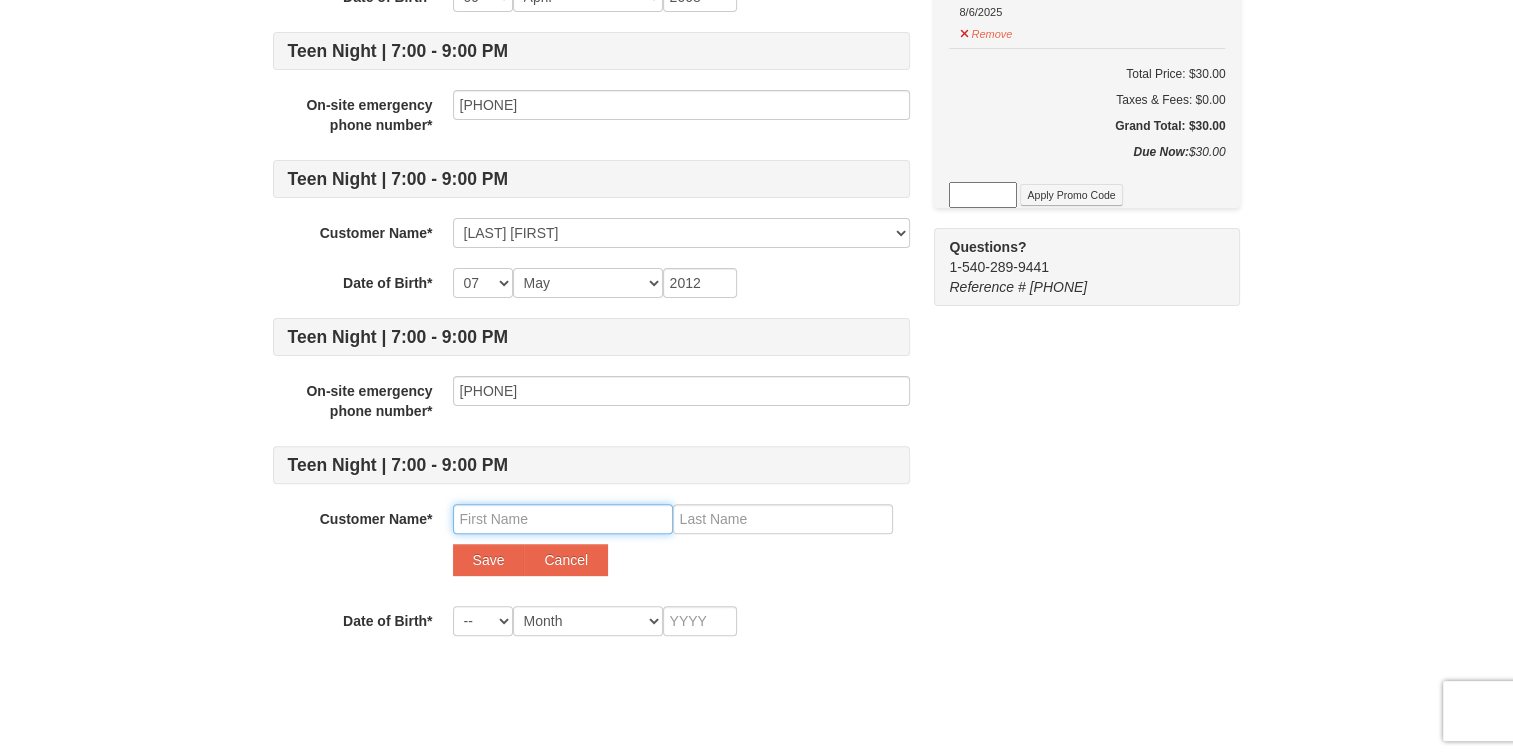 click at bounding box center [563, 519] 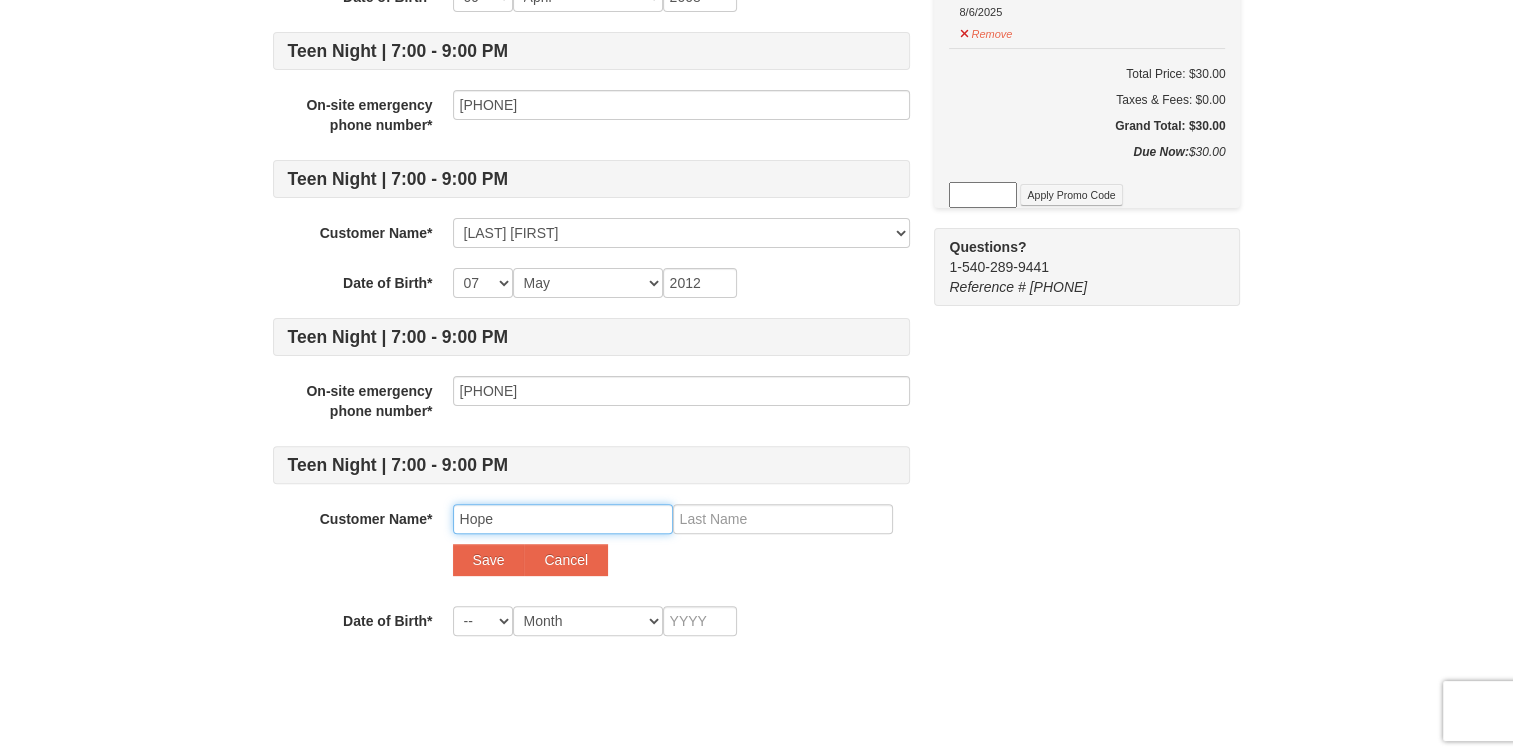 type on "Hope" 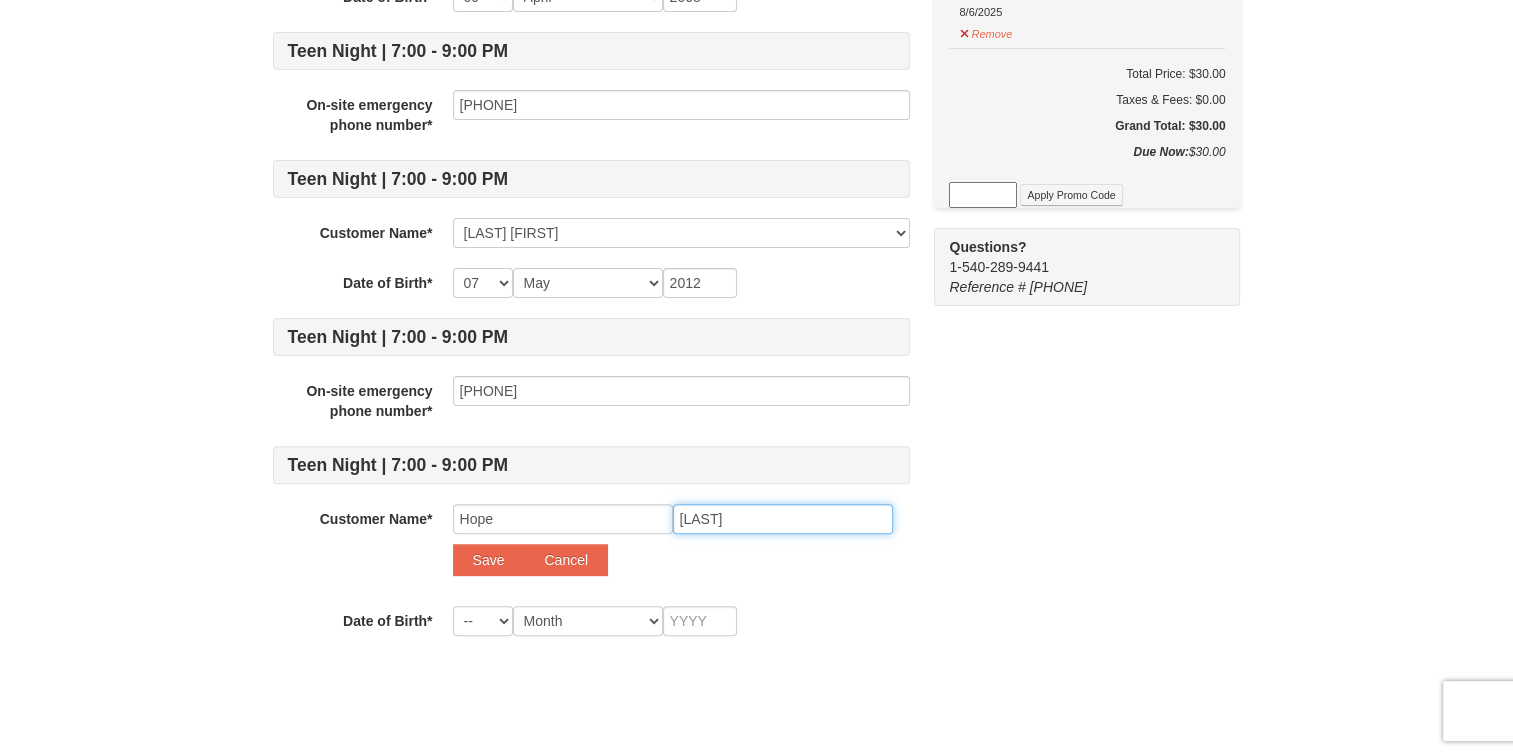 type on "e" 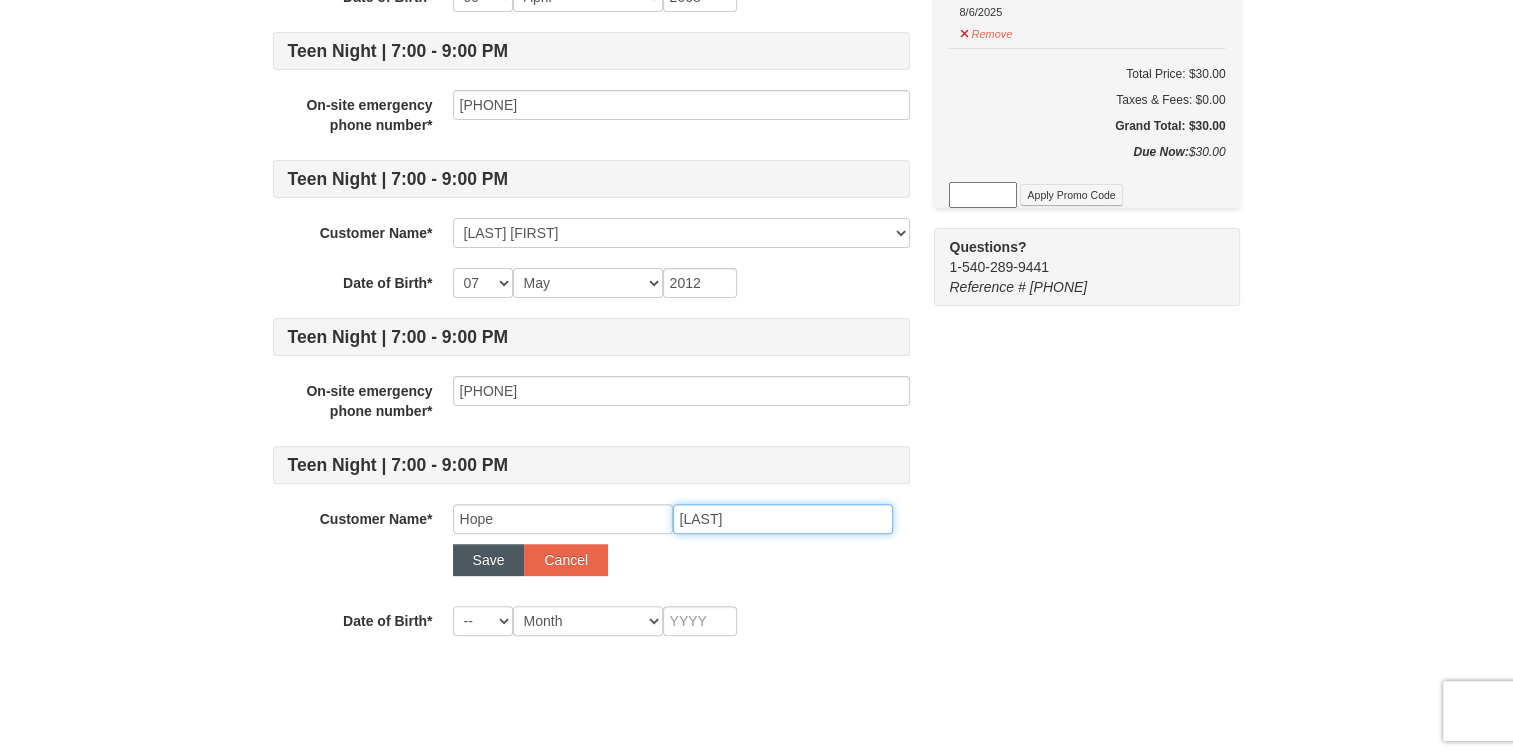 type on "Elwell" 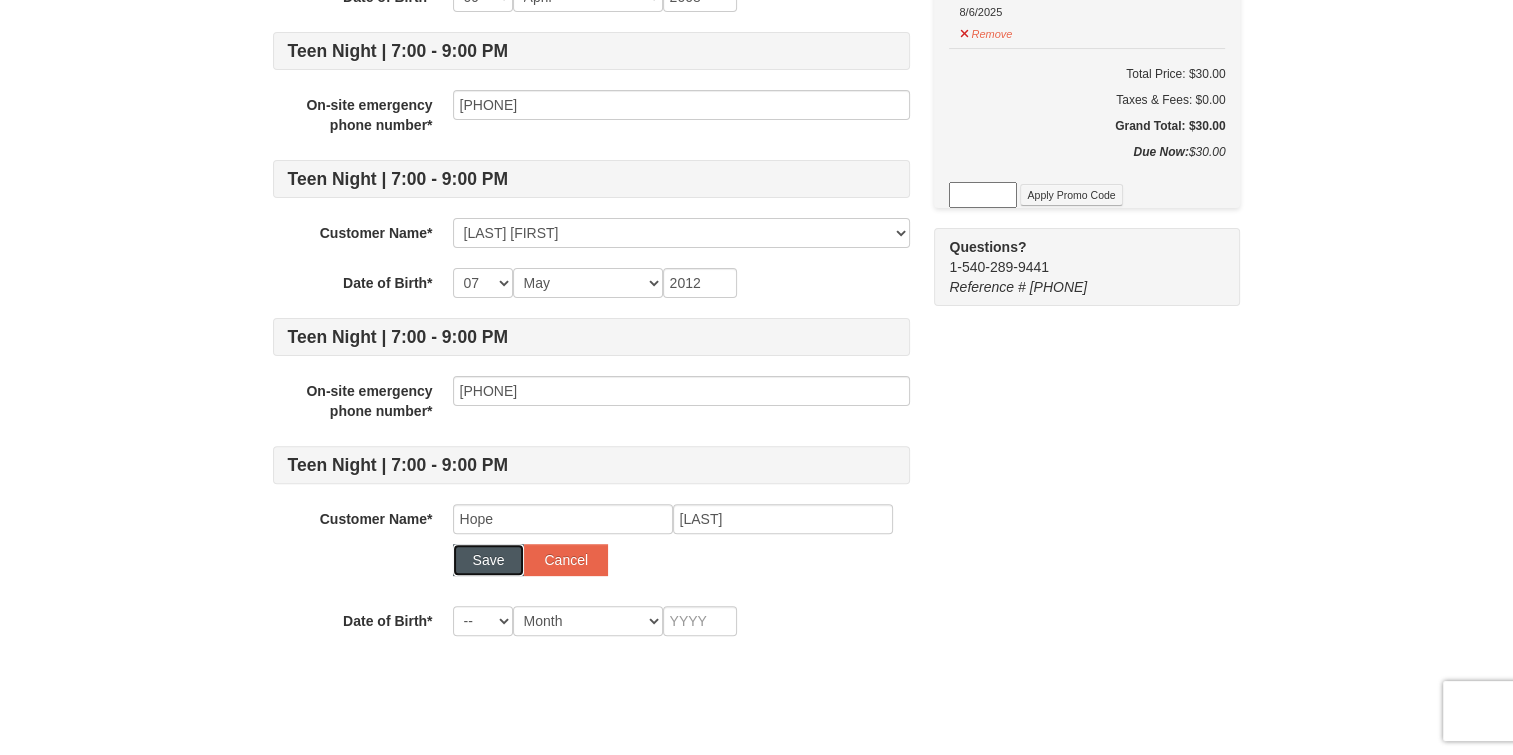 click on "Save" at bounding box center [489, 560] 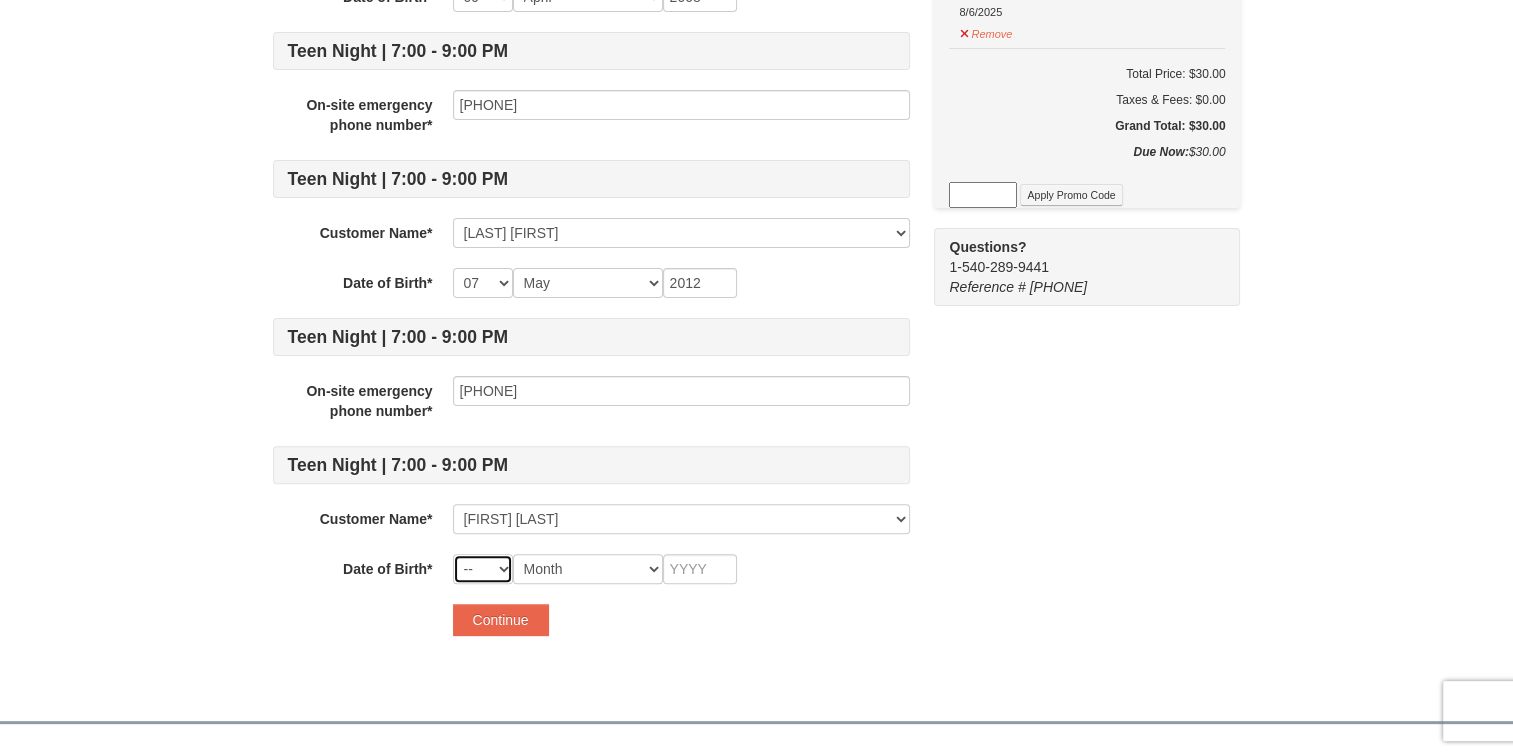 click on "-- 01 02 03 04 05 06 07 08 09 10 11 12 13 14 15 16 17 18 19 20 21 22 23 24 25 26 27 28 29 30 31" at bounding box center (483, 569) 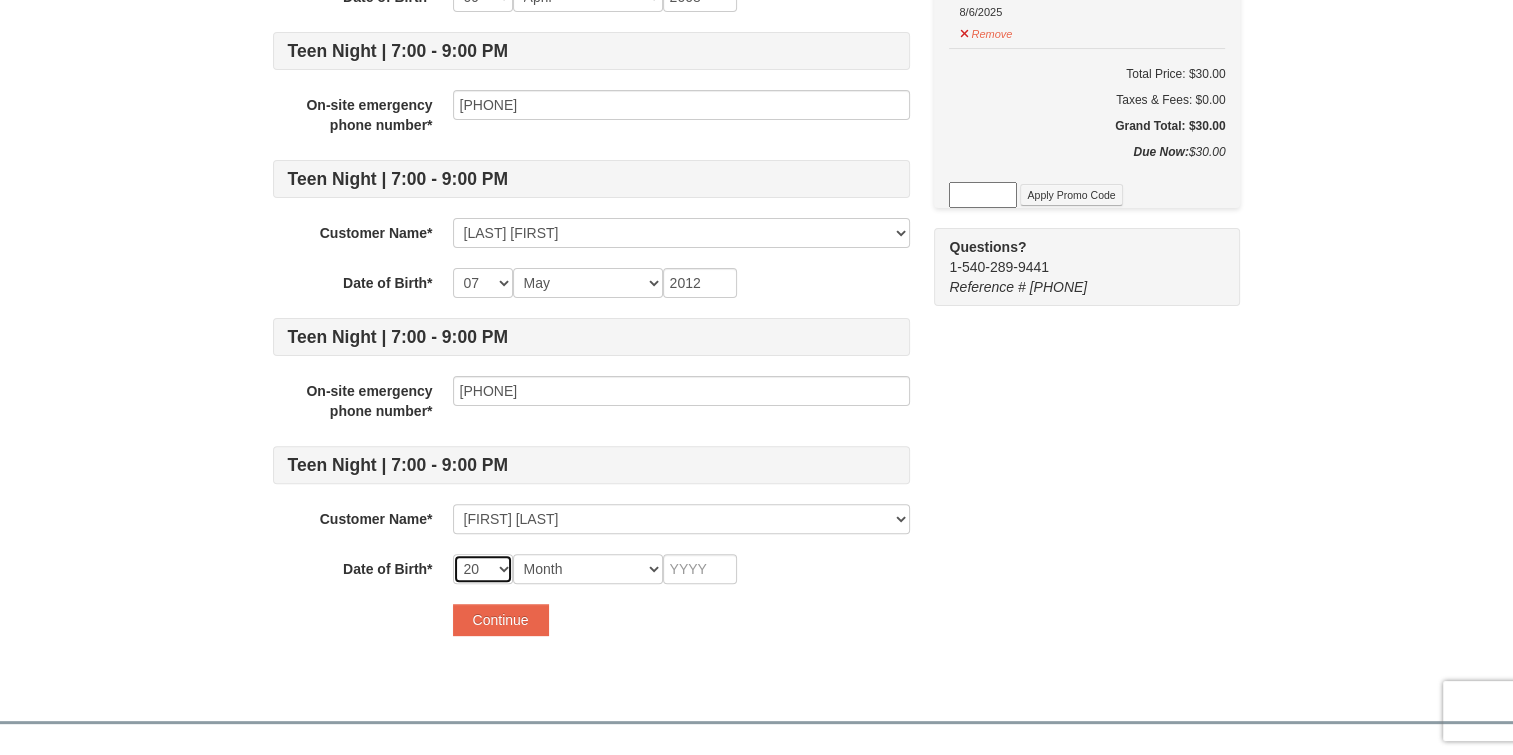 click on "-- 01 02 03 04 05 06 07 08 09 10 11 12 13 14 15 16 17 18 19 20 21 22 23 24 25 26 27 28 29 30 31" at bounding box center (483, 569) 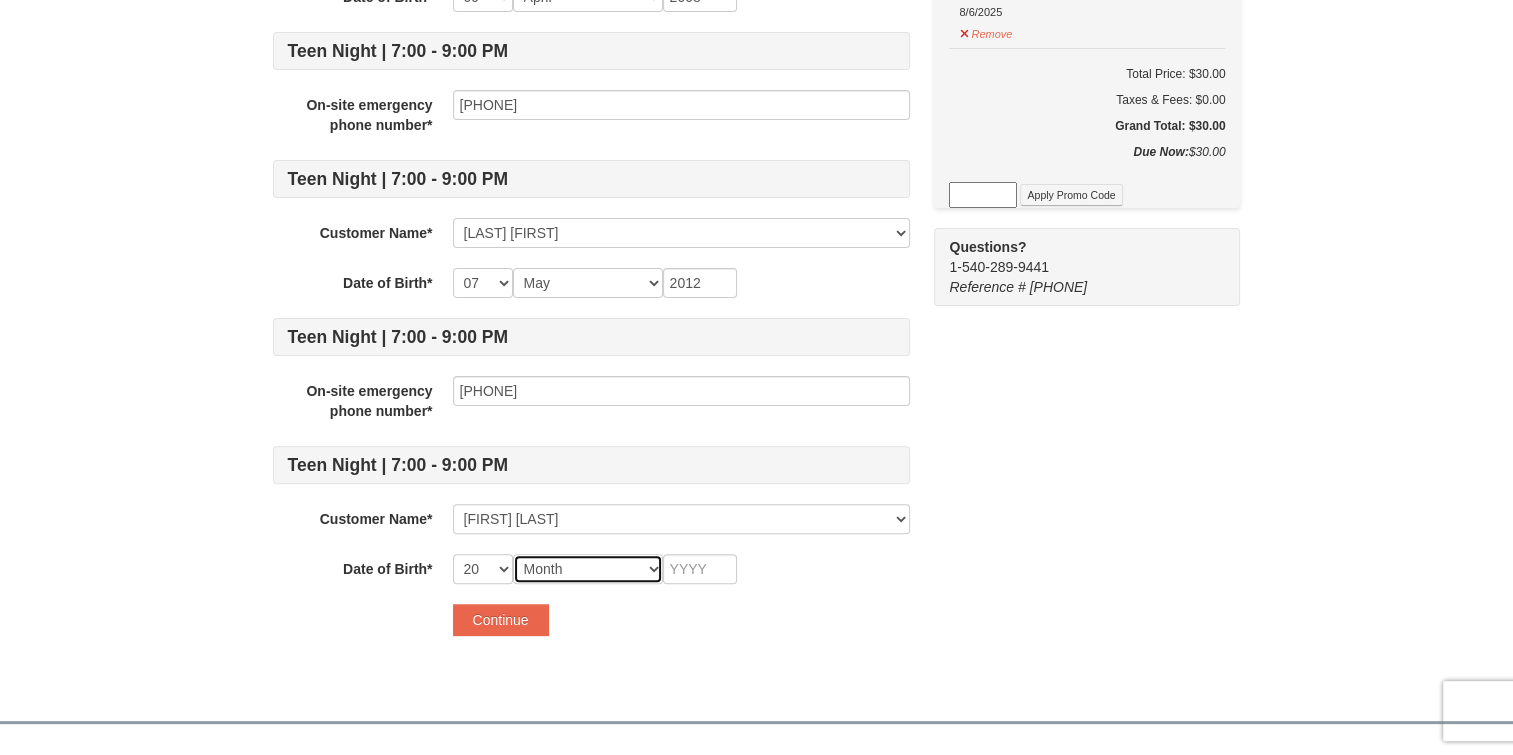 click on "Month January February March April May June July August September October November December" at bounding box center (588, 569) 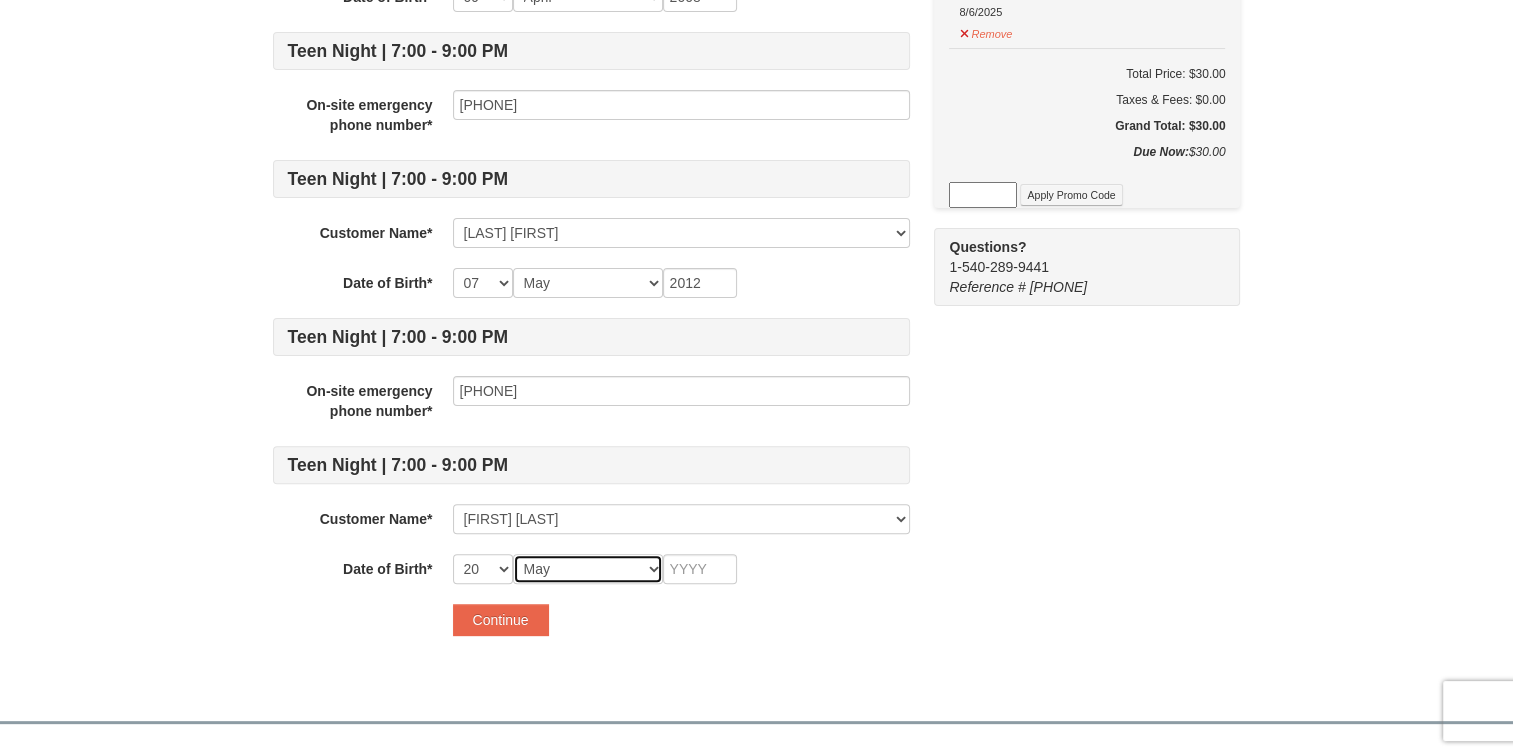 click on "Month January February March April May June July August September October November December" at bounding box center [588, 569] 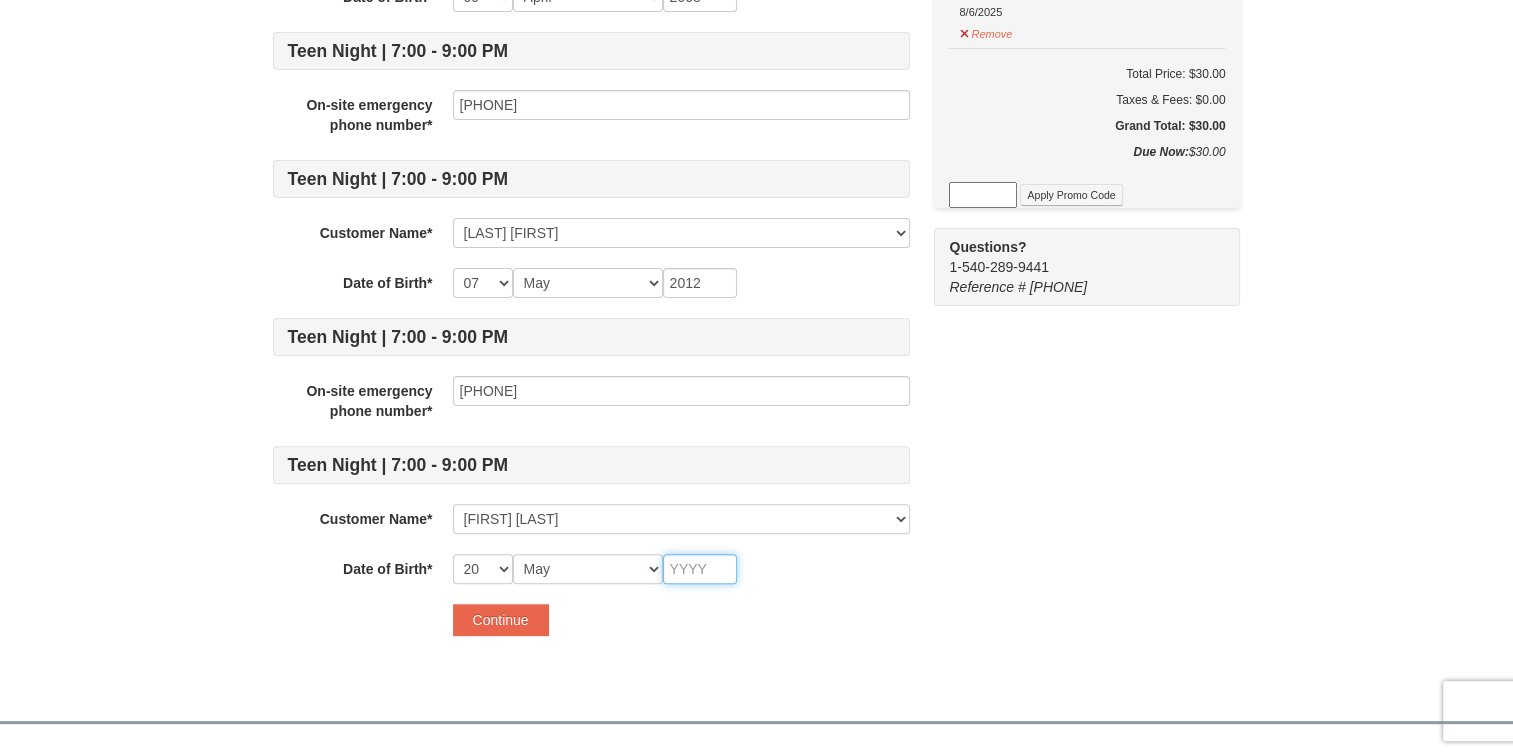 click at bounding box center (700, 569) 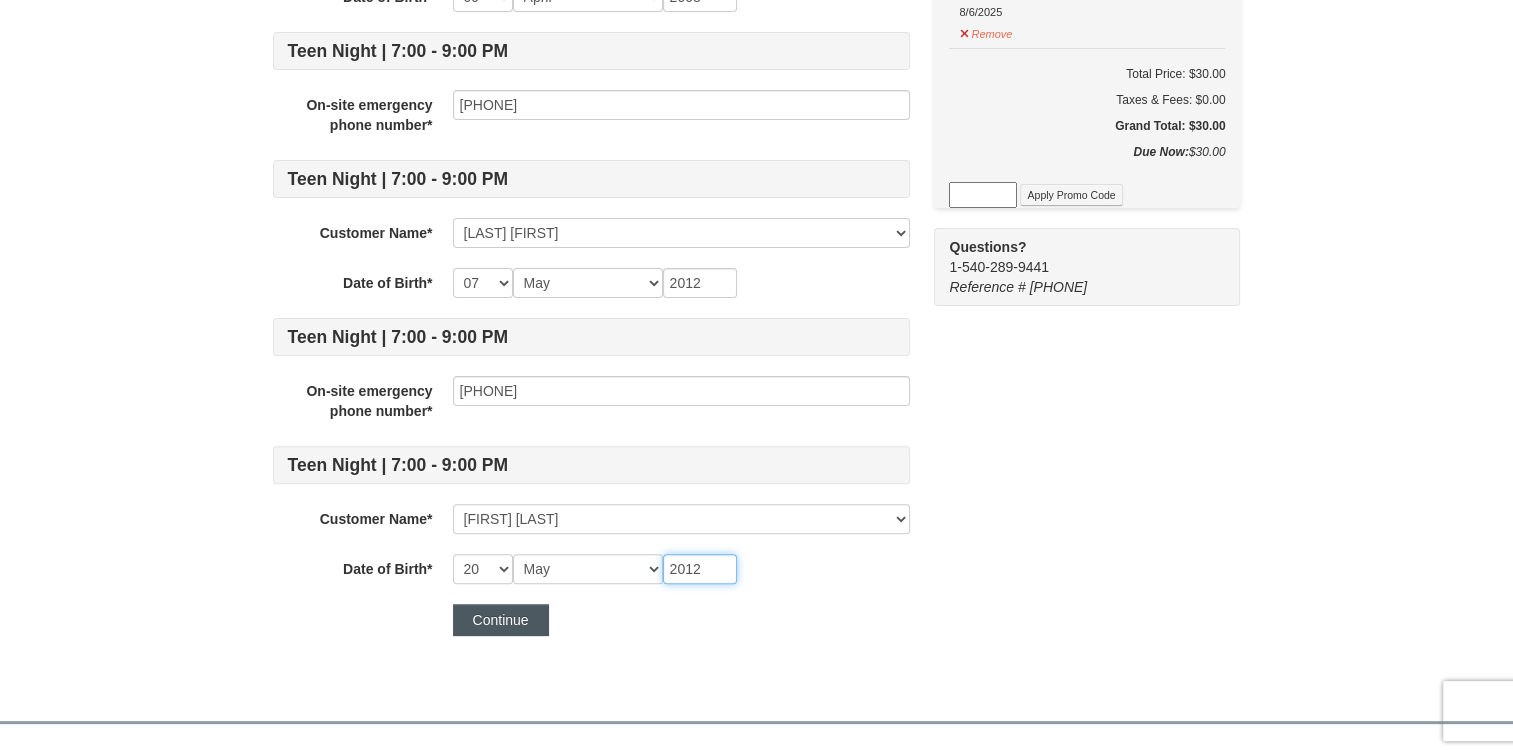 type on "2012" 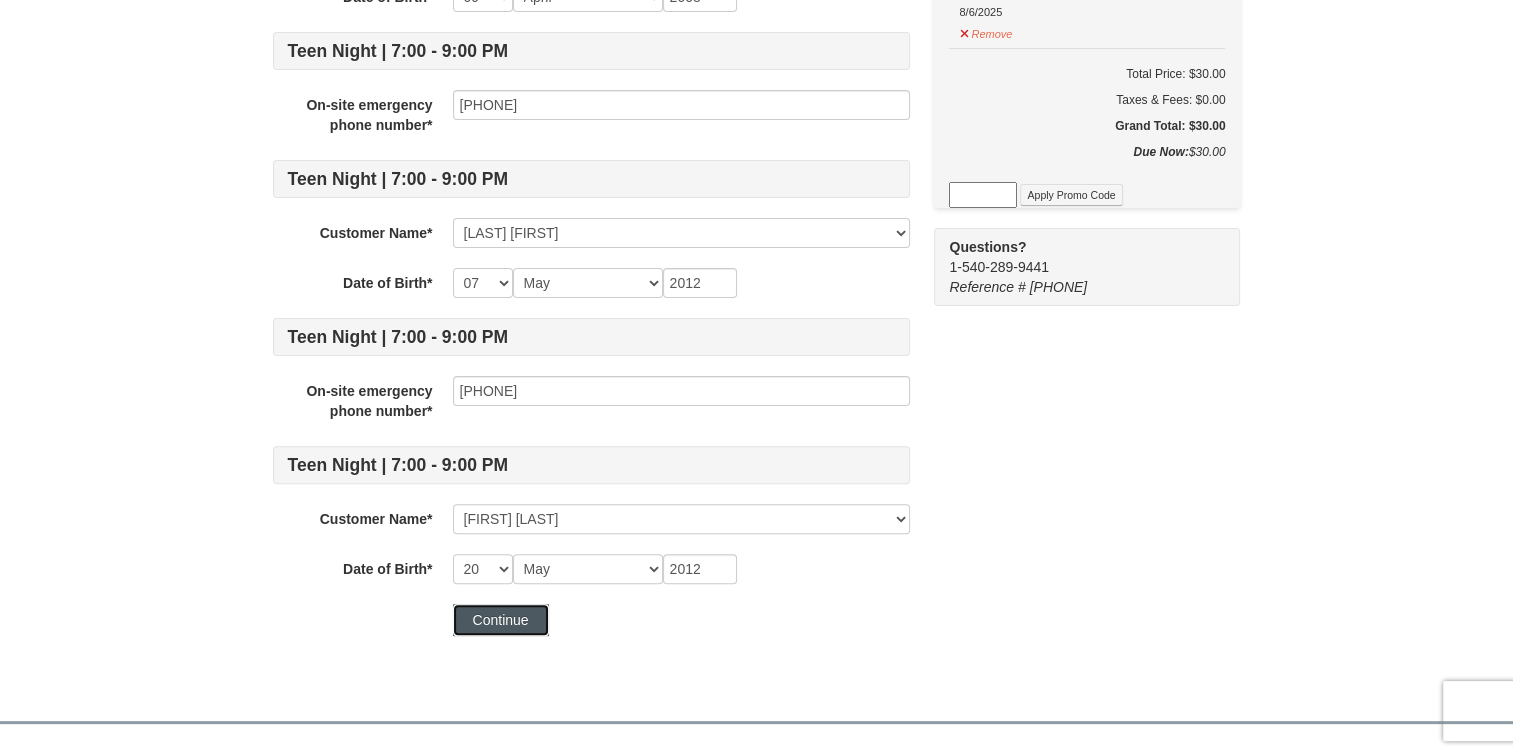 click on "Continue" at bounding box center (501, 620) 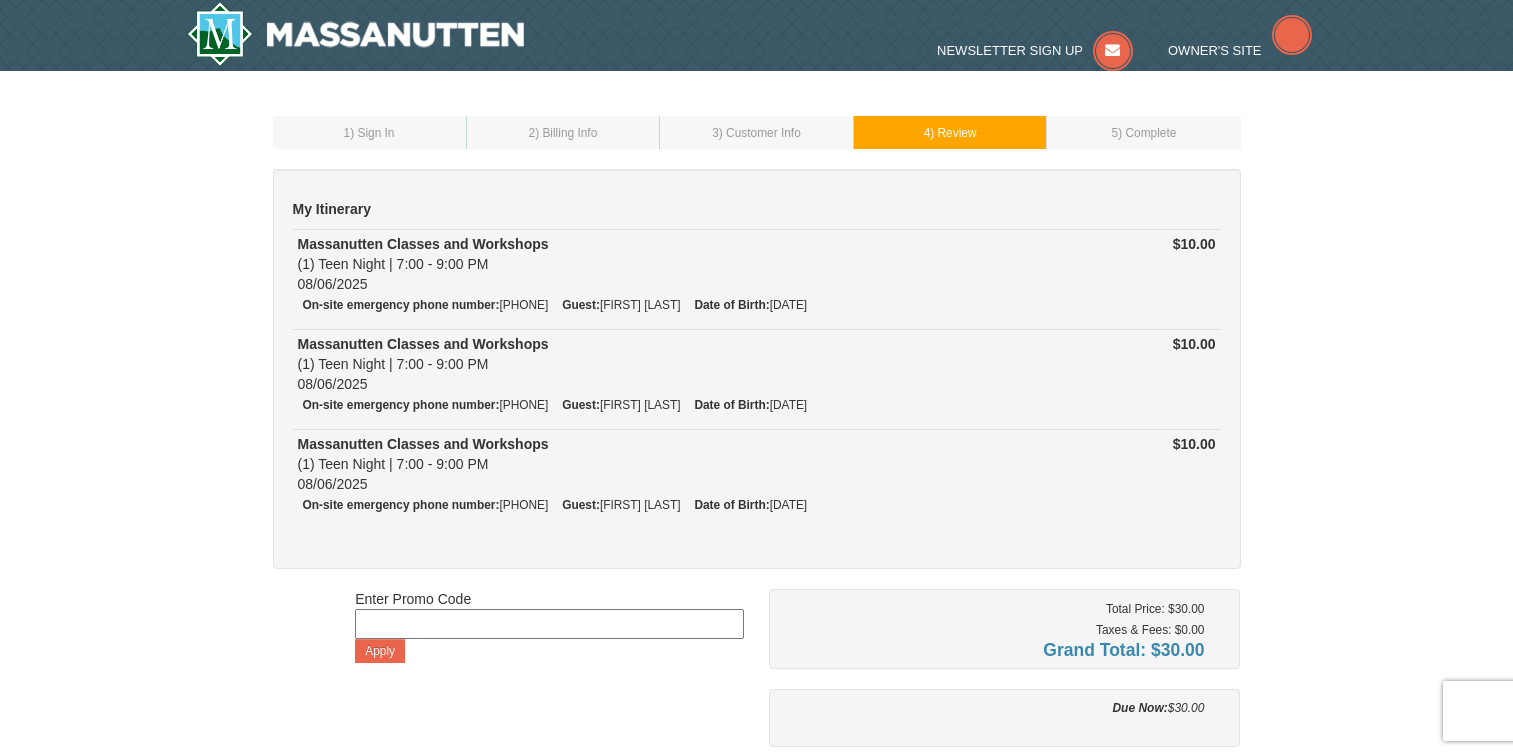 scroll, scrollTop: 0, scrollLeft: 0, axis: both 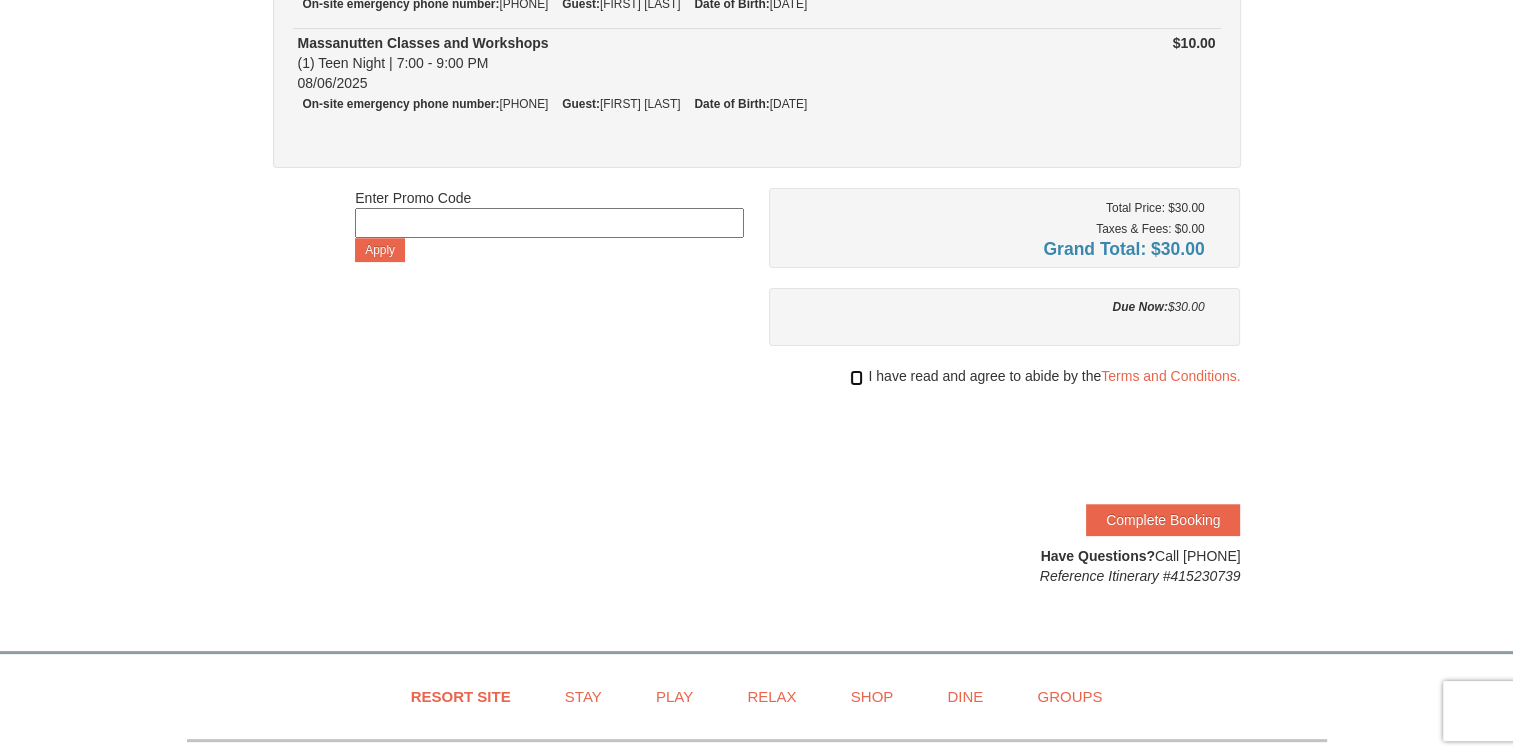click at bounding box center (856, 378) 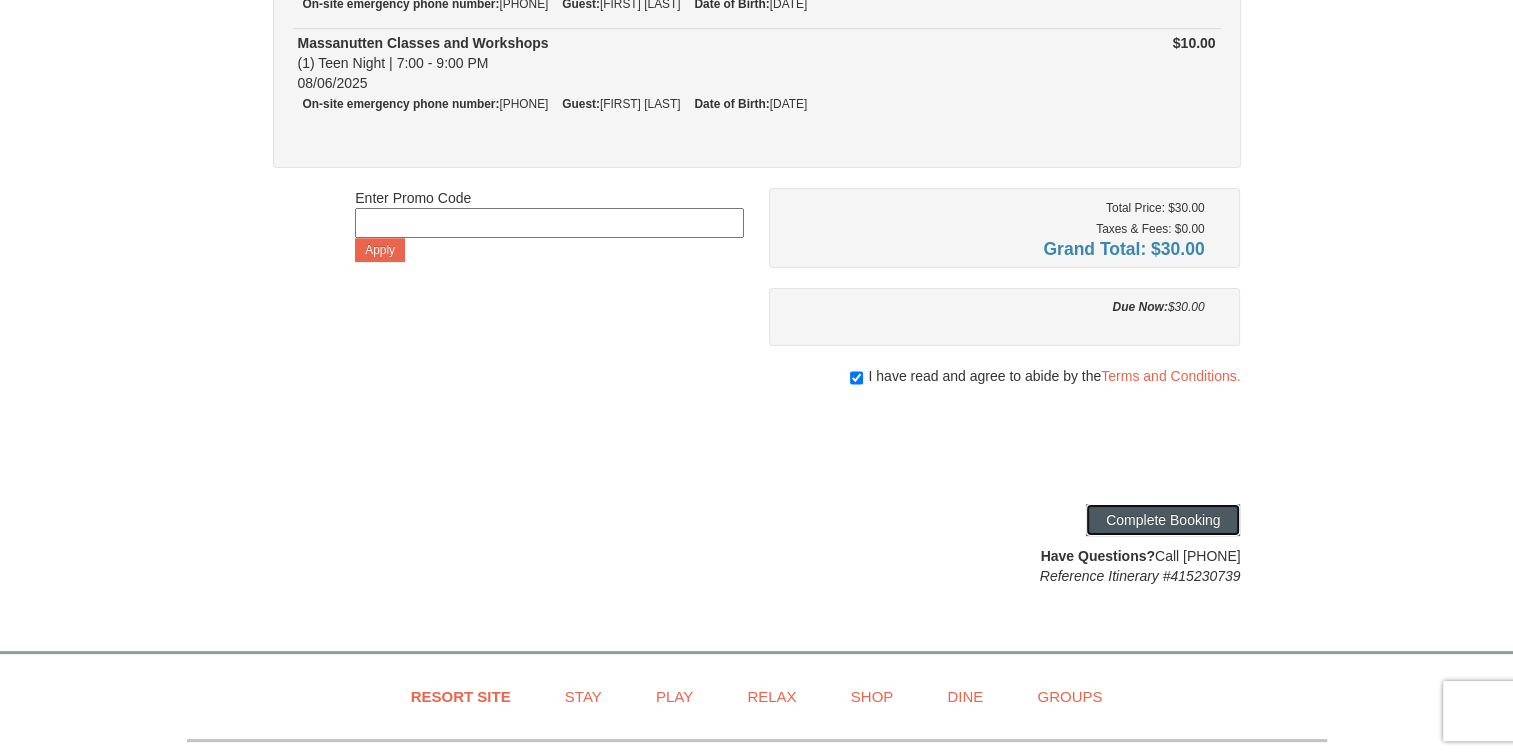 click on "Complete Booking" at bounding box center (1163, 520) 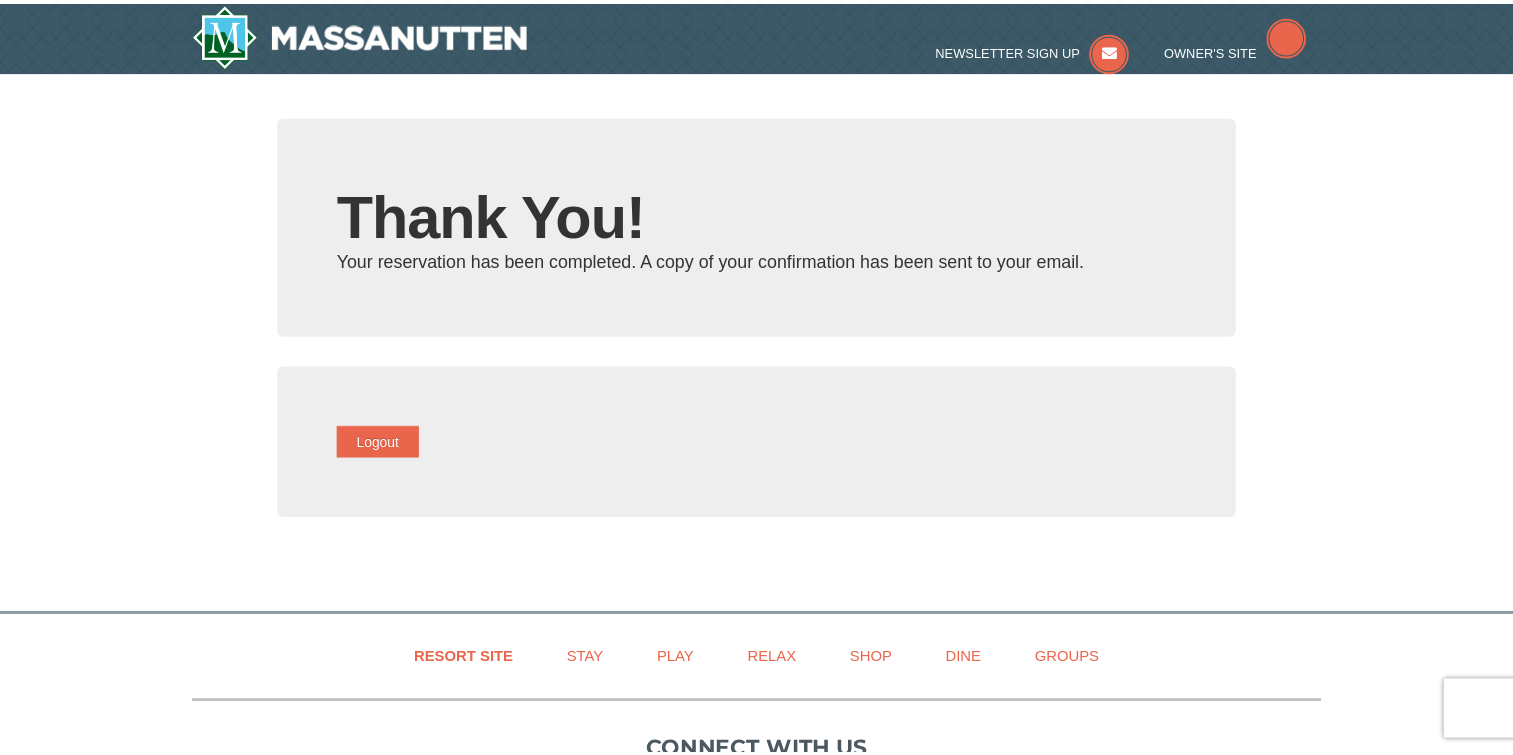 scroll, scrollTop: 0, scrollLeft: 0, axis: both 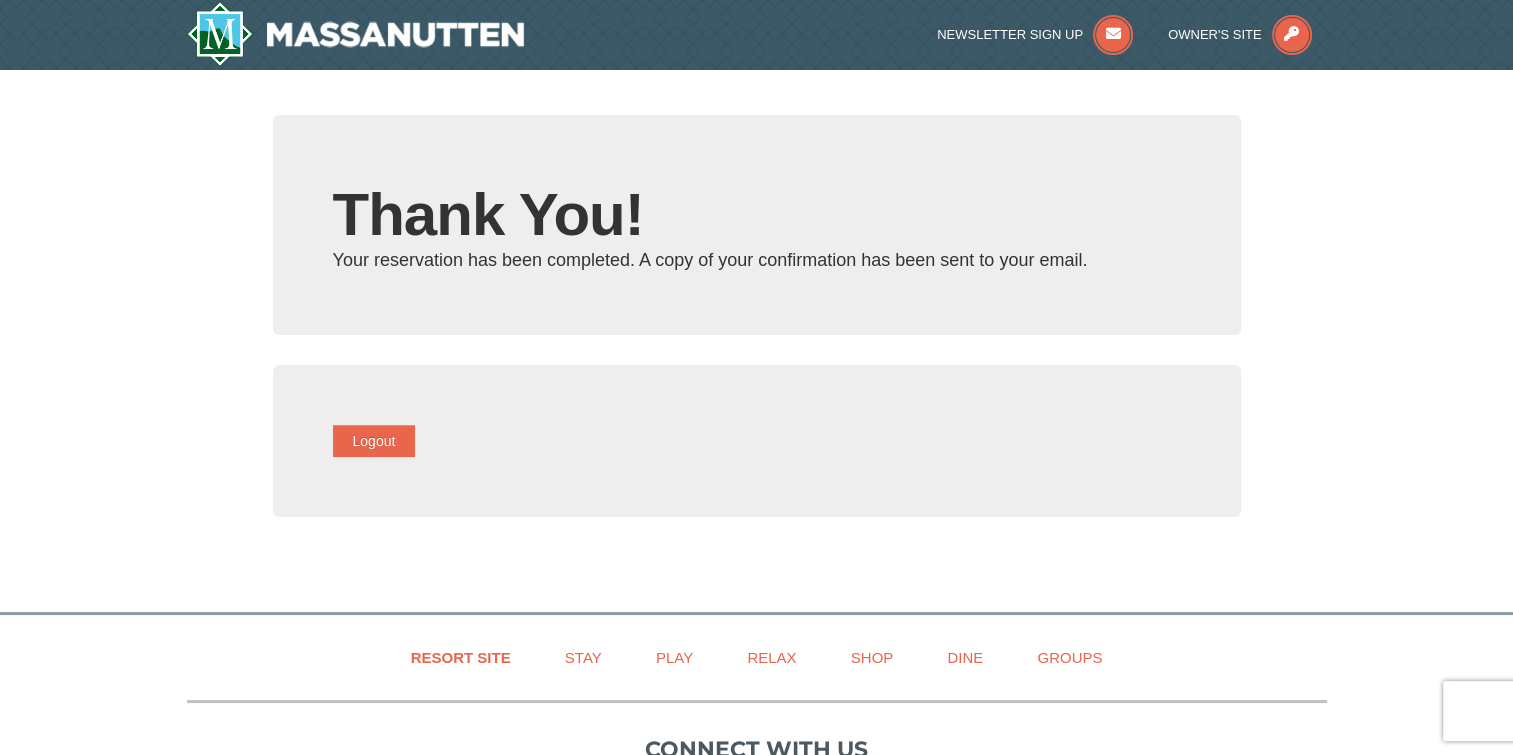 type on "[EMAIL]" 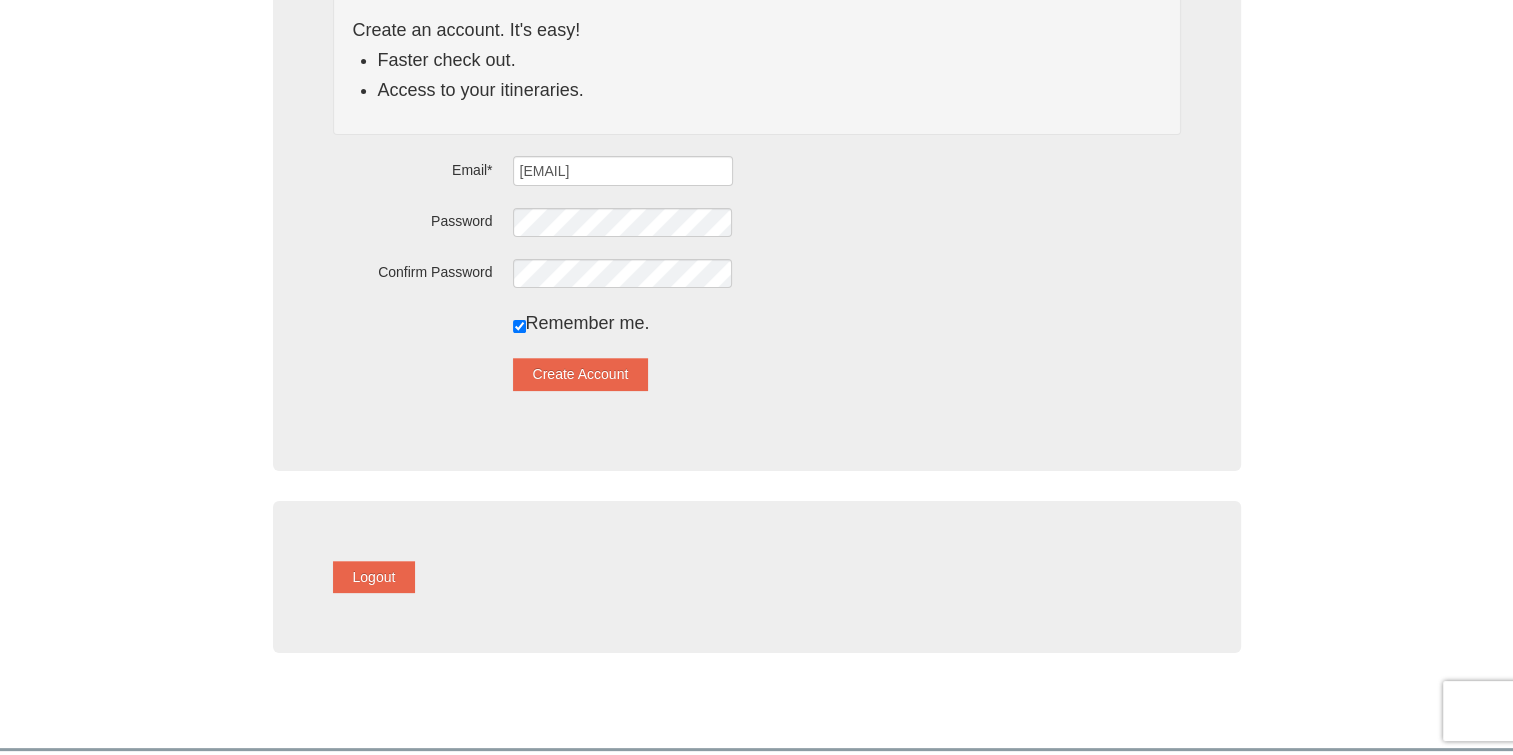 scroll, scrollTop: 300, scrollLeft: 0, axis: vertical 